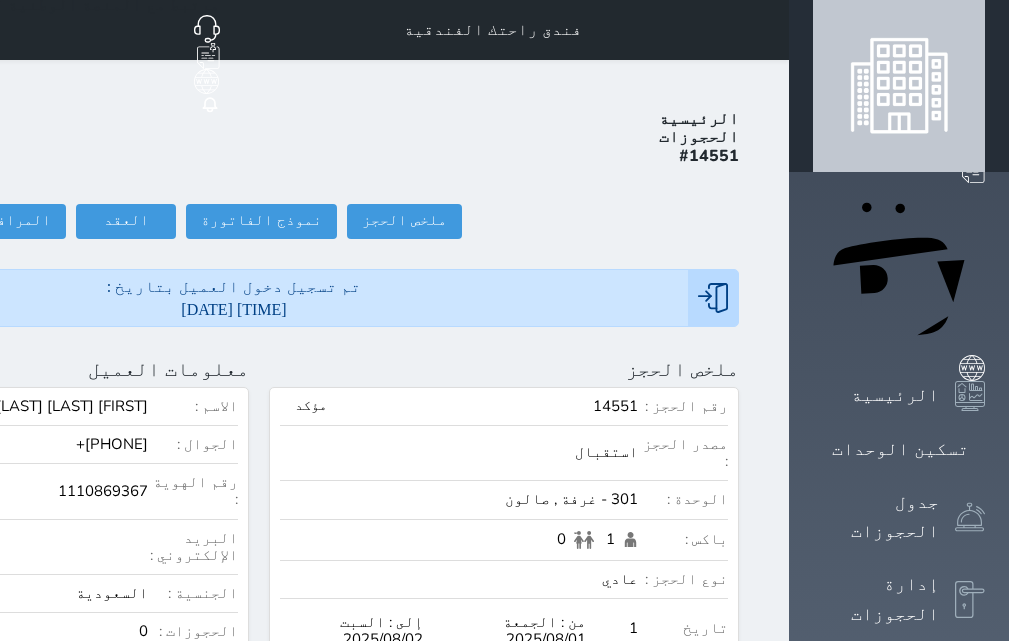 scroll, scrollTop: 0, scrollLeft: 0, axis: both 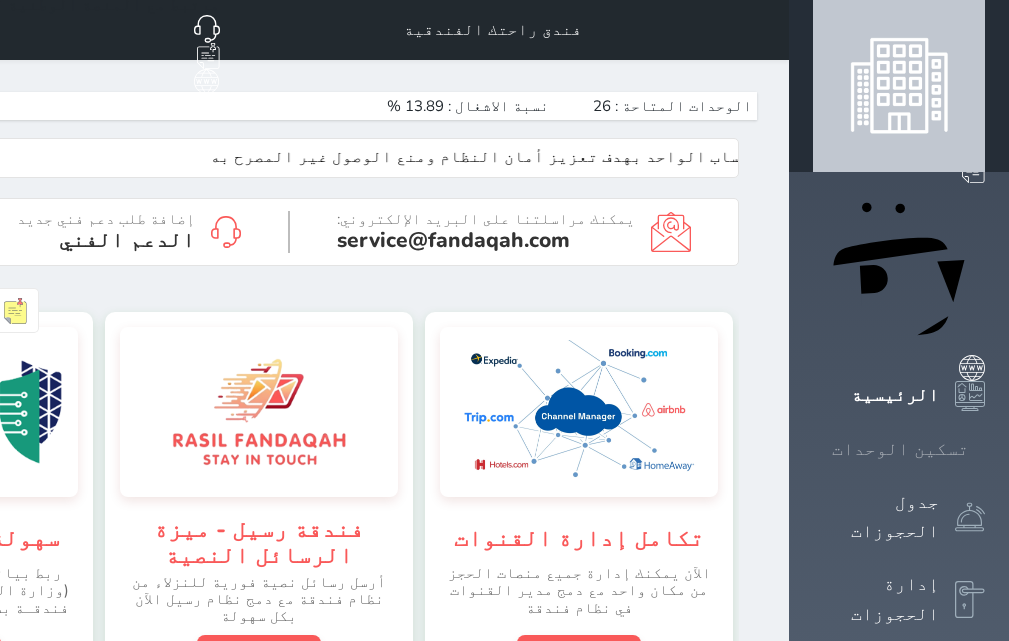 click on "تسكين الوحدات" at bounding box center (900, 449) 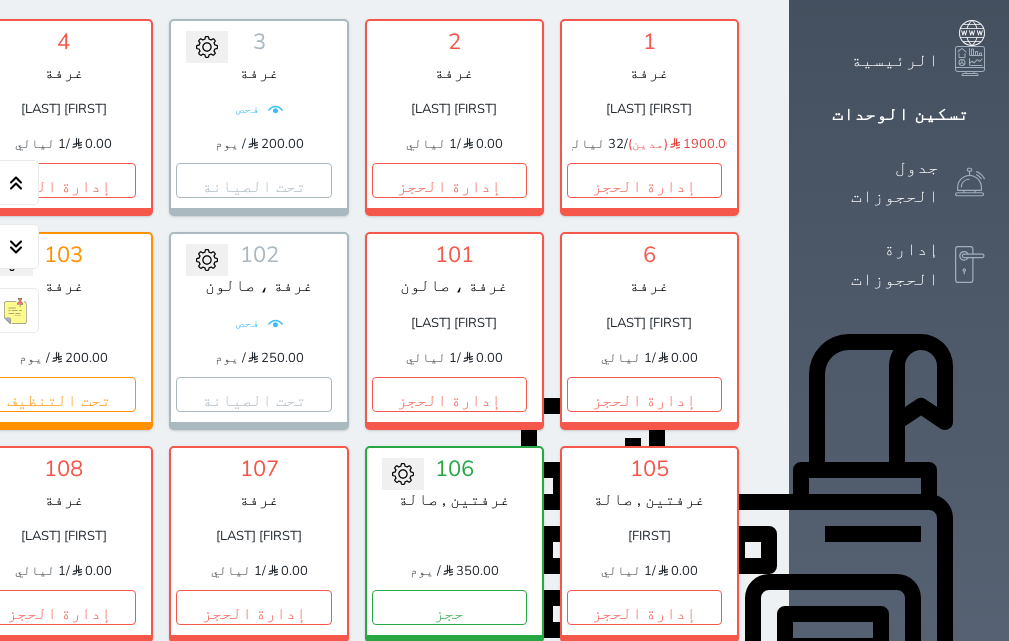 scroll, scrollTop: 460, scrollLeft: 0, axis: vertical 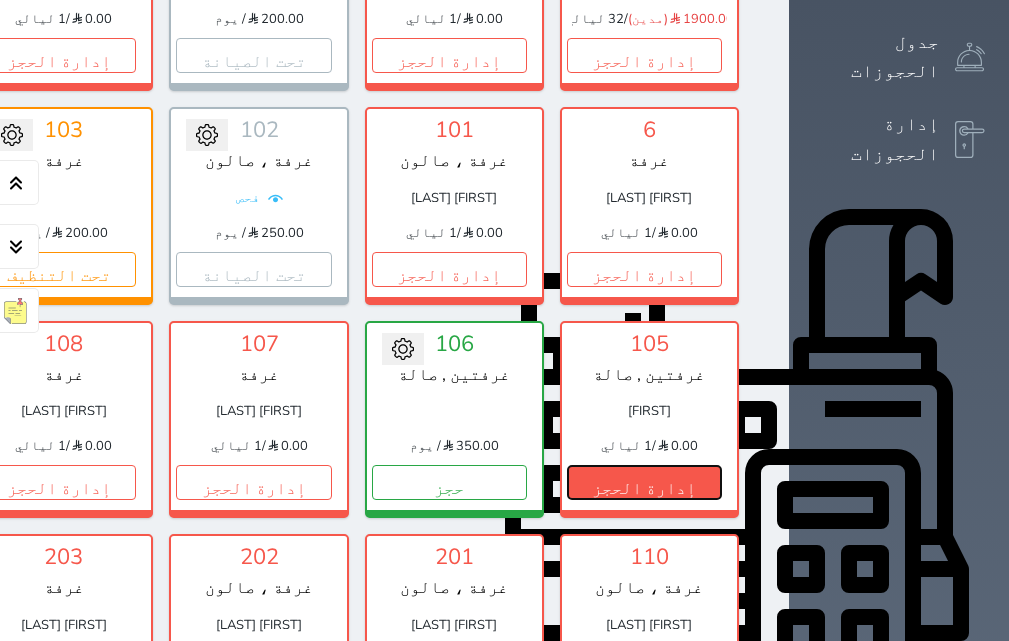 click on "إدارة الحجز" at bounding box center [644, 482] 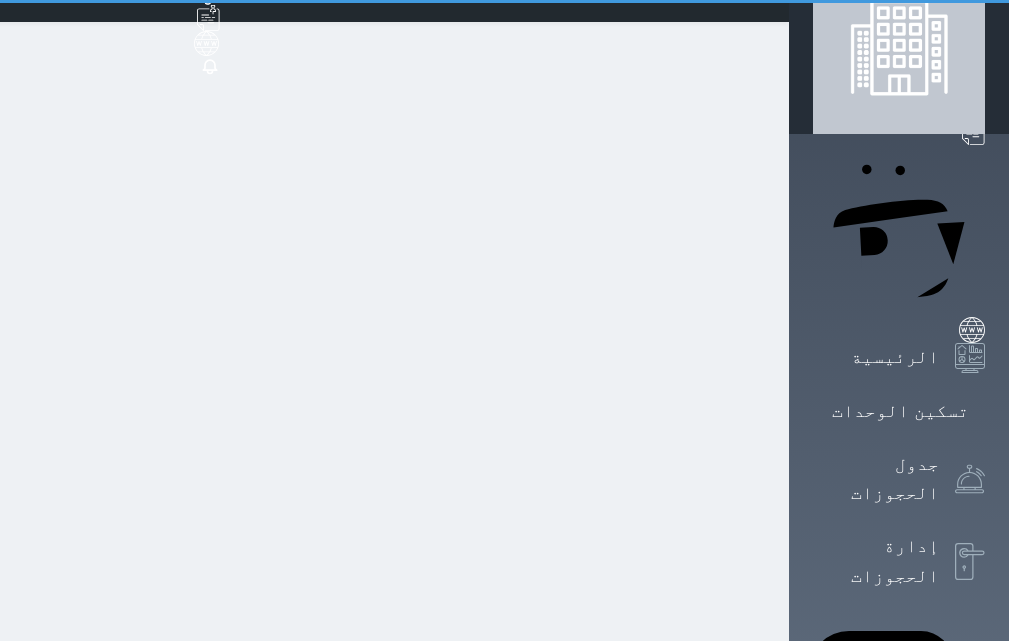 scroll, scrollTop: 0, scrollLeft: 0, axis: both 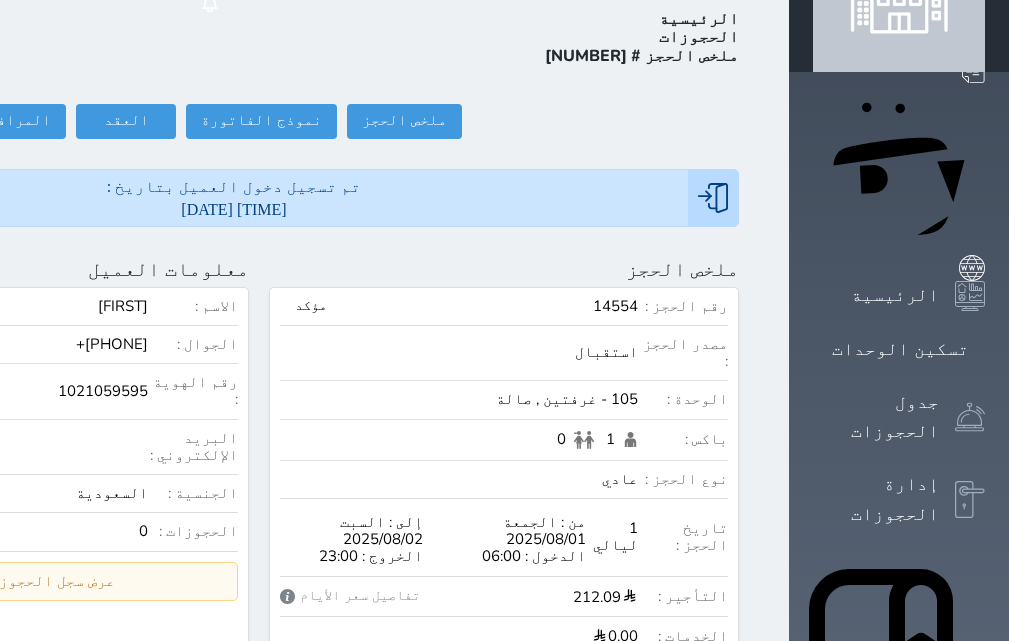 select 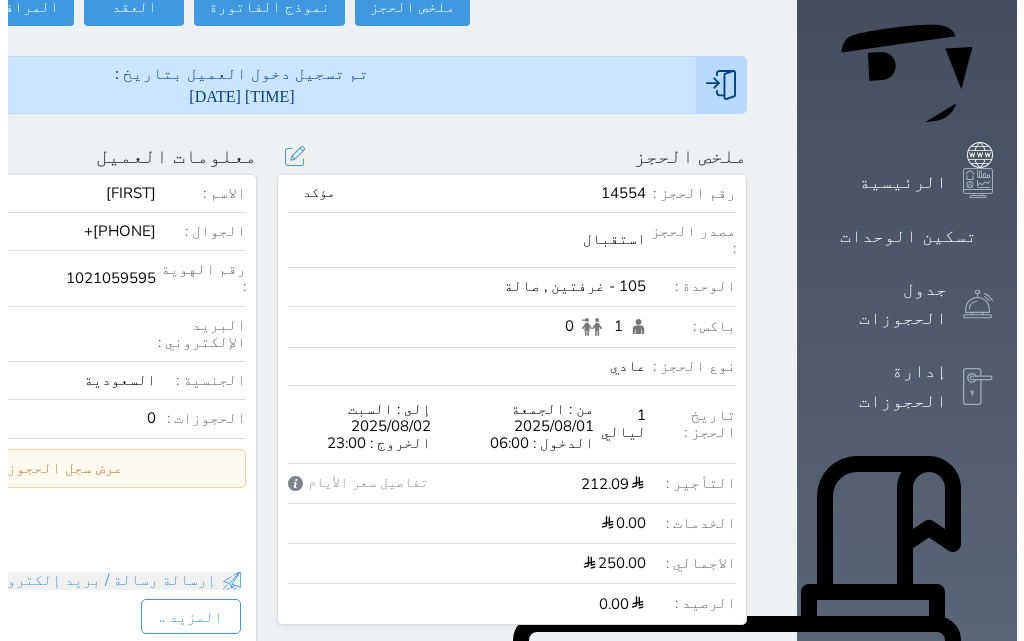 scroll, scrollTop: 200, scrollLeft: 0, axis: vertical 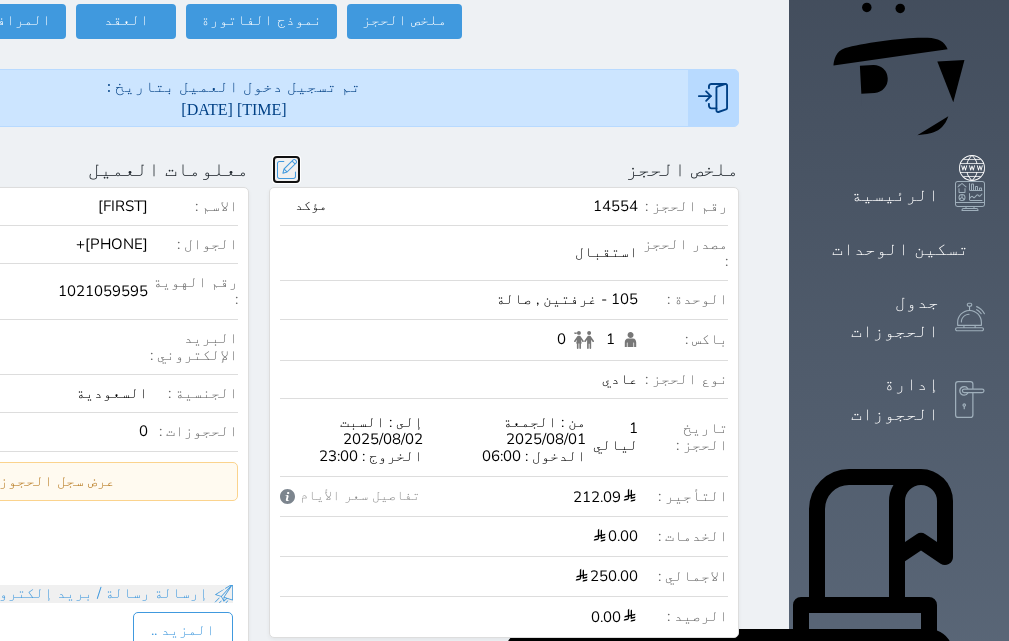click at bounding box center [286, 169] 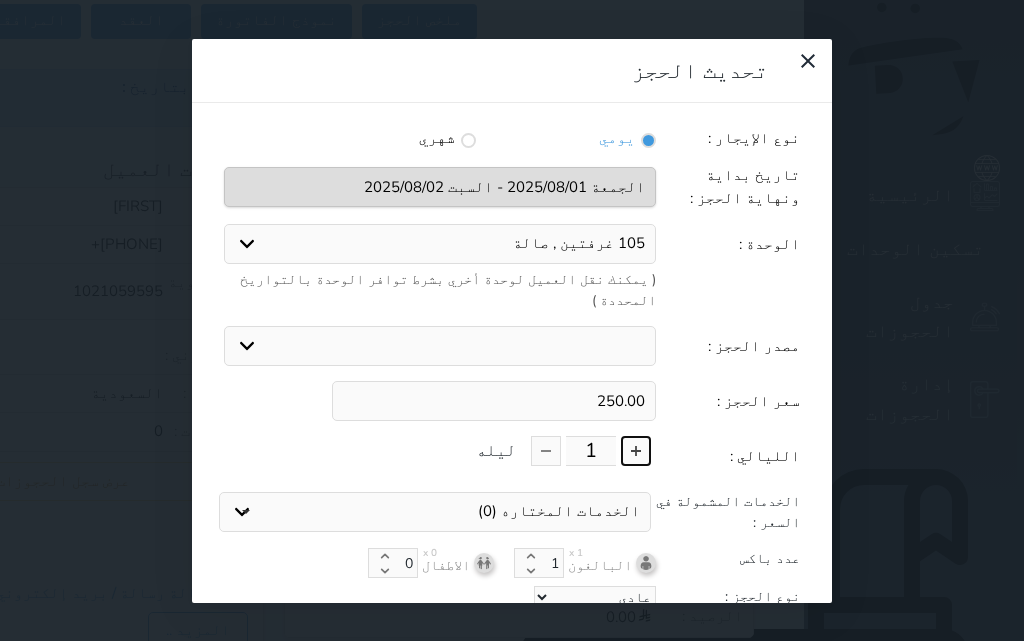 click at bounding box center [636, 451] 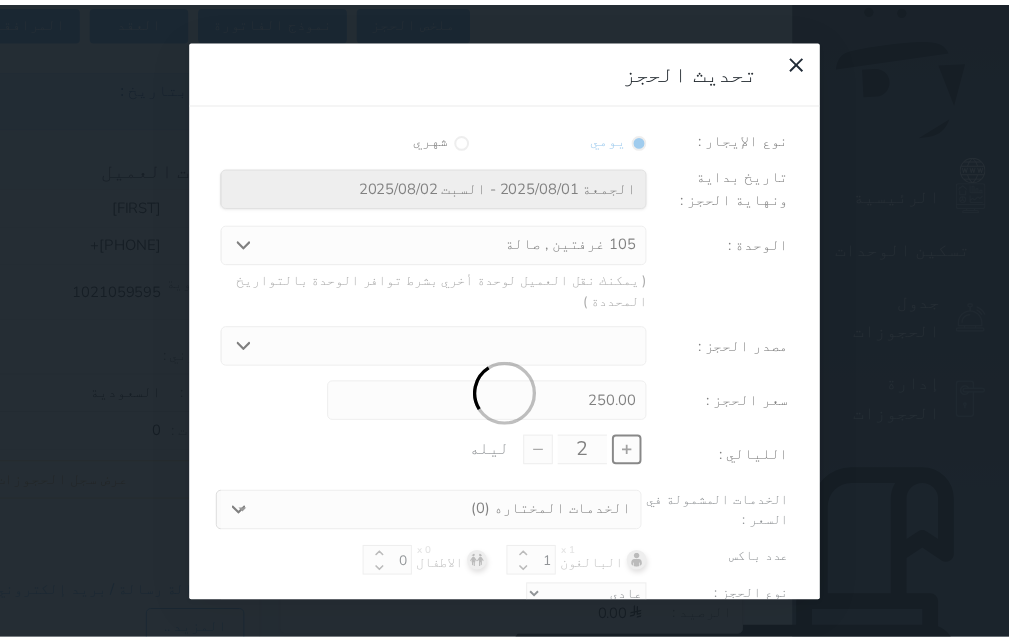scroll, scrollTop: 45, scrollLeft: 0, axis: vertical 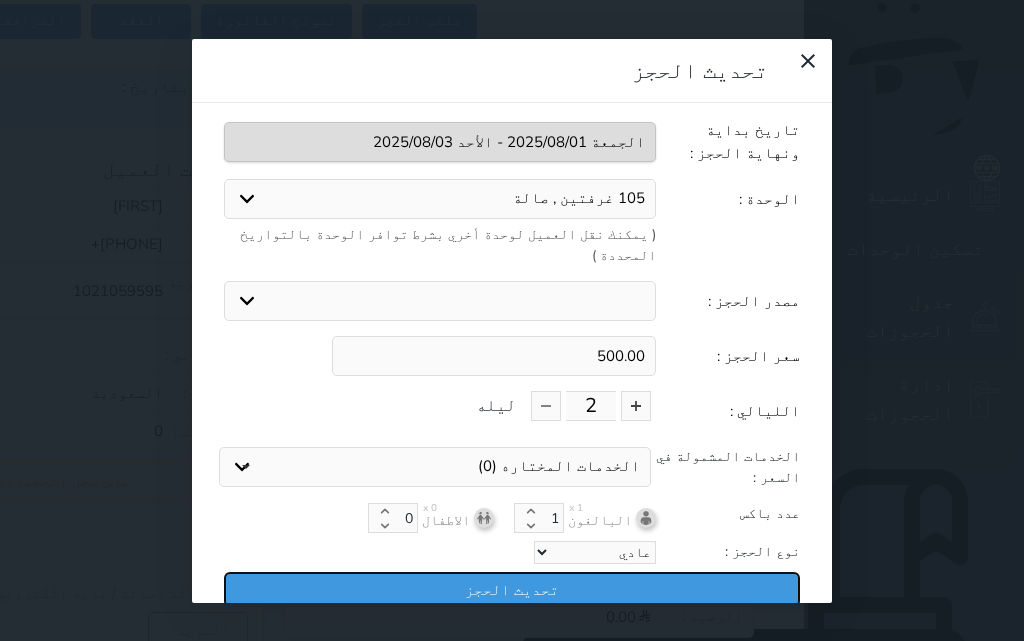 click on "تحديث الحجز" at bounding box center (512, 589) 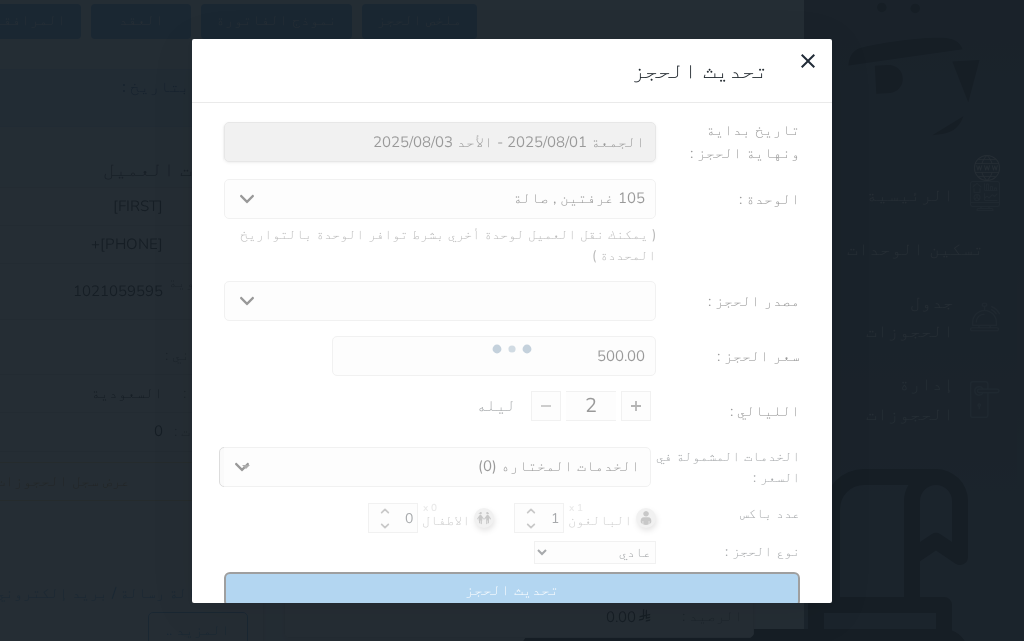 type on "500" 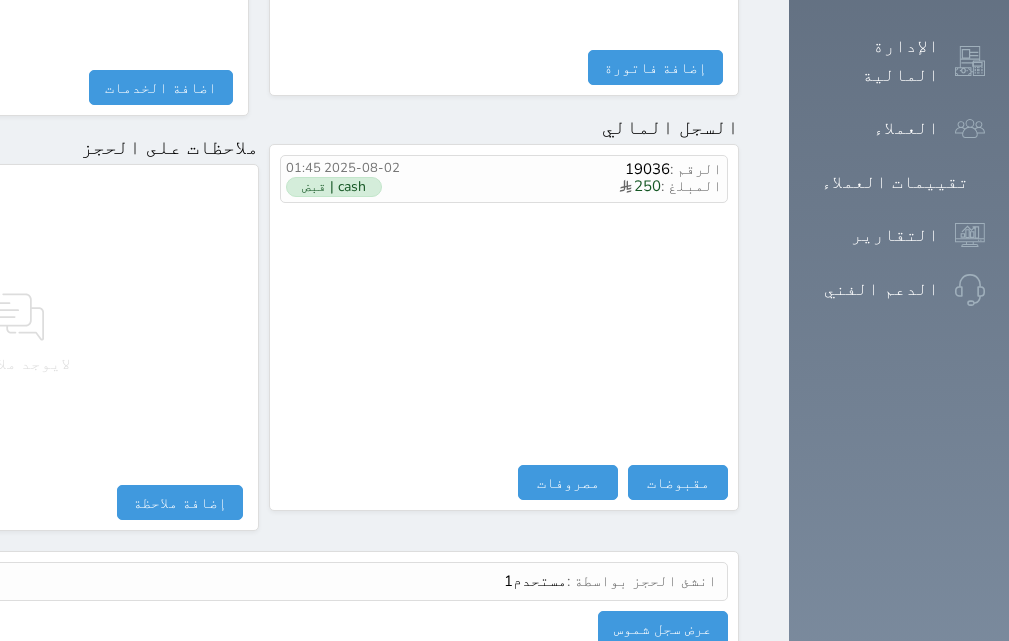 scroll, scrollTop: 1174, scrollLeft: 0, axis: vertical 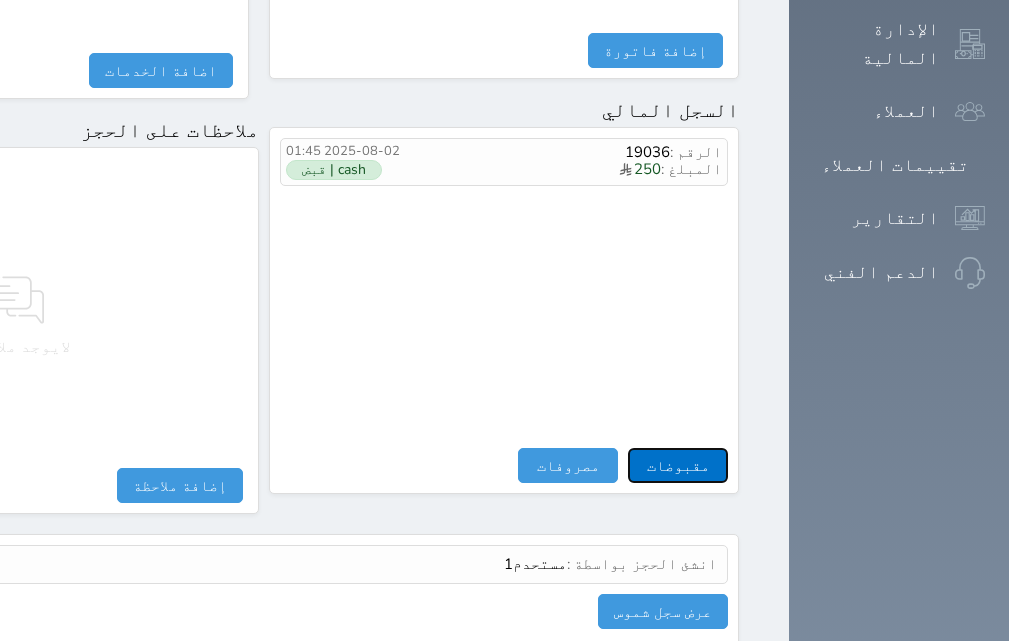 click on "مقبوضات" at bounding box center [678, 465] 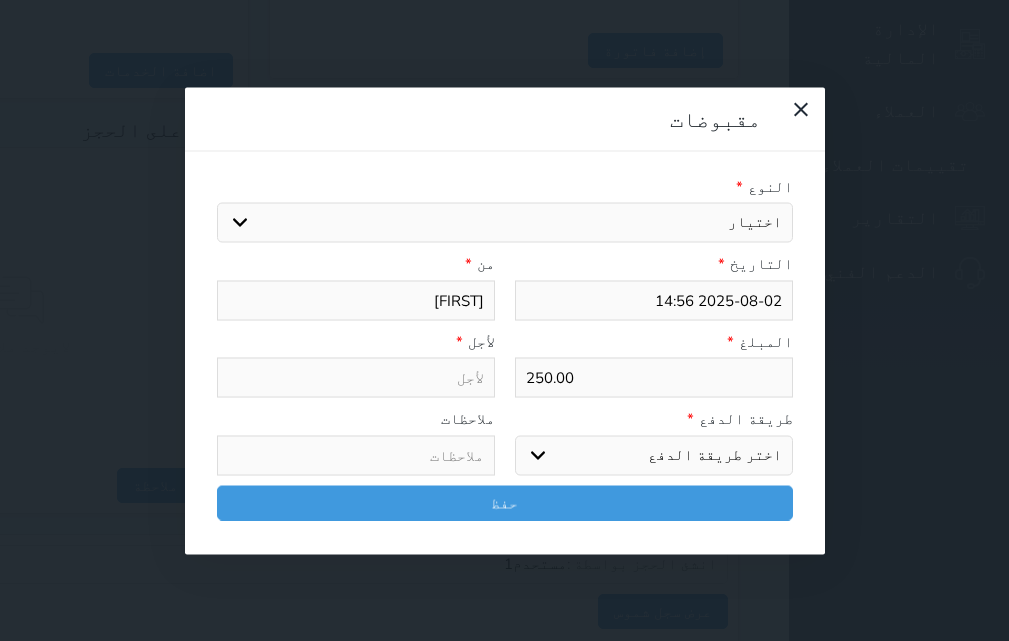 scroll, scrollTop: 1139, scrollLeft: 0, axis: vertical 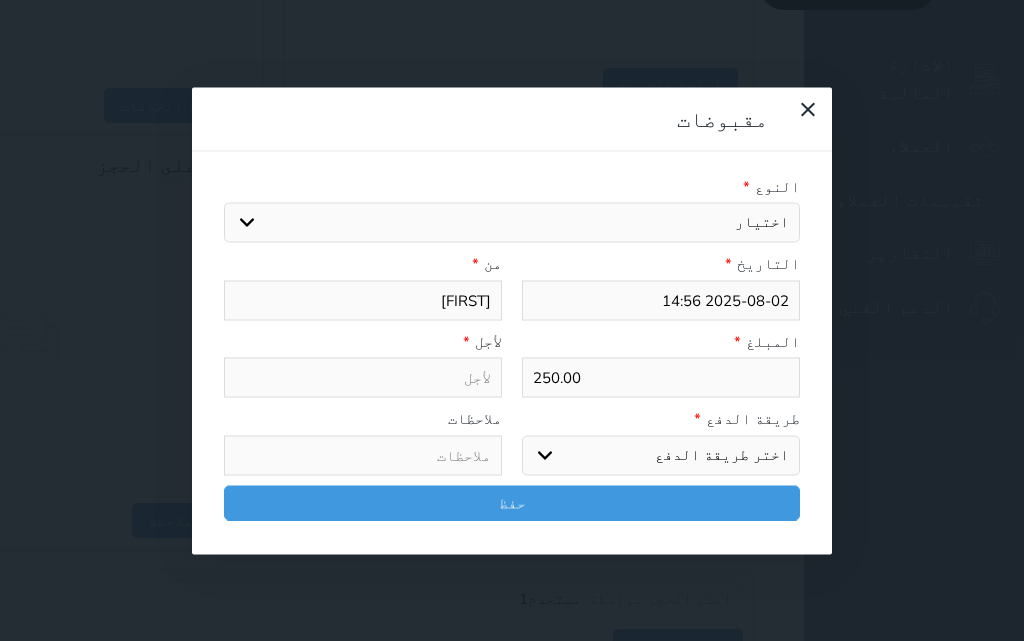 select 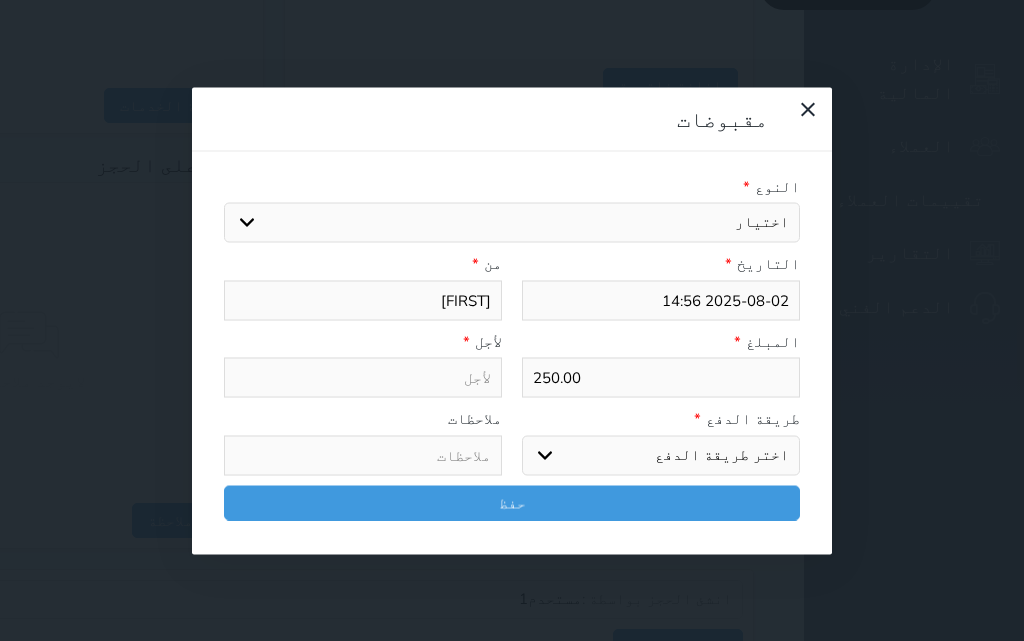 type on "1" 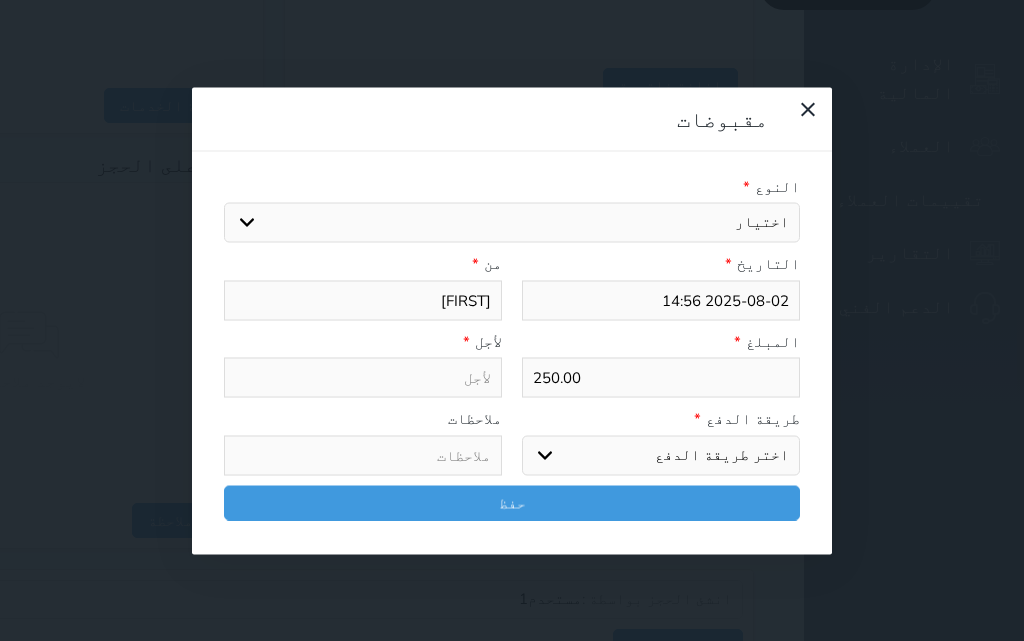 select 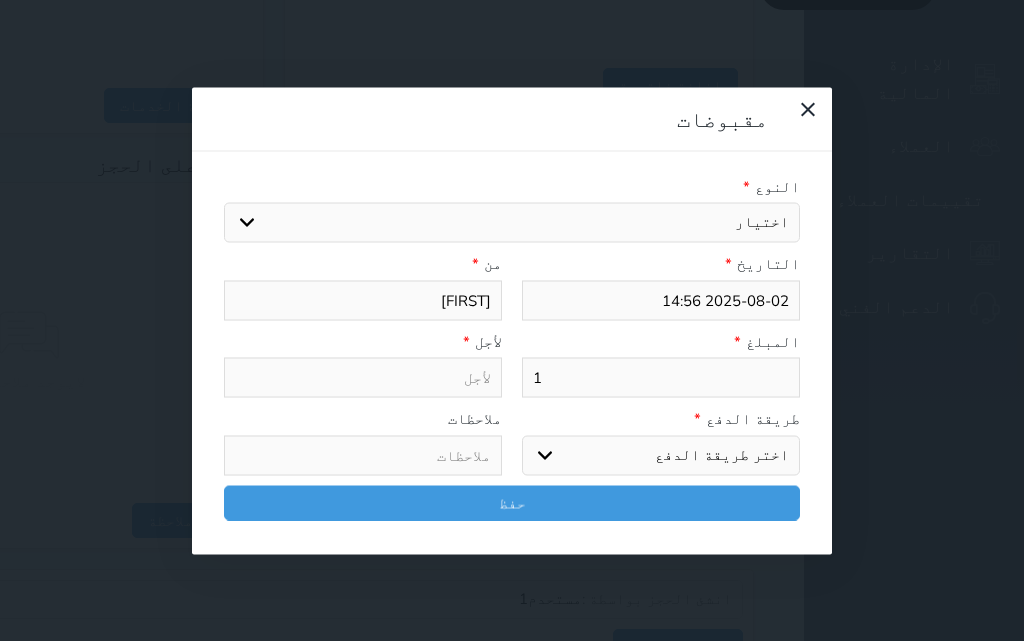 select 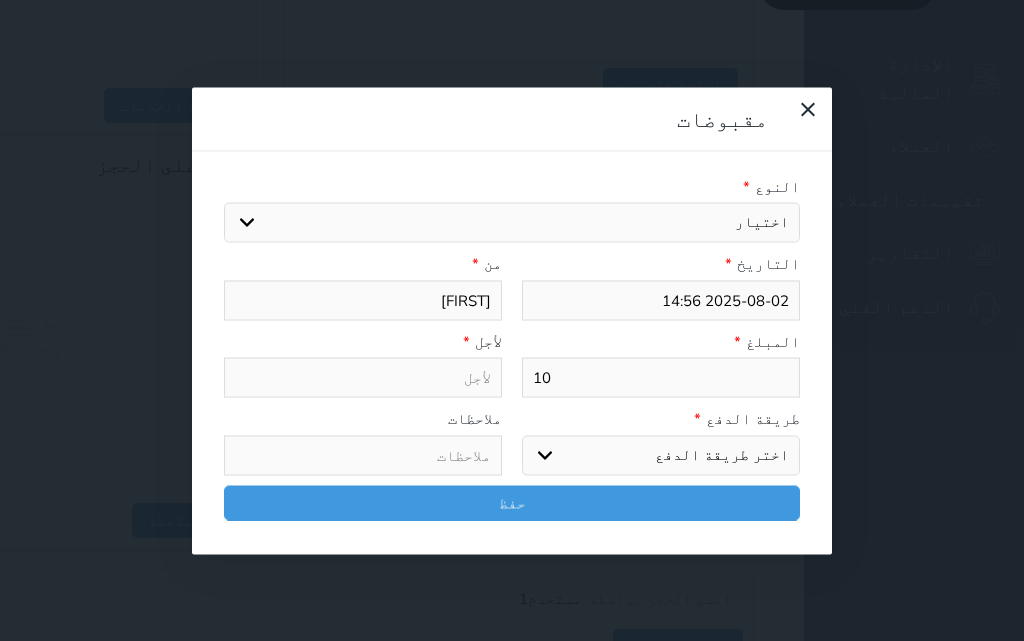 select 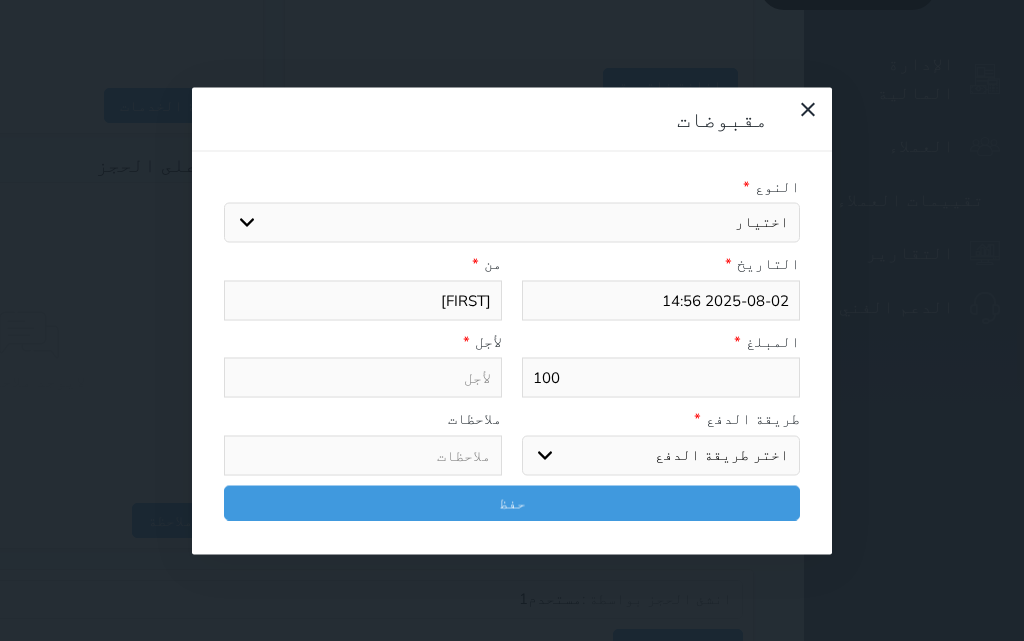 type on "100" 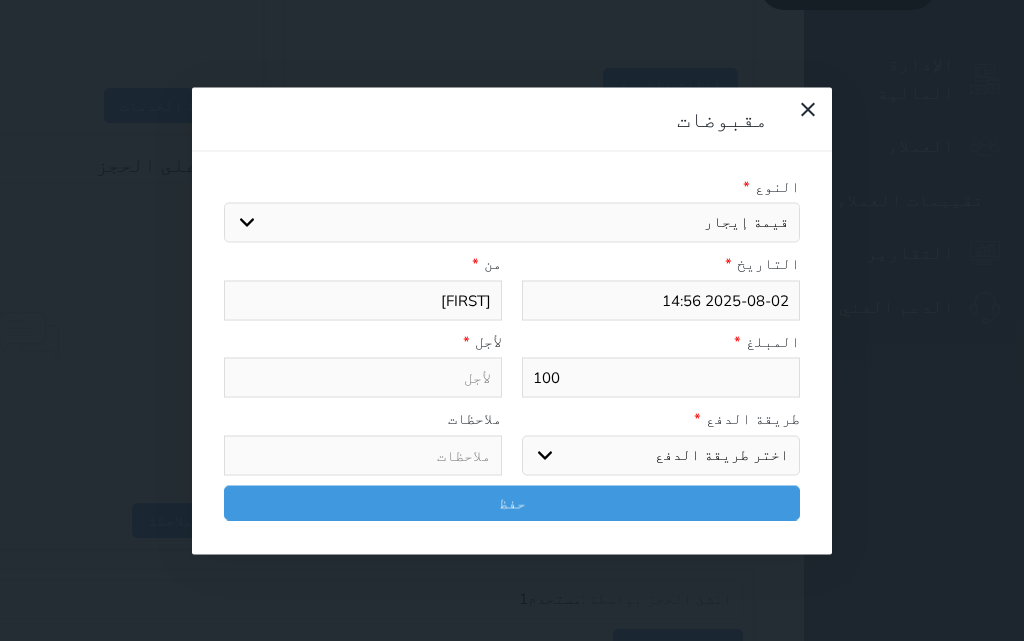 click on "اختيار   مقبوضات عامة قيمة إيجار فواتير تامين عربون لا ينطبق آخر مغسلة واي فاي - الإنترنت مواقف السيارات طعام الأغذية والمشروبات مشروبات المشروبات الباردة المشروبات الساخنة الإفطار غداء عشاء مخبز و كعك حمام سباحة الصالة الرياضية سبا و خدمات الجمال اختيار وإسقاط (خدمات النقل) ميني بار كابل - تلفزيون سرير إضافي تصفيف الشعر التسوق خدمات الجولات السياحية المنظمة خدمات الدليل السياحي فواتير البوفية" at bounding box center (512, 223) 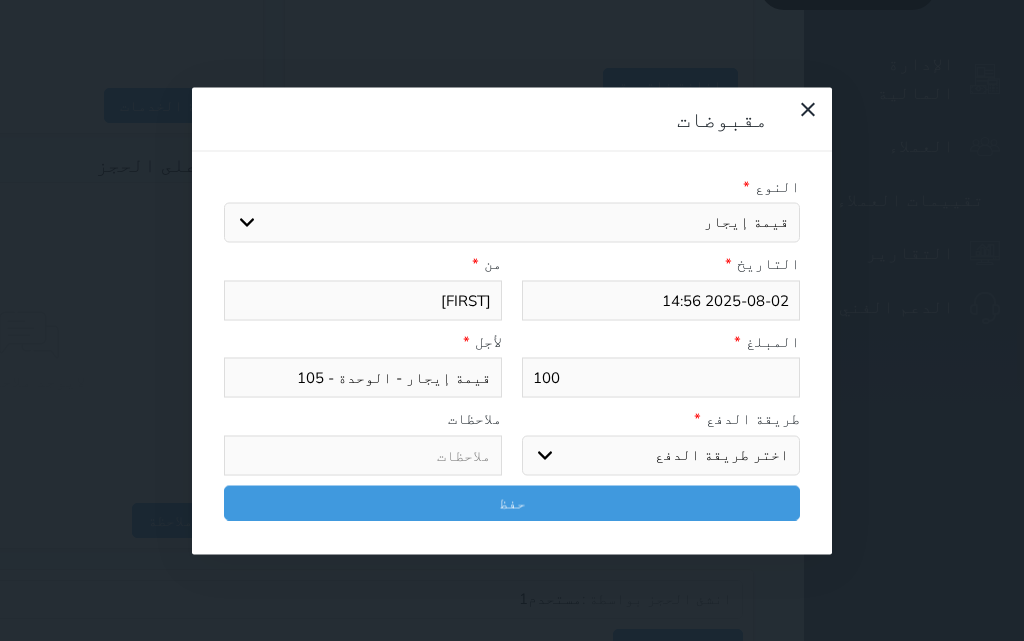 click on "اختر طريقة الدفع   دفع نقدى   تحويل بنكى   مدى   بطاقة ائتمان   آجل" at bounding box center (661, 455) 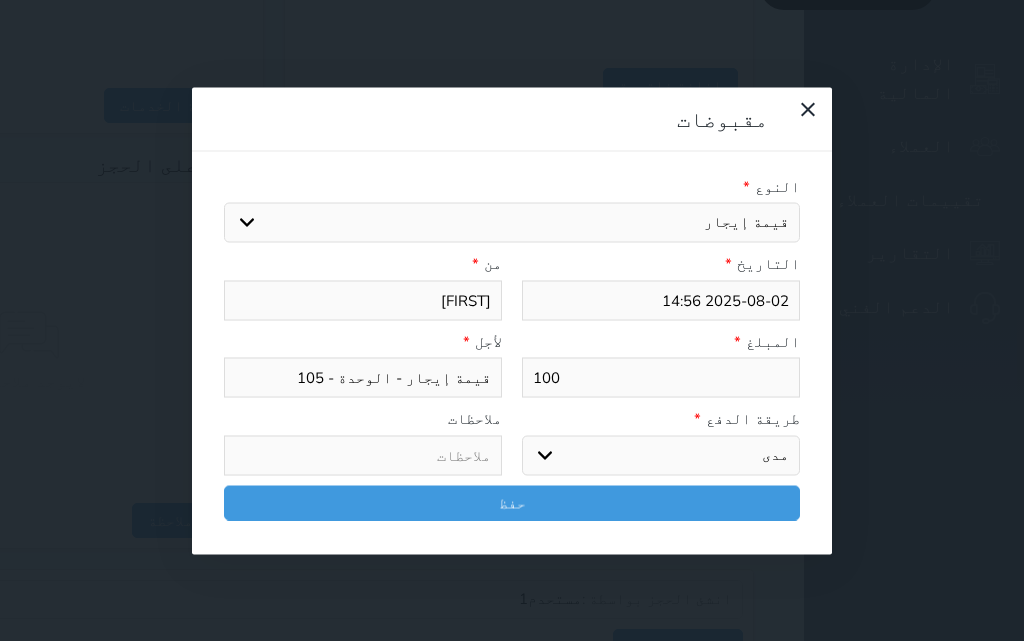 click on "اختر طريقة الدفع   دفع نقدى   تحويل بنكى   مدى   بطاقة ائتمان   آجل" at bounding box center [661, 455] 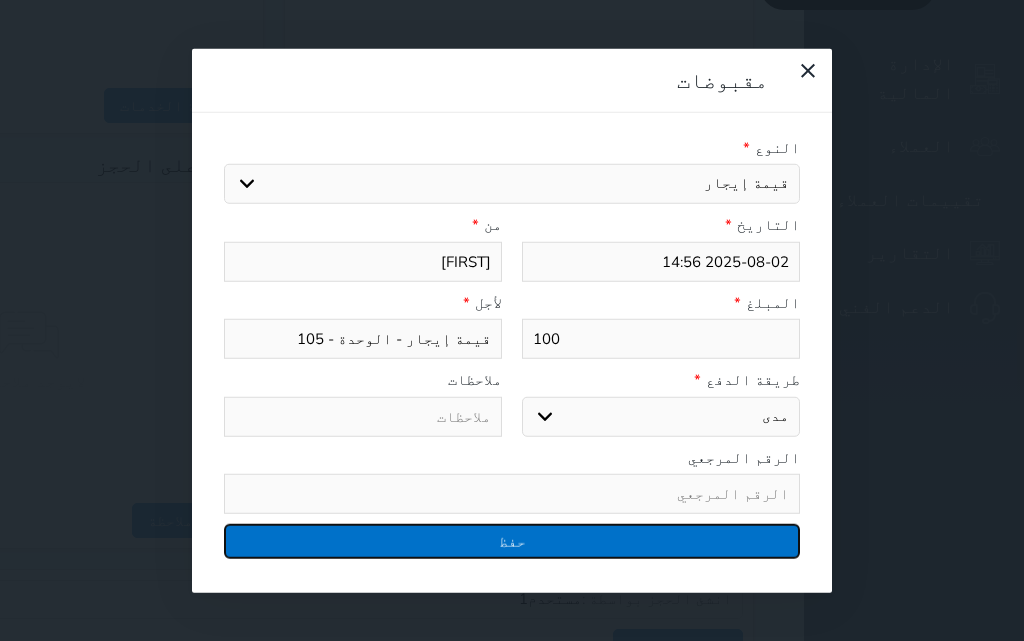 click on "حفظ" at bounding box center [512, 541] 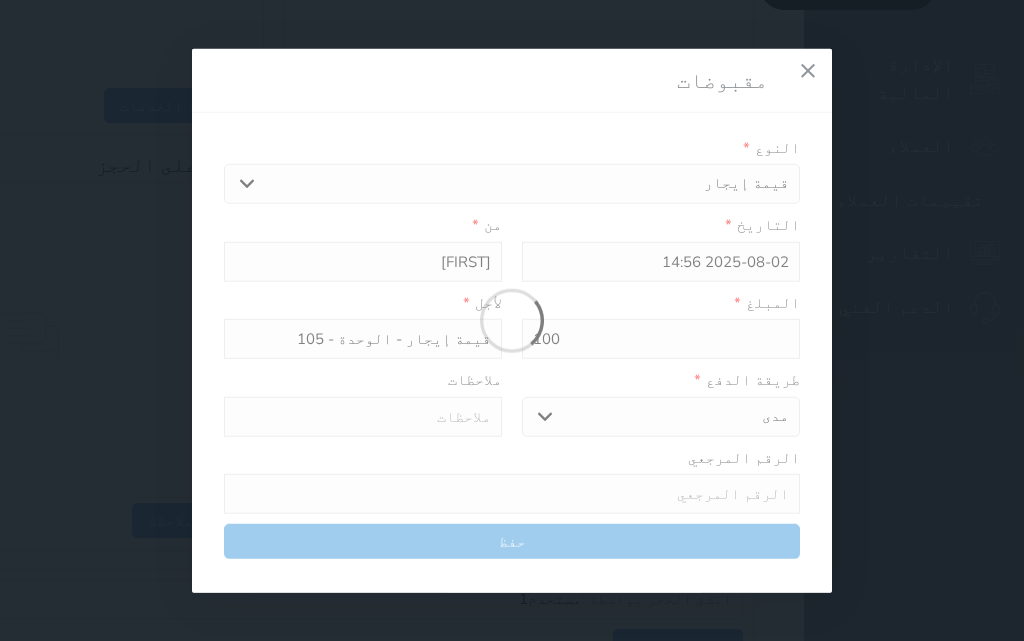 select 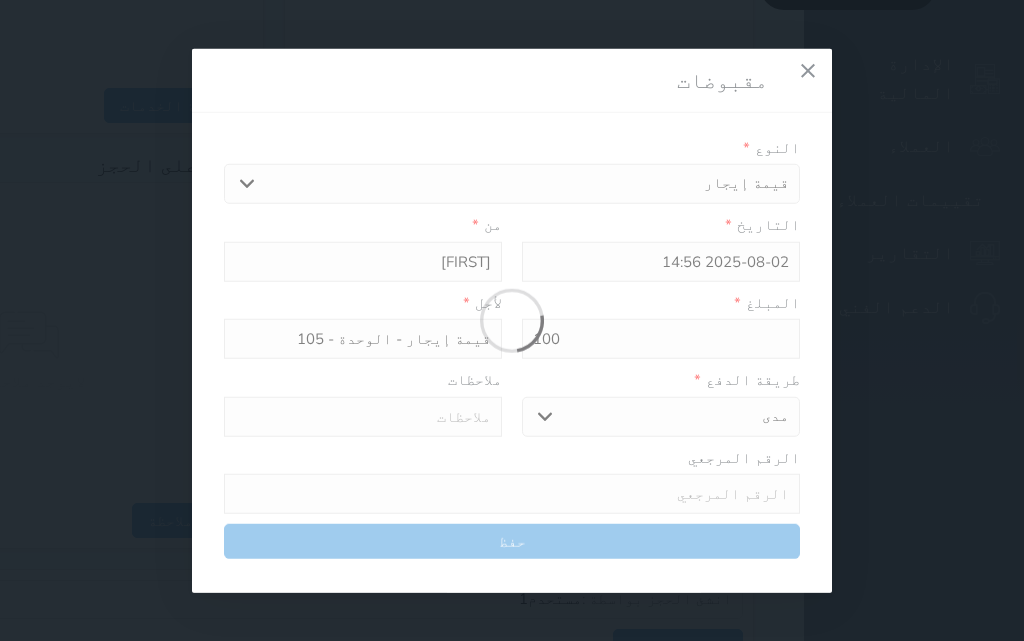 type 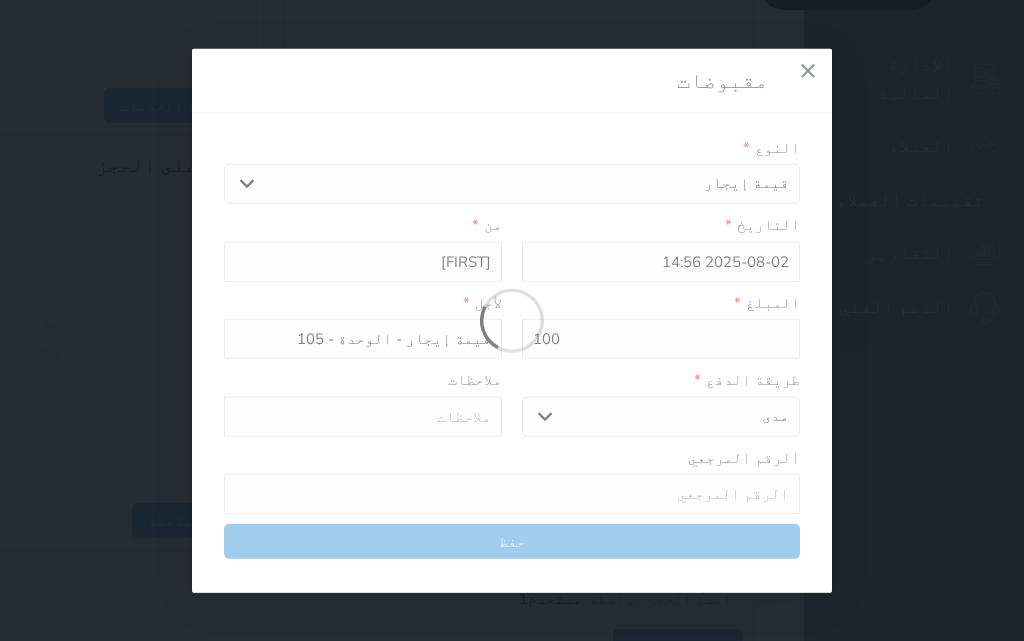 type on "0" 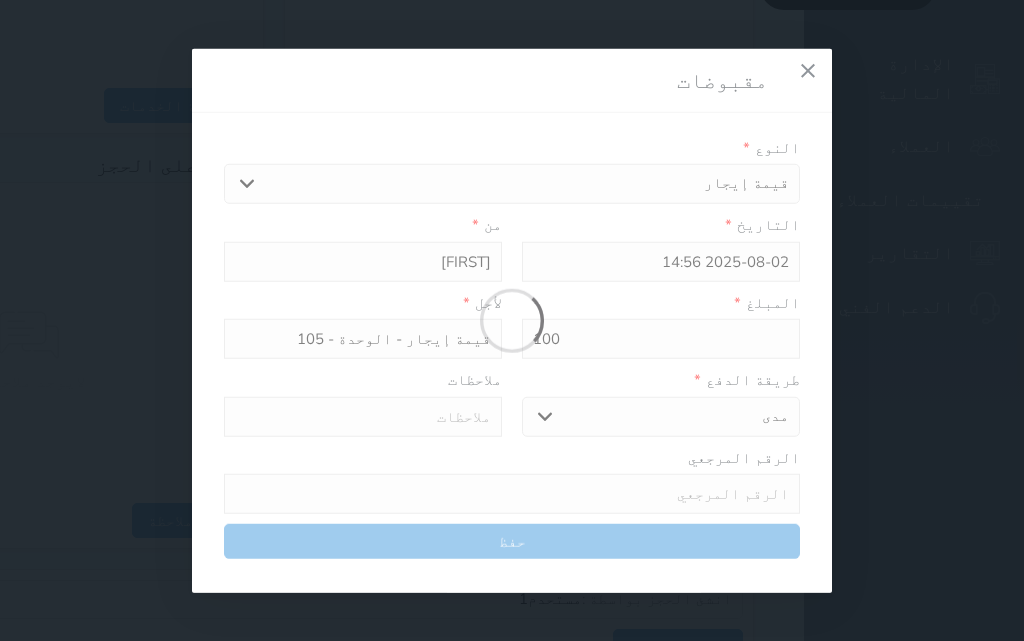 select 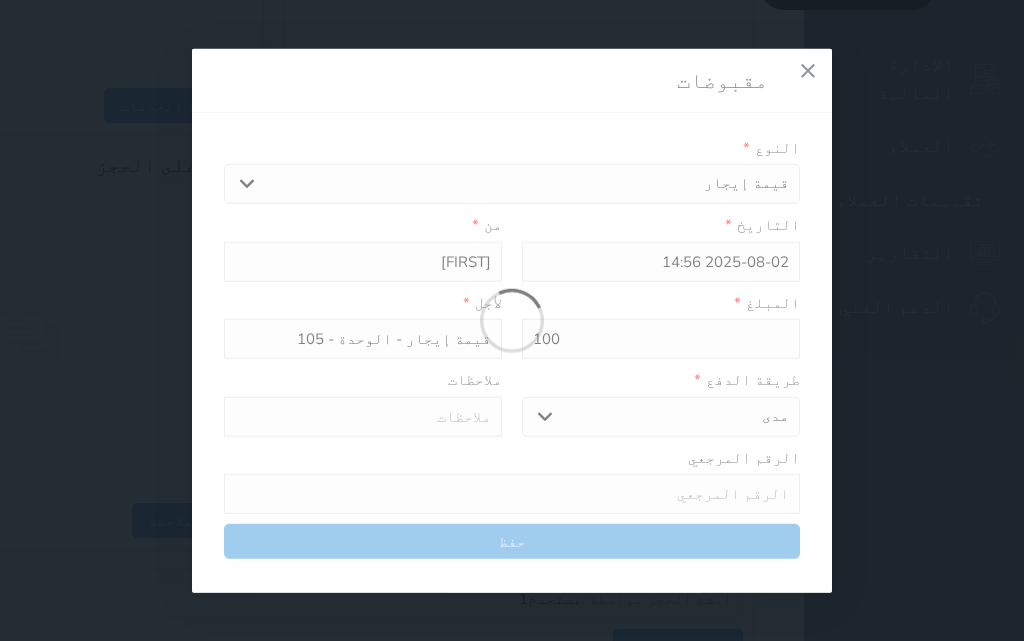 type on "0" 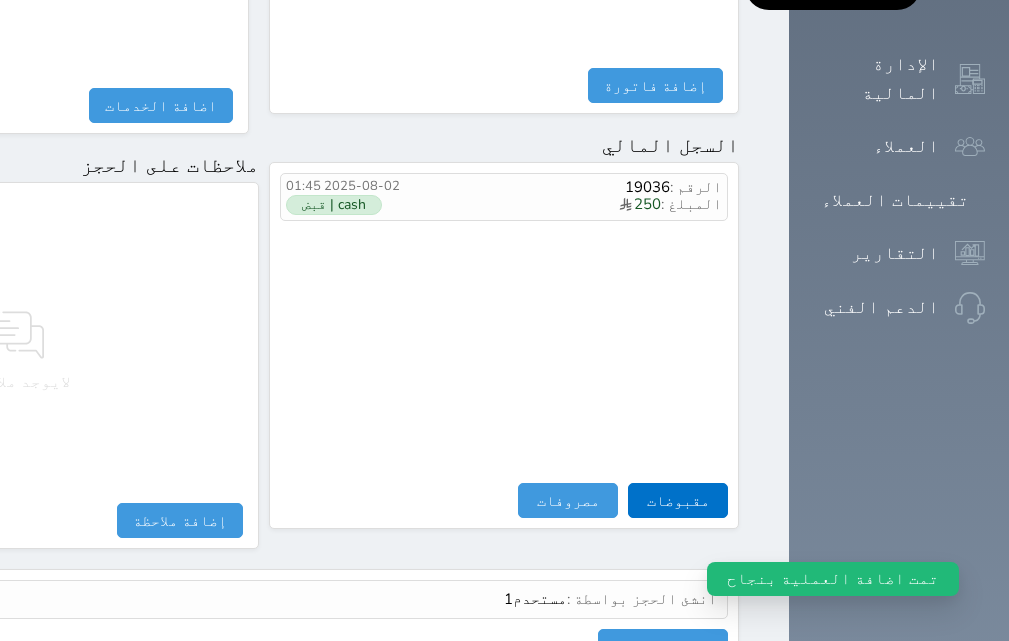 select 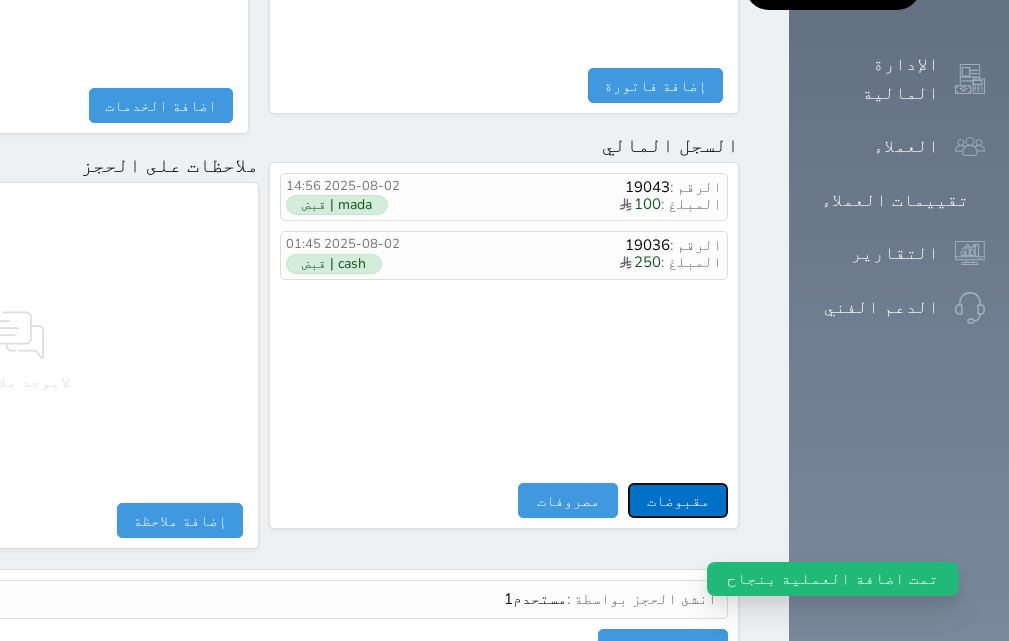 click on "مقبوضات" at bounding box center (678, 500) 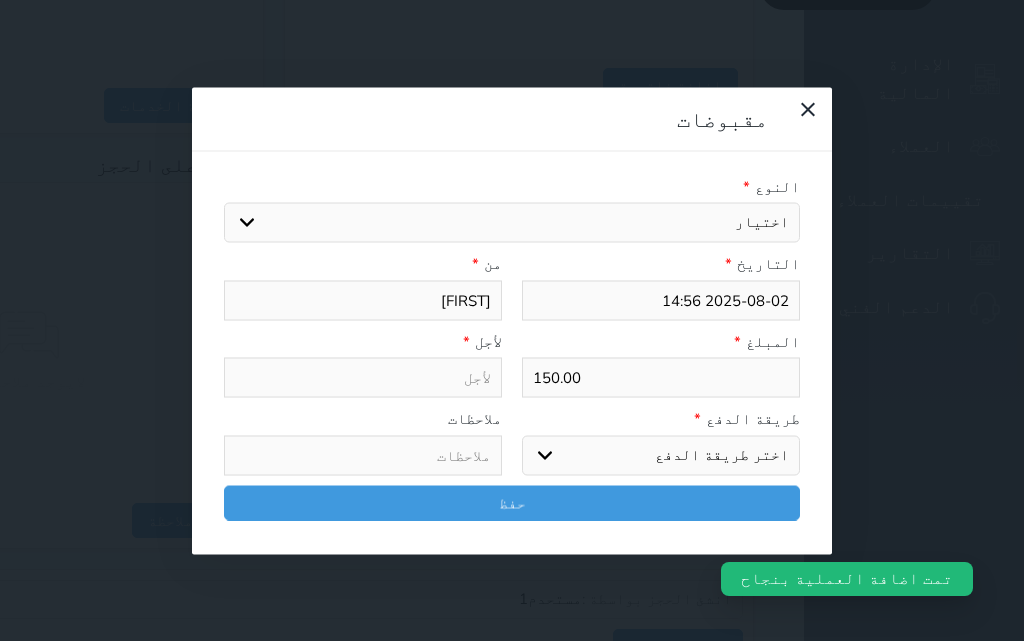 select 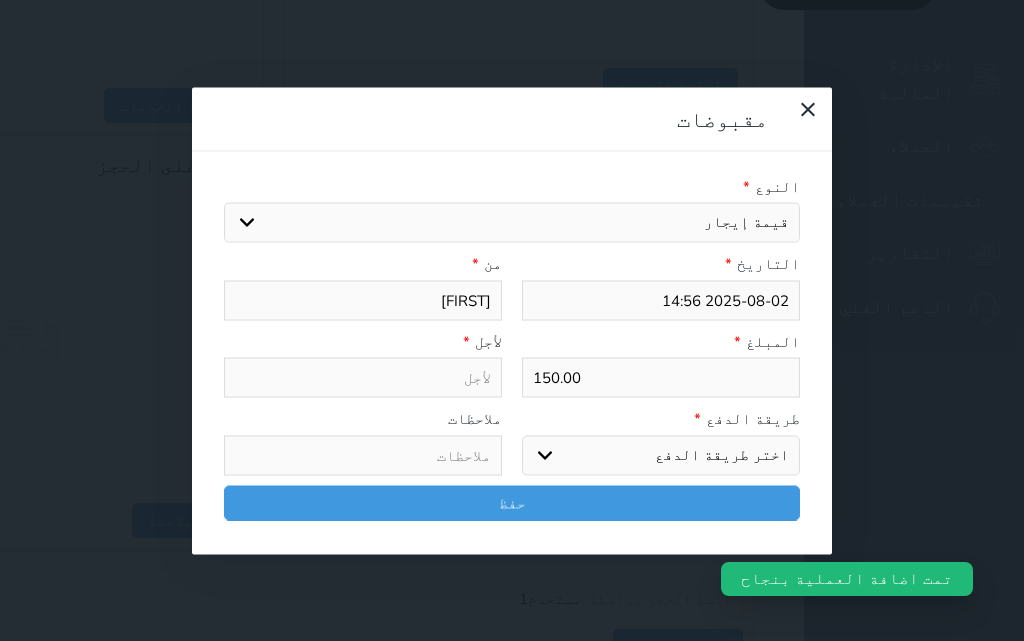 click on "اختيار   مقبوضات عامة قيمة إيجار فواتير تامين عربون لا ينطبق آخر مغسلة واي فاي - الإنترنت مواقف السيارات طعام الأغذية والمشروبات مشروبات المشروبات الباردة المشروبات الساخنة الإفطار غداء عشاء مخبز و كعك حمام سباحة الصالة الرياضية سبا و خدمات الجمال اختيار وإسقاط (خدمات النقل) ميني بار كابل - تلفزيون سرير إضافي تصفيف الشعر التسوق خدمات الجولات السياحية المنظمة خدمات الدليل السياحي فواتير البوفية" at bounding box center (512, 223) 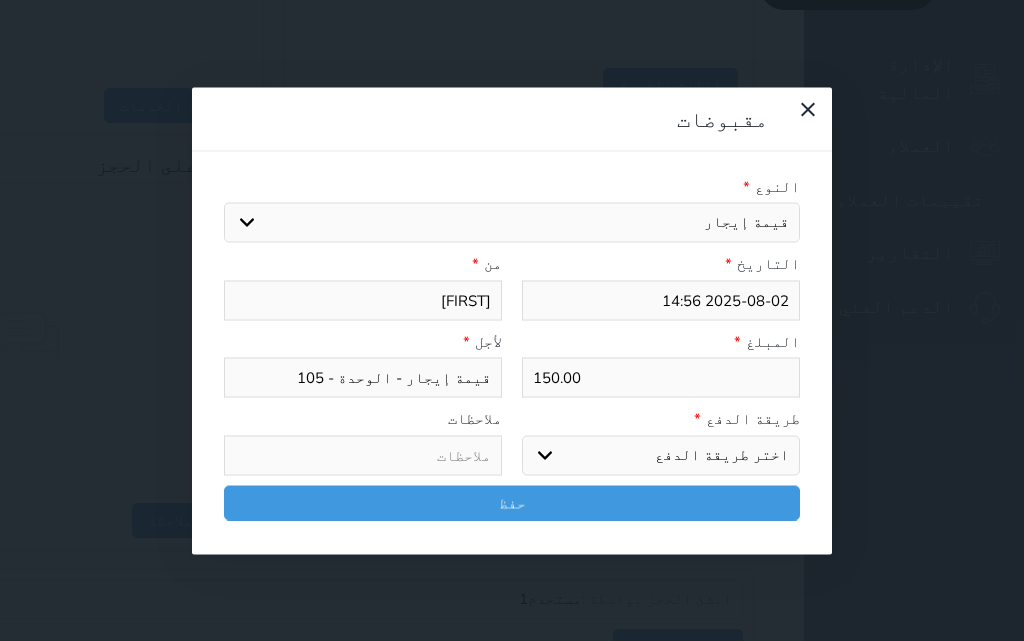 click on "اختر طريقة الدفع   دفع نقدى   تحويل بنكى   مدى   بطاقة ائتمان   آجل" at bounding box center [661, 455] 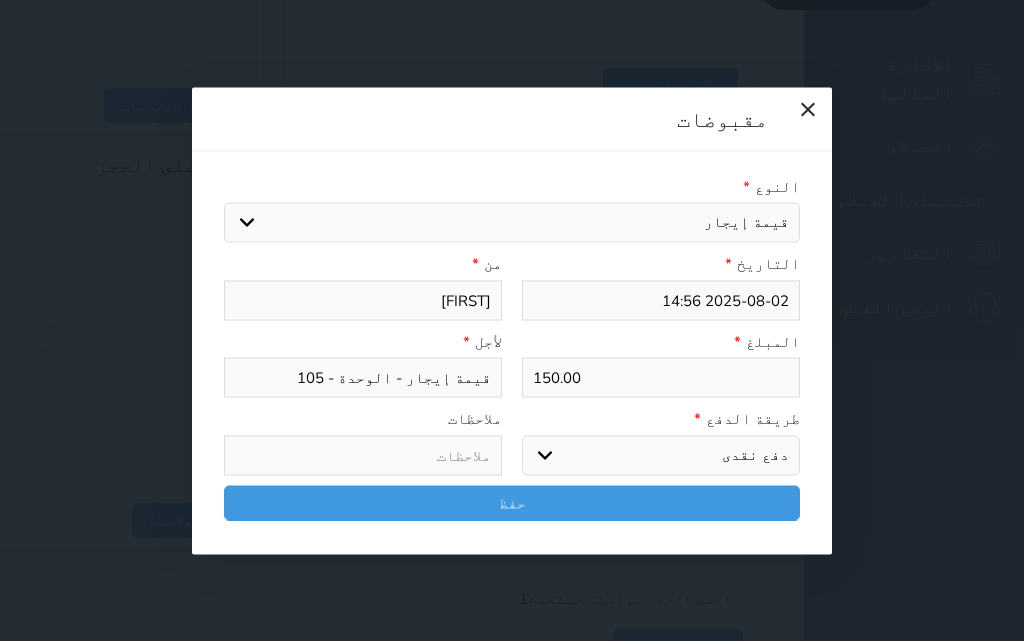 click on "اختر طريقة الدفع   دفع نقدى   تحويل بنكى   مدى   بطاقة ائتمان   آجل" at bounding box center (661, 455) 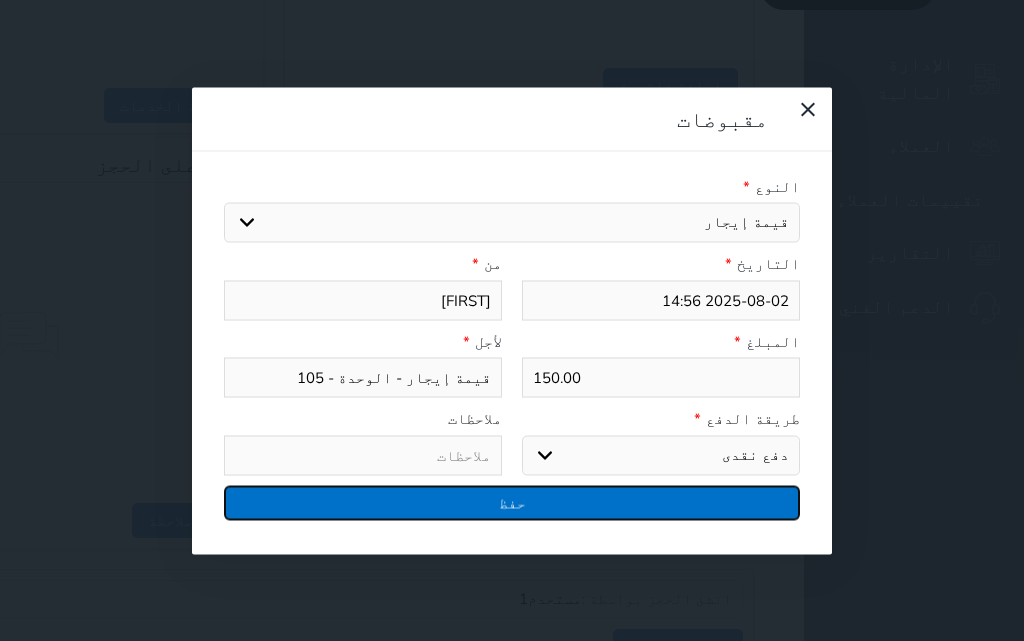 click on "حفظ" at bounding box center [512, 502] 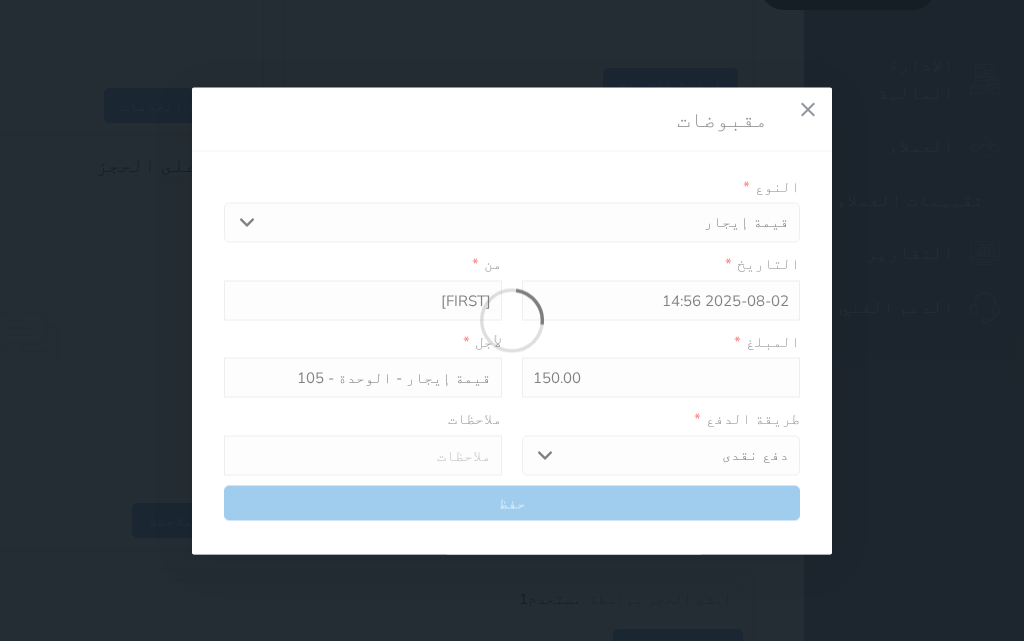 select 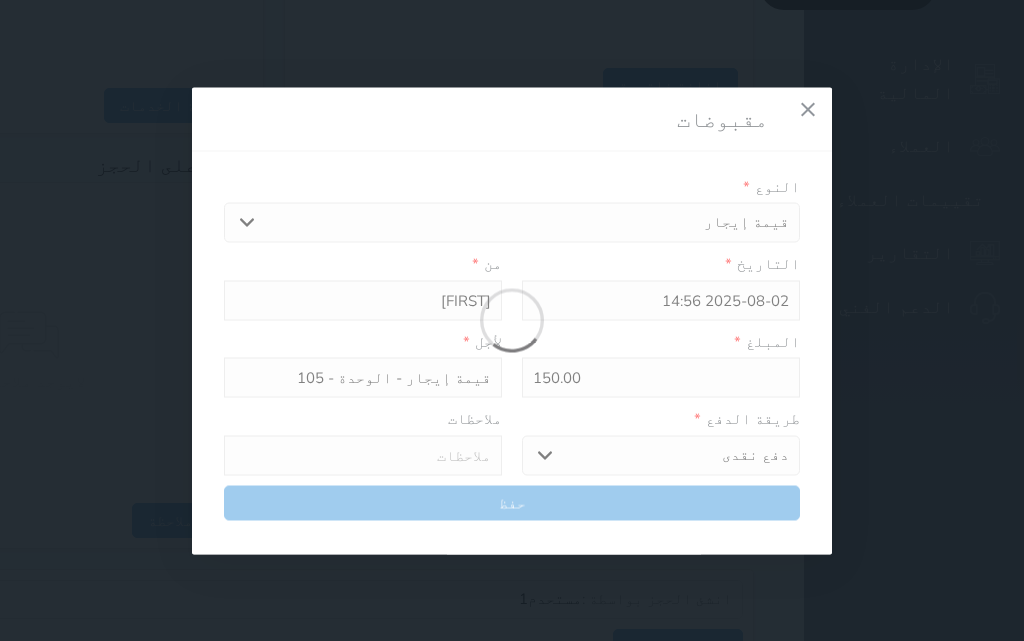 type 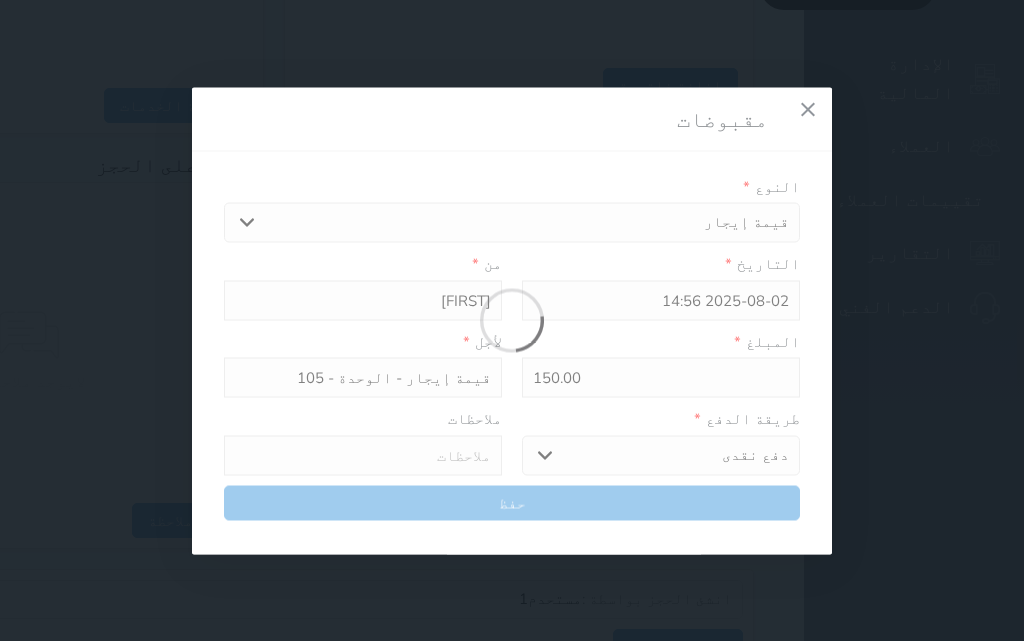 type on "0" 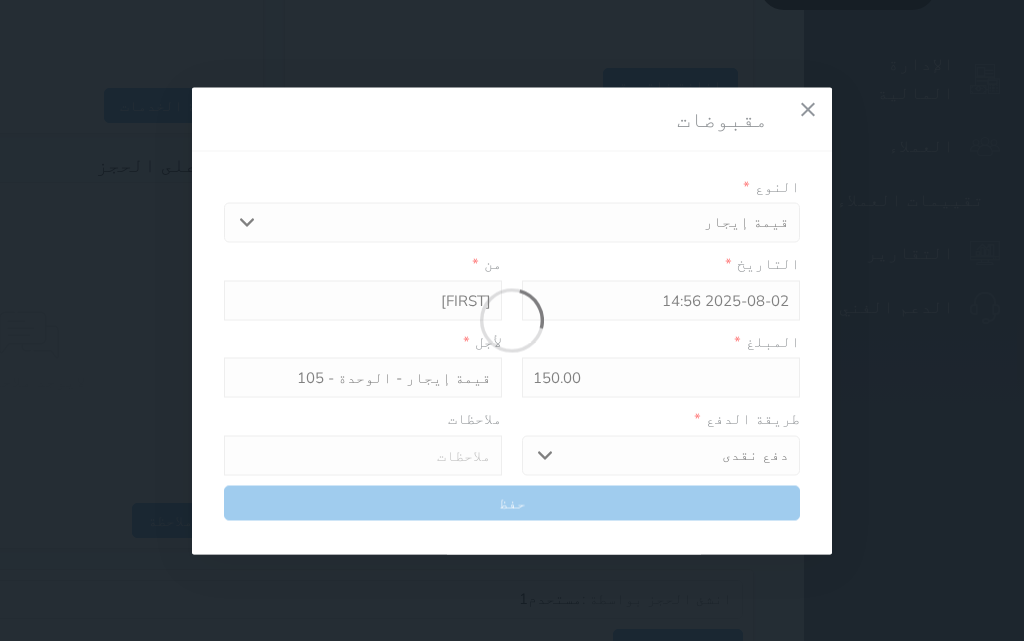select 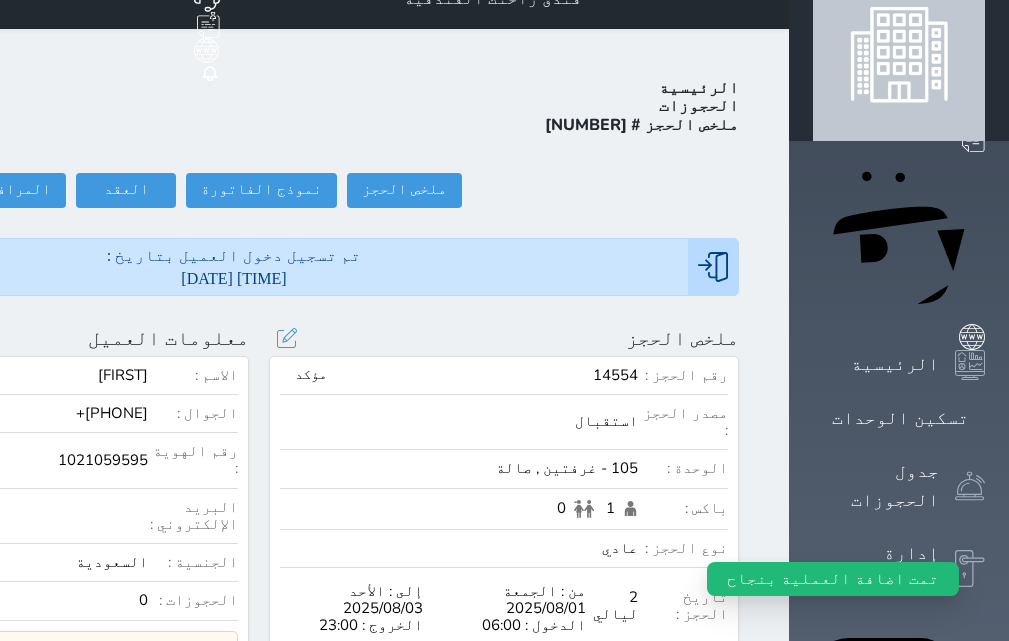 scroll, scrollTop: 0, scrollLeft: 0, axis: both 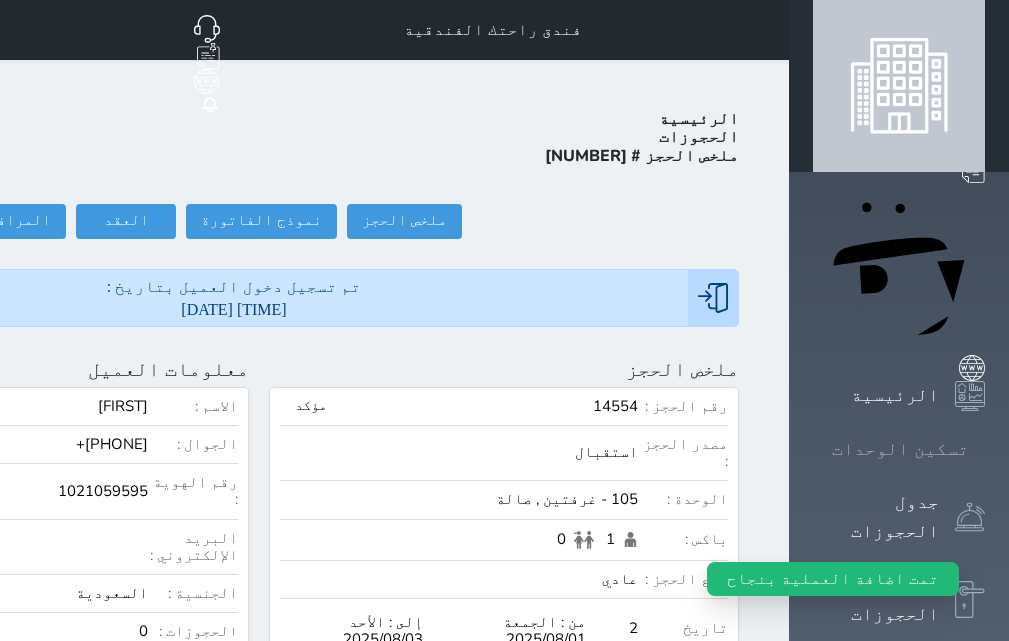 click on "تسكين الوحدات" at bounding box center [900, 449] 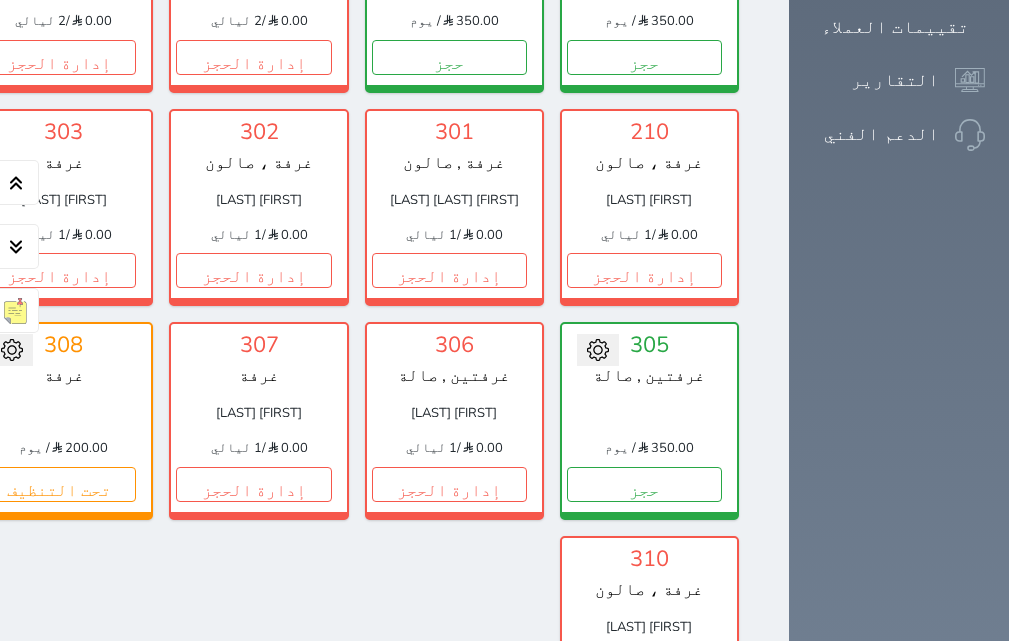 scroll, scrollTop: 1360, scrollLeft: 0, axis: vertical 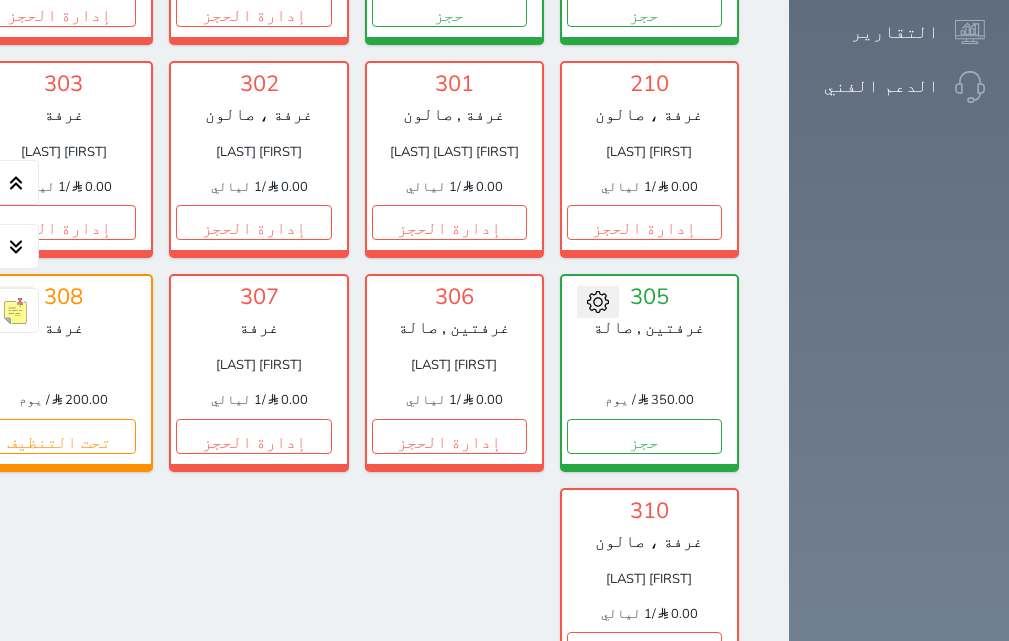click on "إدارة الحجز" at bounding box center (-137, 9) 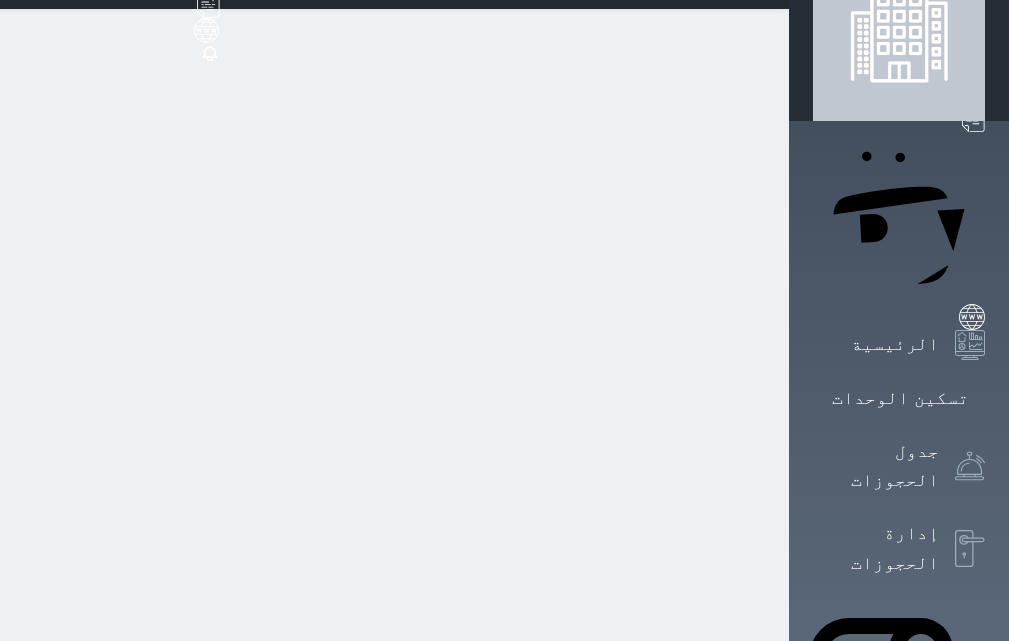 scroll, scrollTop: 0, scrollLeft: 0, axis: both 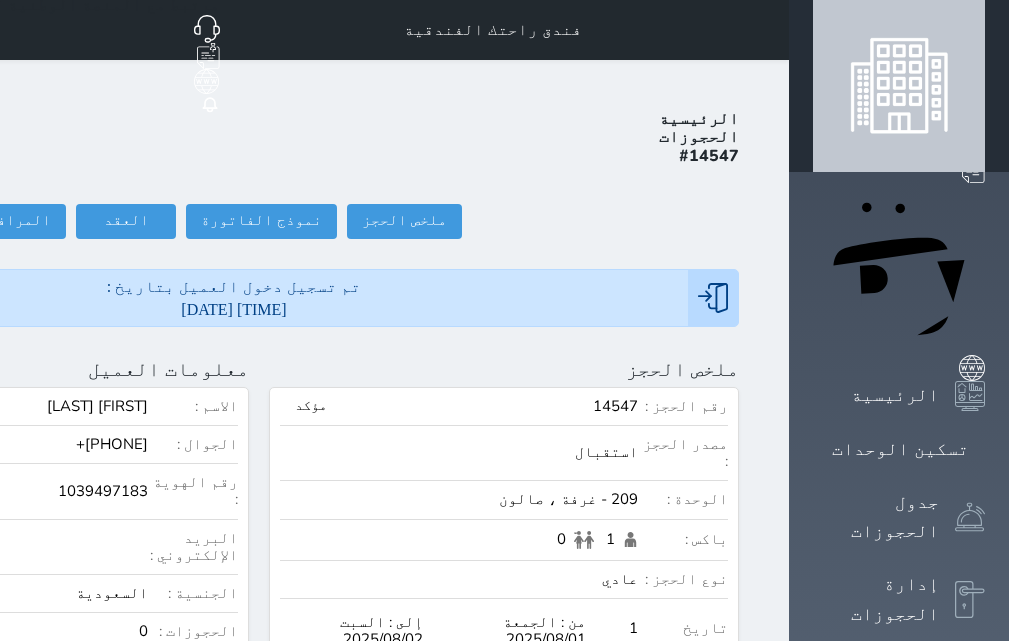 click on "تسجيل مغادرة" at bounding box center (-145, 221) 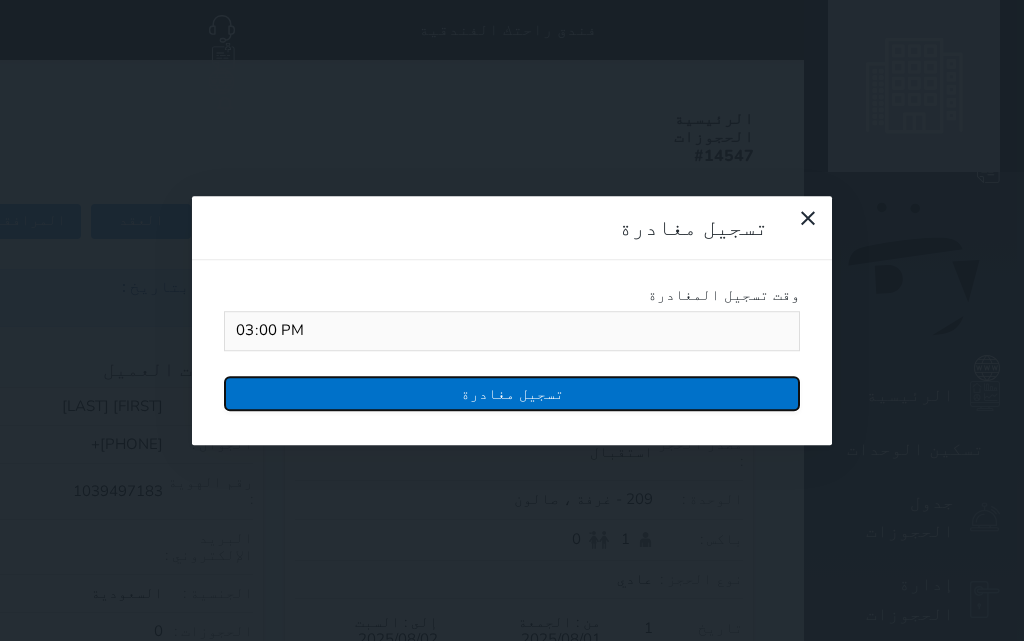 click on "تسجيل مغادرة" at bounding box center [512, 393] 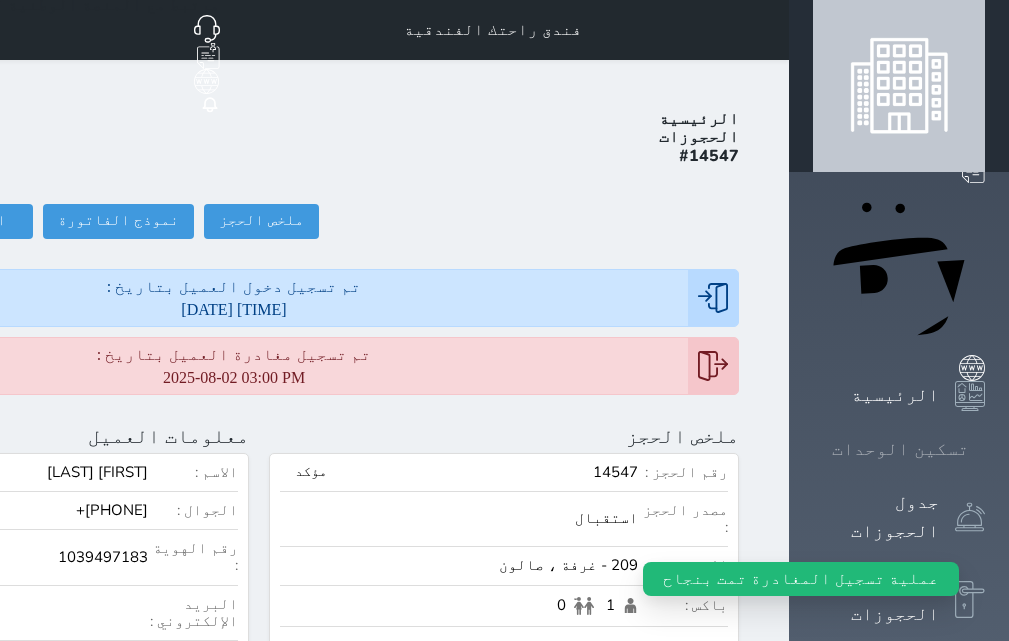 click on "تسكين الوحدات" at bounding box center (900, 449) 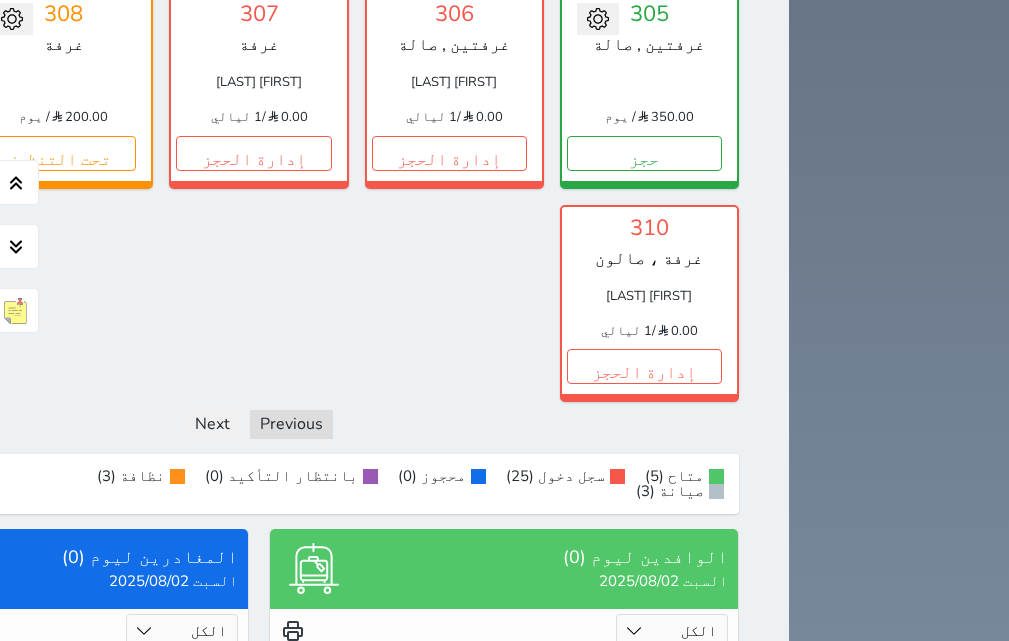 scroll, scrollTop: 1660, scrollLeft: 0, axis: vertical 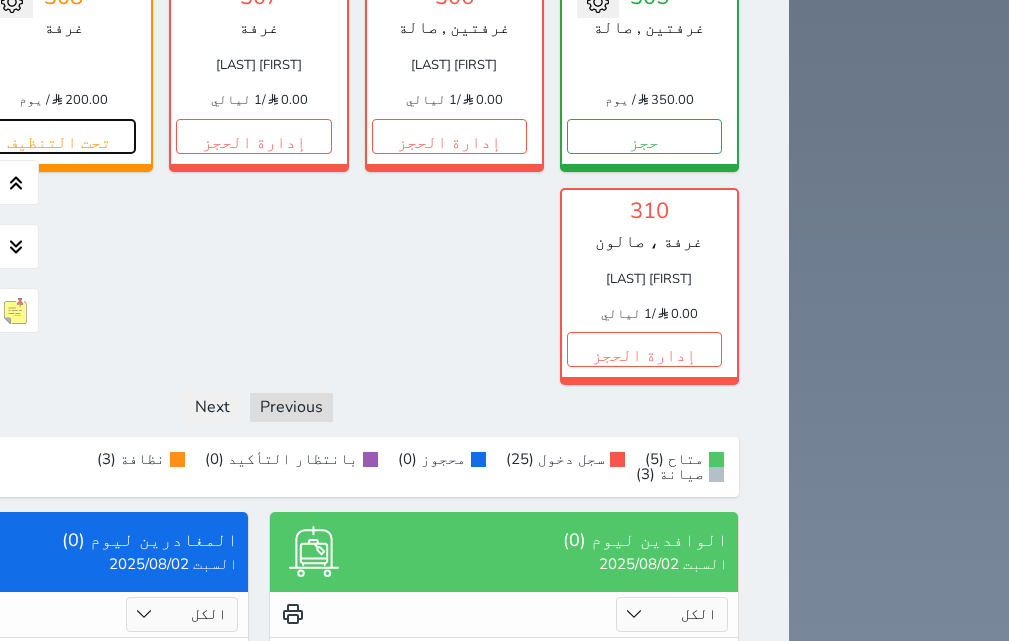 drag, startPoint x: 641, startPoint y: 511, endPoint x: 641, endPoint y: 478, distance: 33 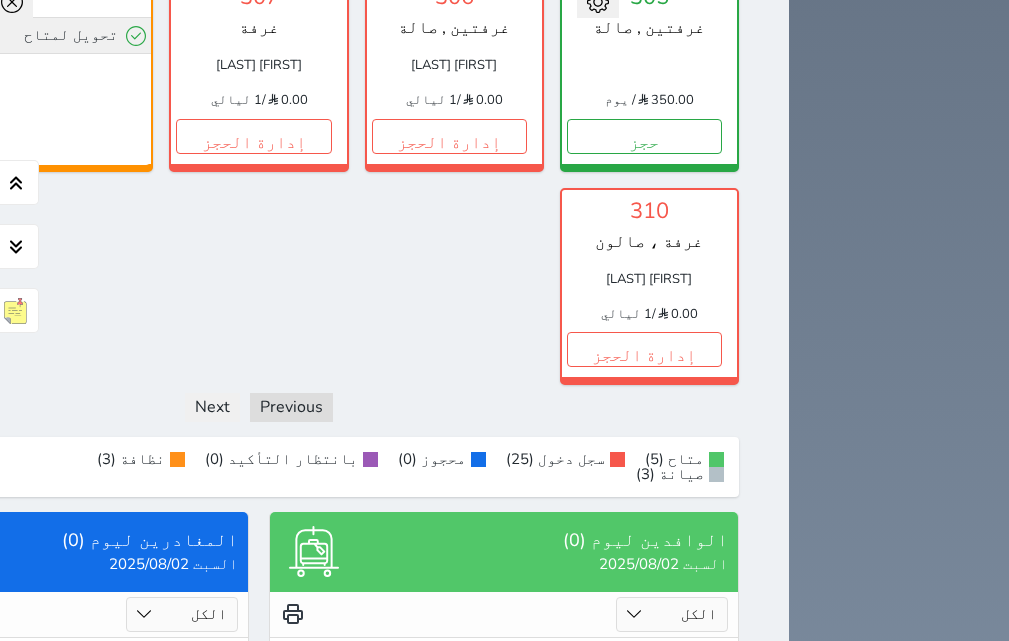 click 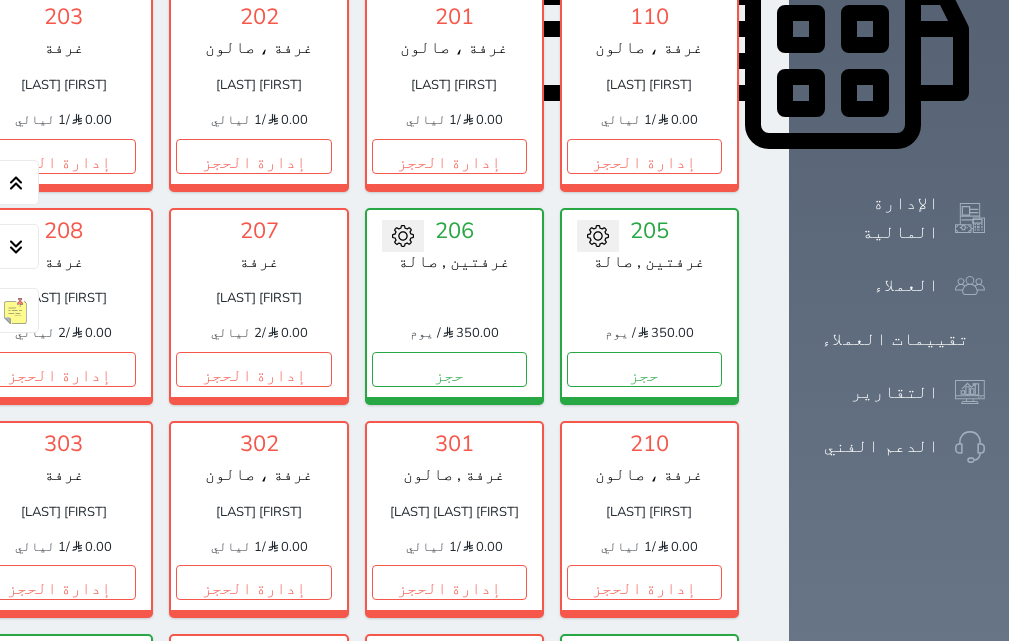 scroll, scrollTop: 660, scrollLeft: 0, axis: vertical 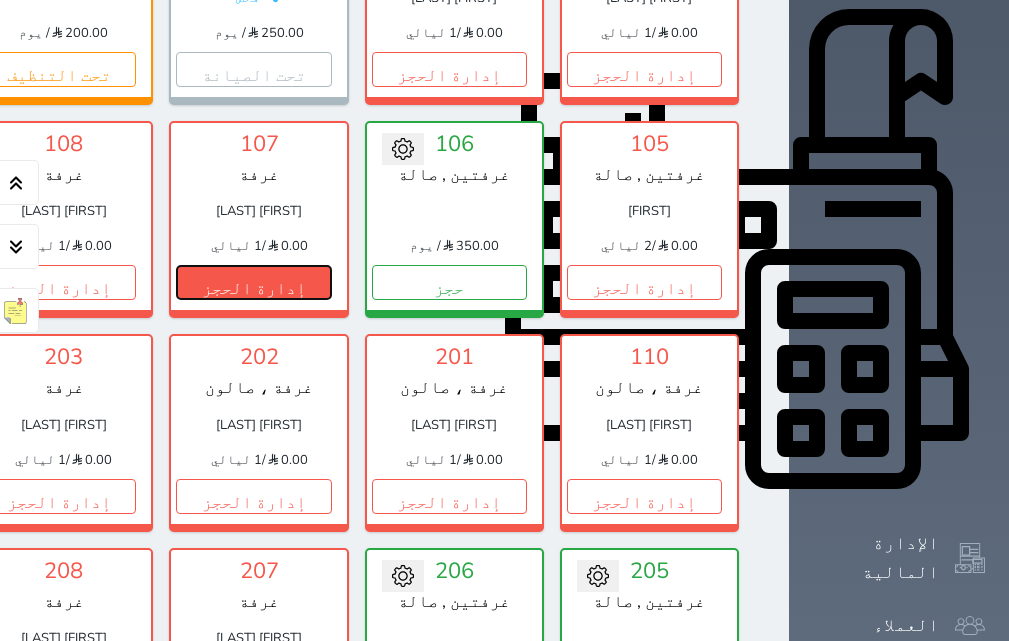 click on "إدارة الحجز" at bounding box center [253, 282] 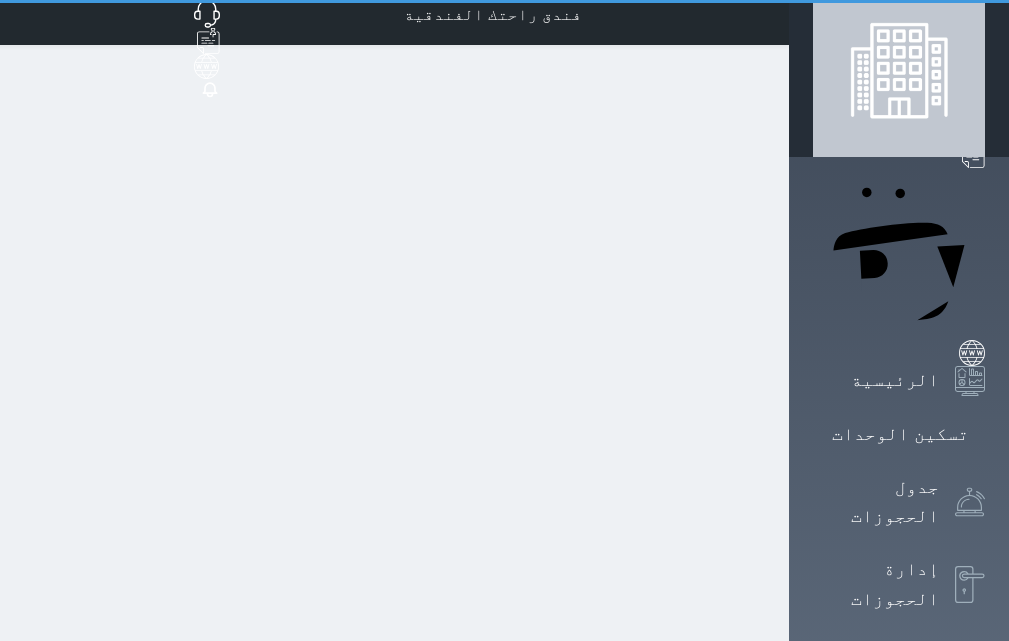 scroll, scrollTop: 0, scrollLeft: 0, axis: both 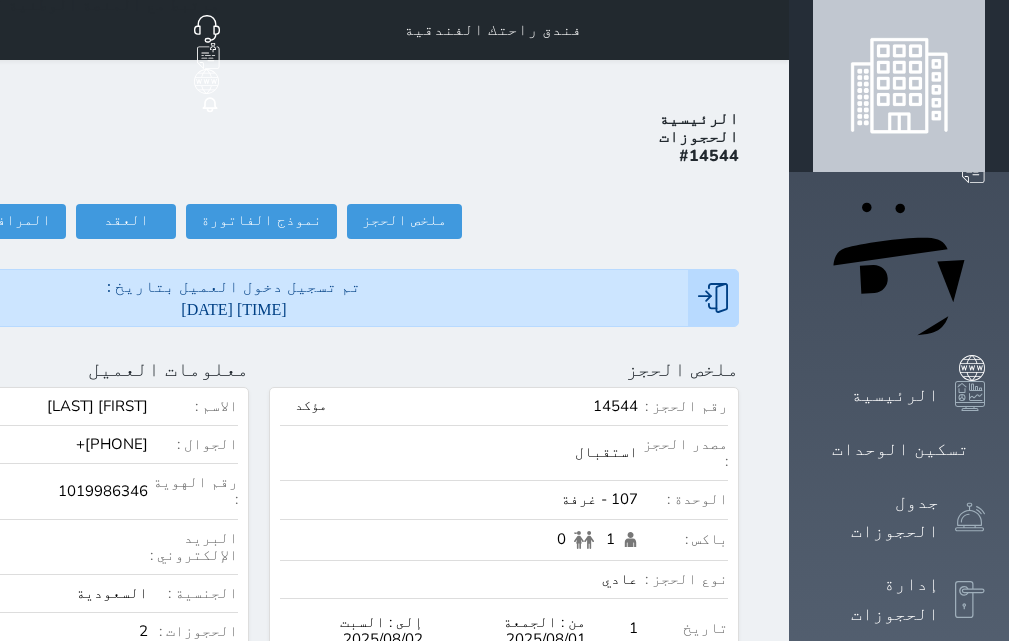 click on "تسجيل مغادرة" at bounding box center [-145, 221] 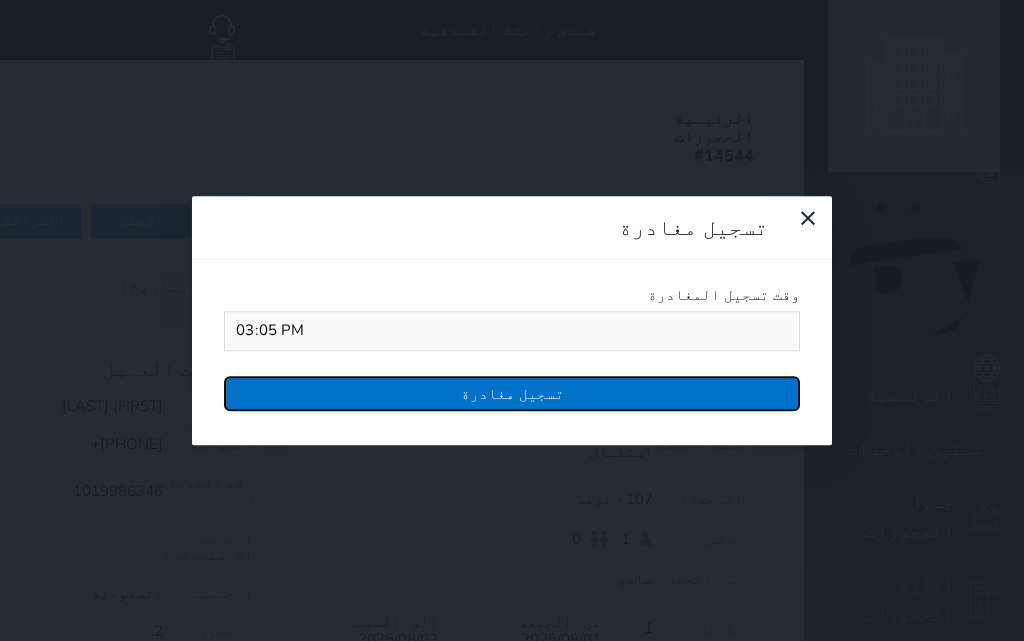 click on "تسجيل مغادرة" at bounding box center [512, 393] 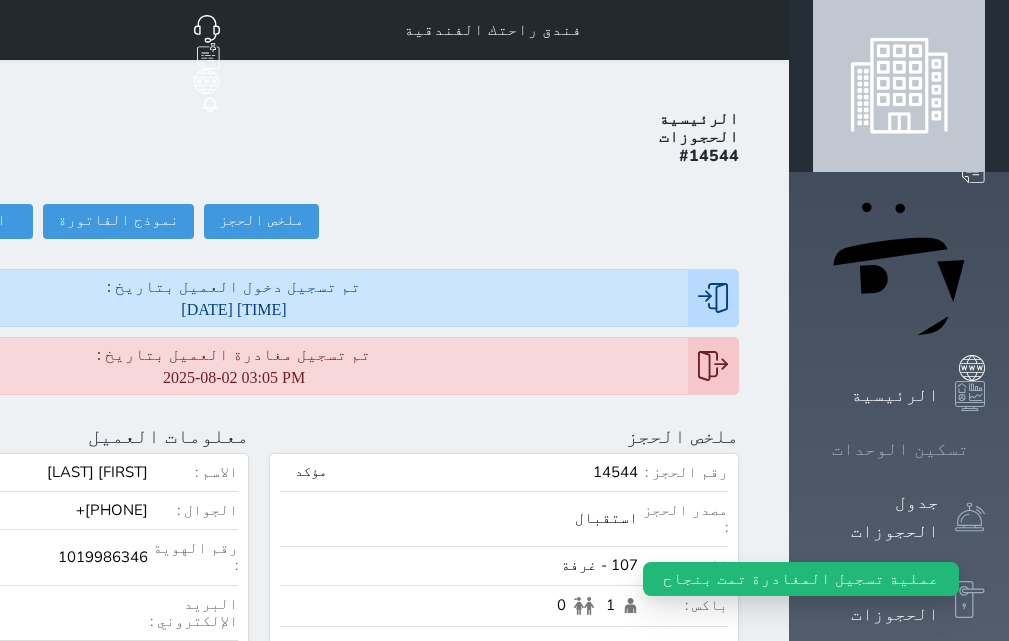 click on "تسكين الوحدات" at bounding box center [900, 449] 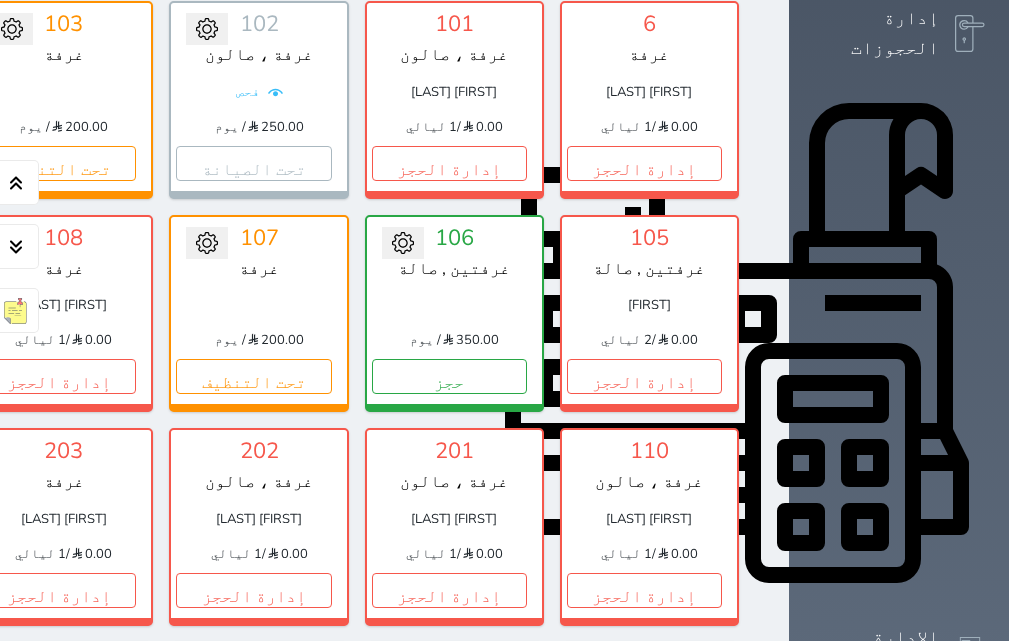 scroll, scrollTop: 660, scrollLeft: 0, axis: vertical 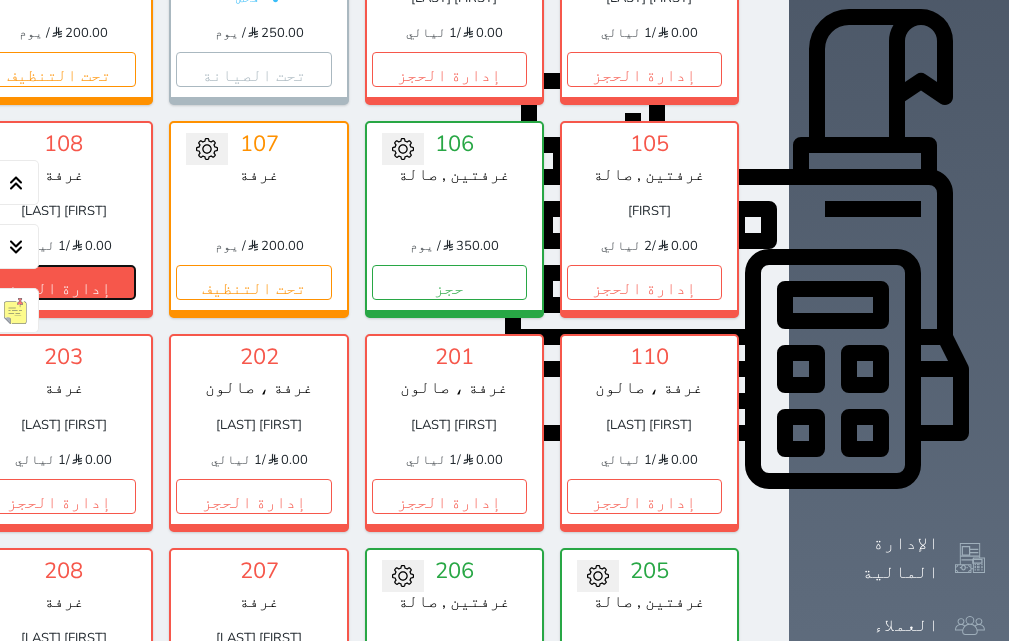 click on "إدارة الحجز" at bounding box center [58, 282] 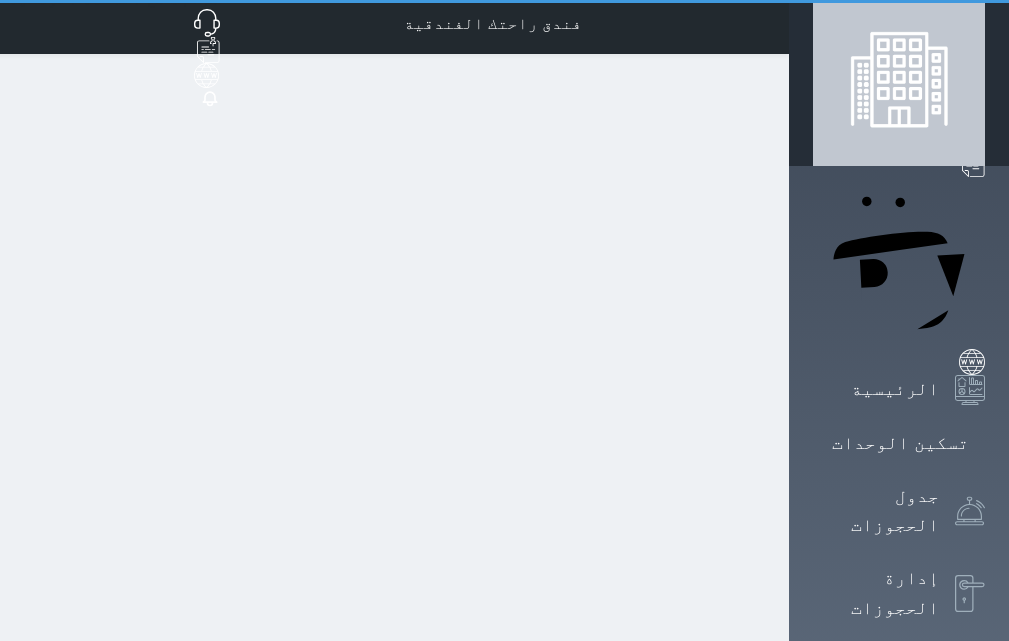 scroll, scrollTop: 0, scrollLeft: 0, axis: both 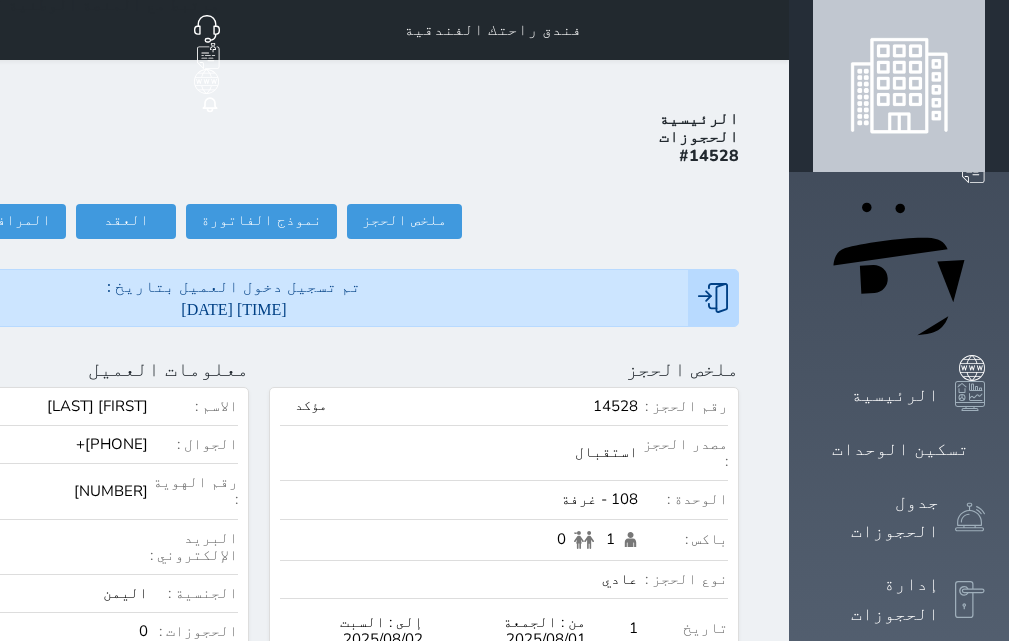click on "تسجيل مغادرة" at bounding box center [-145, 221] 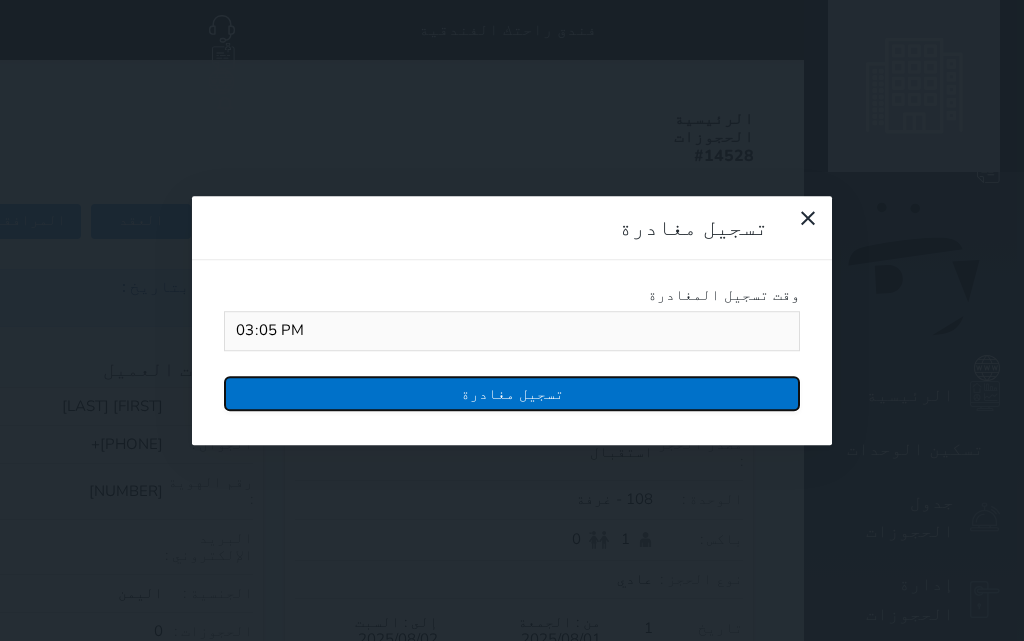 click on "تسجيل مغادرة" at bounding box center (512, 393) 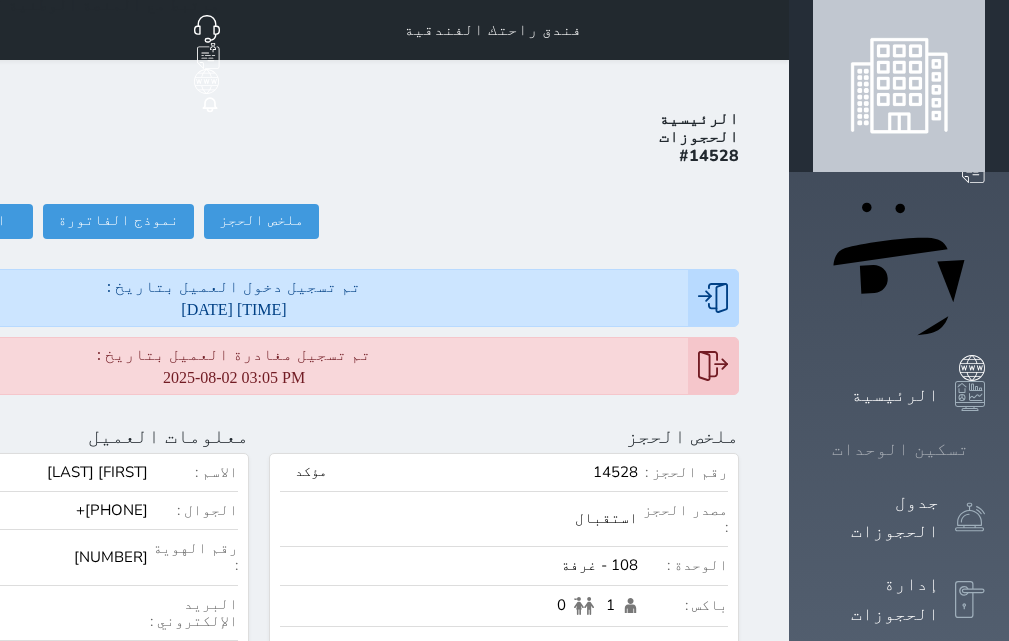 click on "تسكين الوحدات" at bounding box center [900, 449] 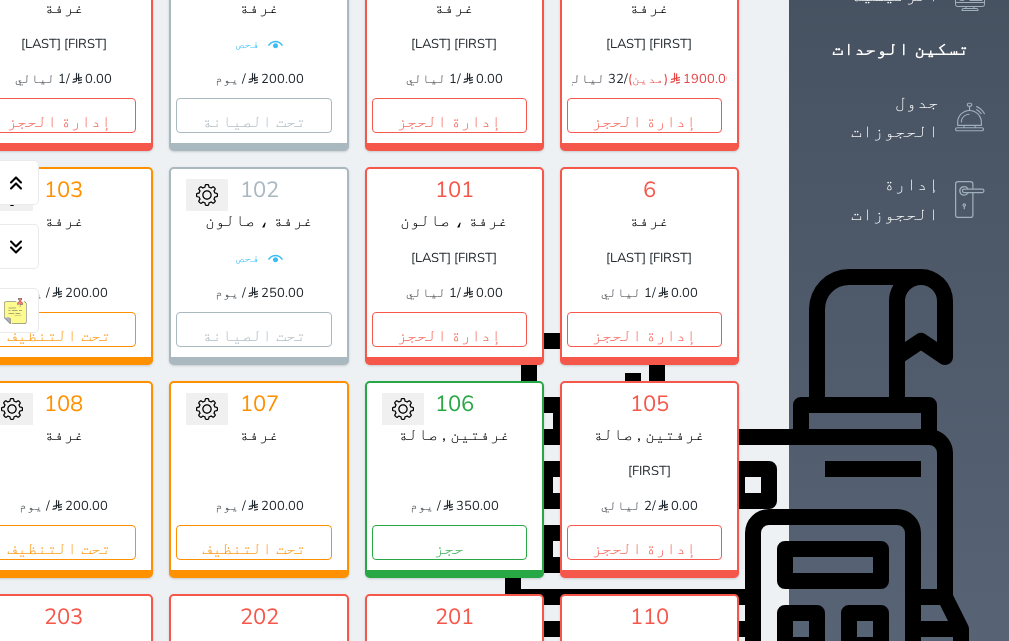 scroll, scrollTop: 500, scrollLeft: 0, axis: vertical 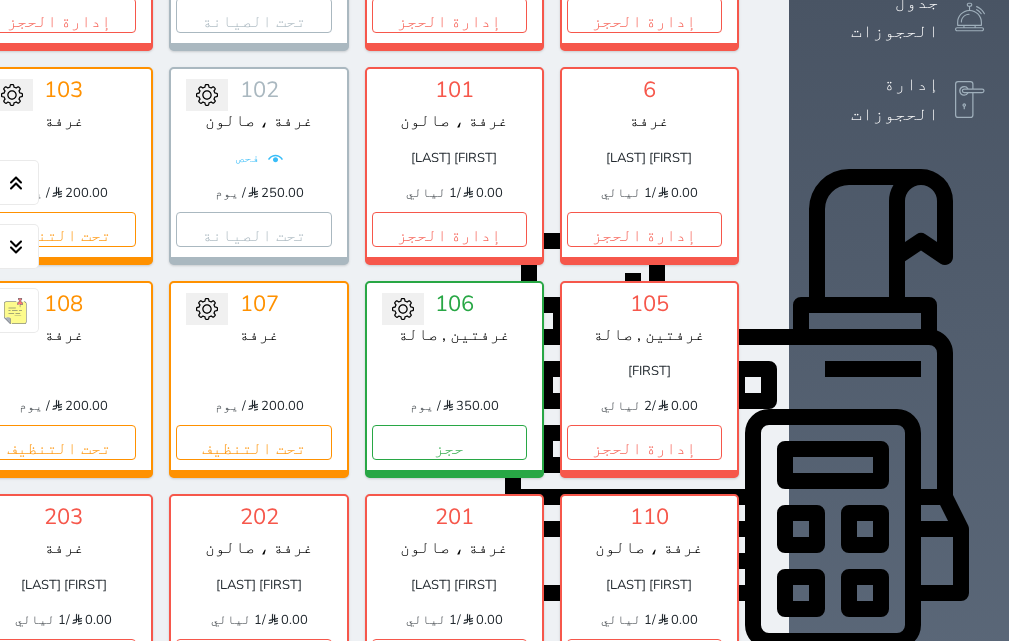 click on "إدارة الحجز" at bounding box center [-137, 229] 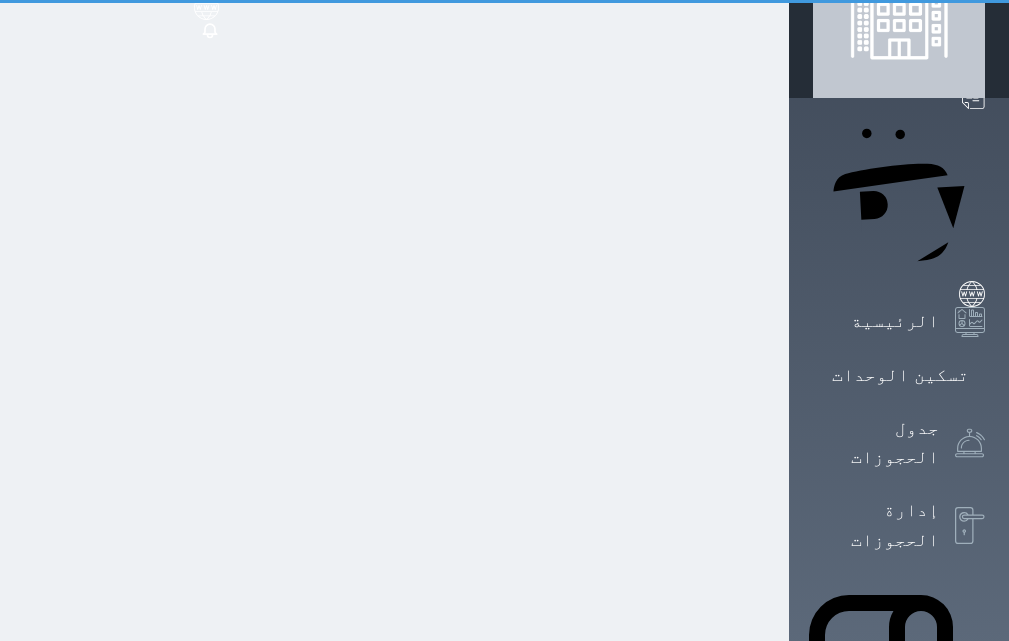 scroll, scrollTop: 0, scrollLeft: 0, axis: both 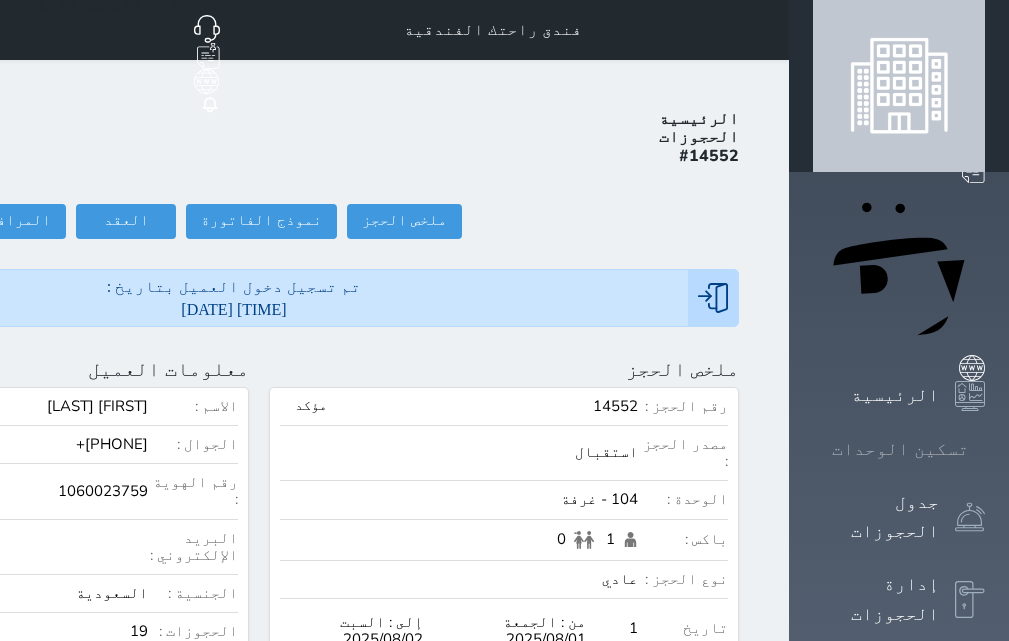click on "تسكين الوحدات" at bounding box center [900, 449] 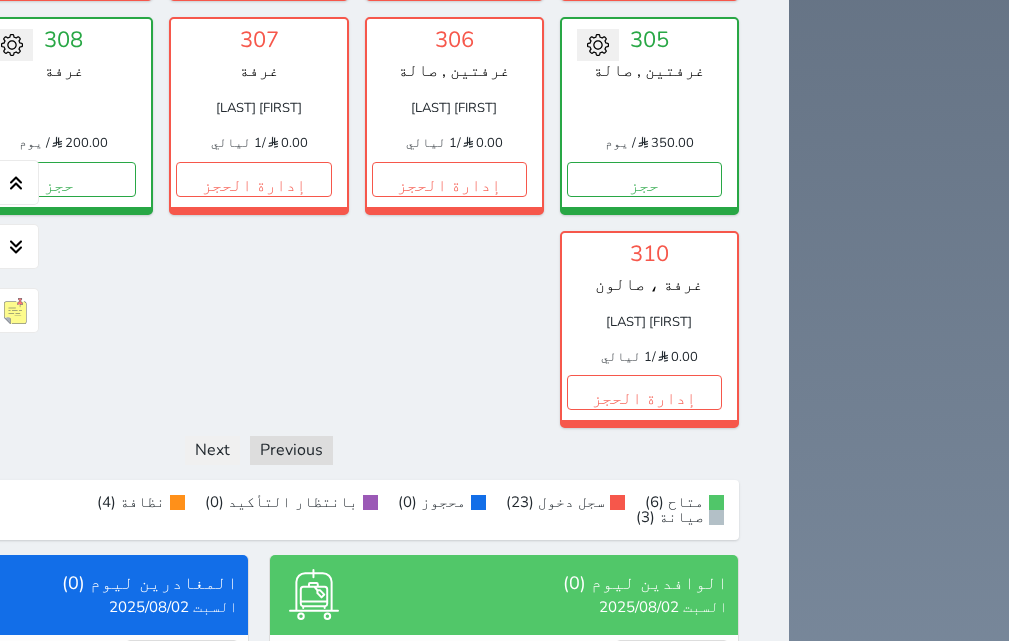 scroll, scrollTop: 1860, scrollLeft: 0, axis: vertical 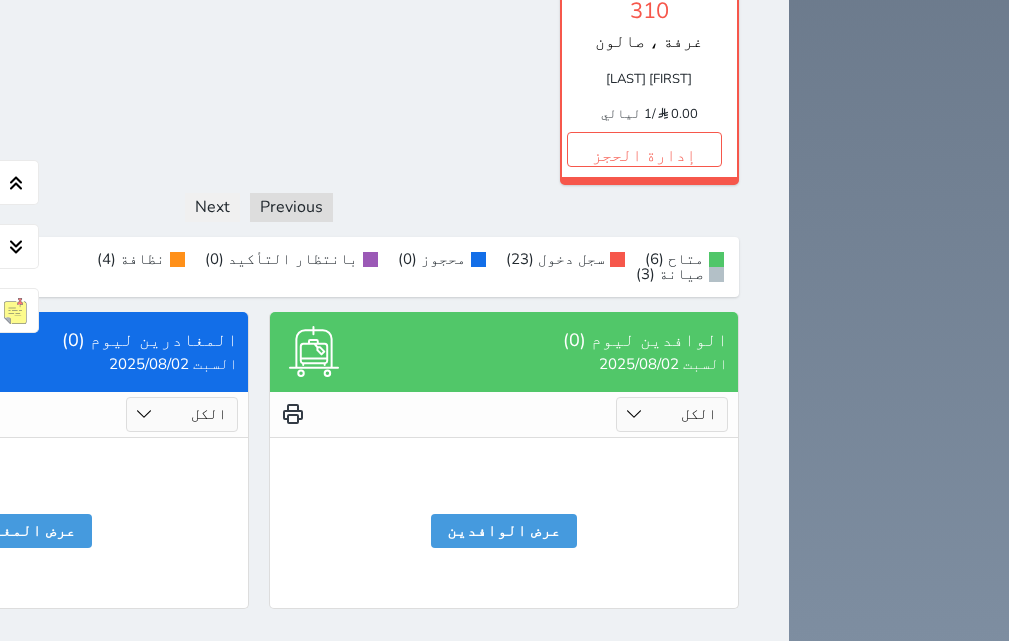 click on "إدارة الحجز" at bounding box center (-137, -64) 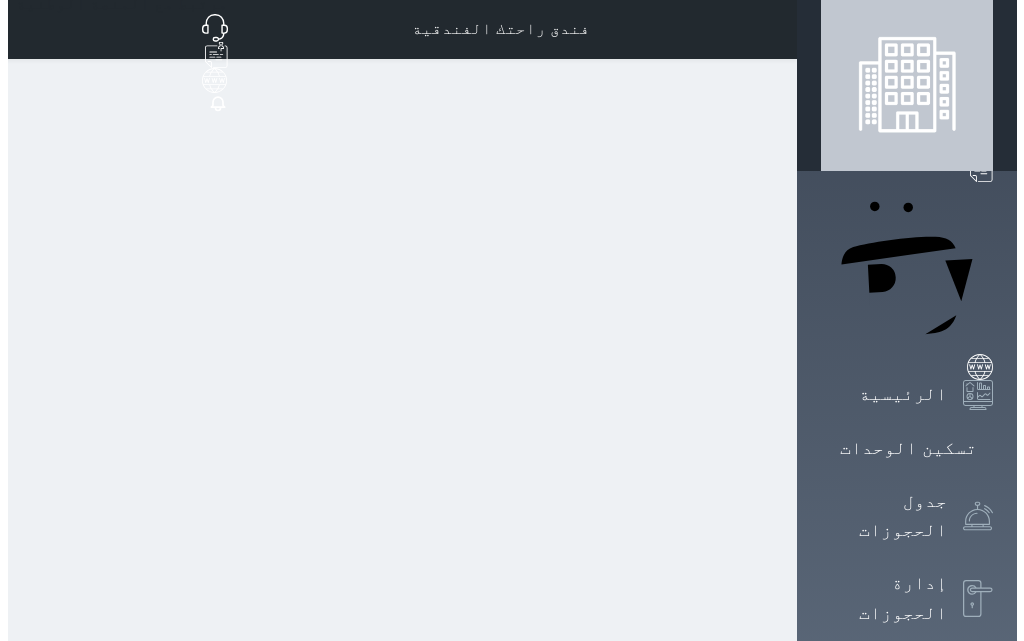 scroll, scrollTop: 0, scrollLeft: 0, axis: both 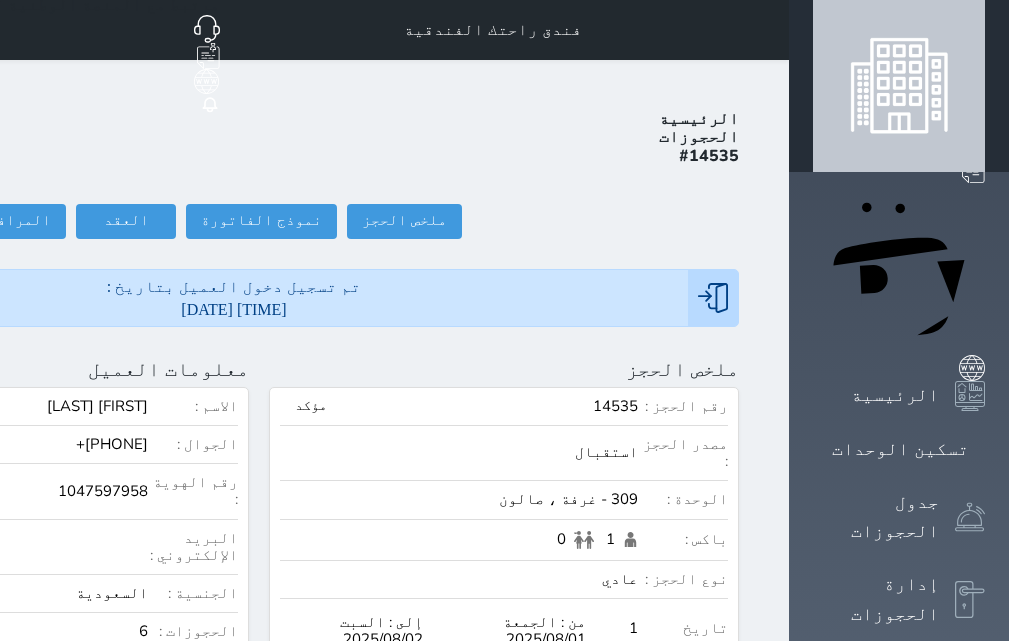 select 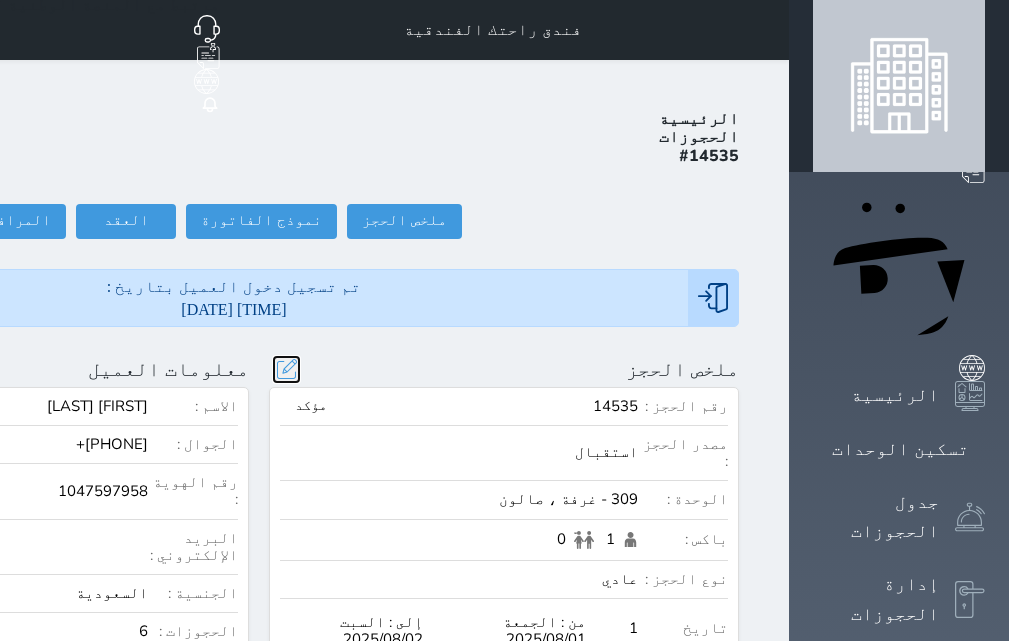 click at bounding box center (286, 369) 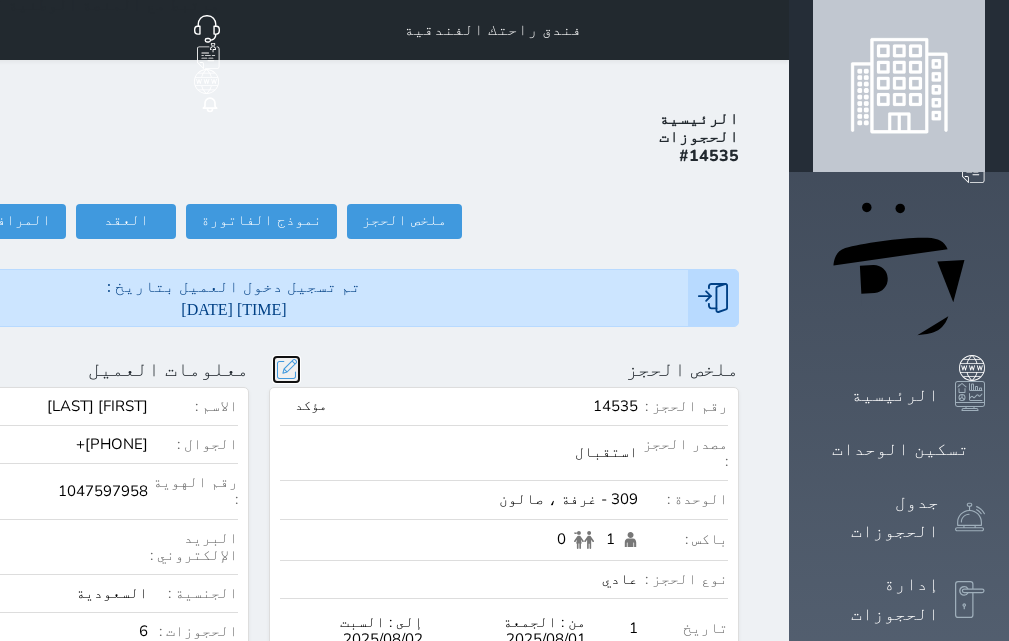 type on "180.00" 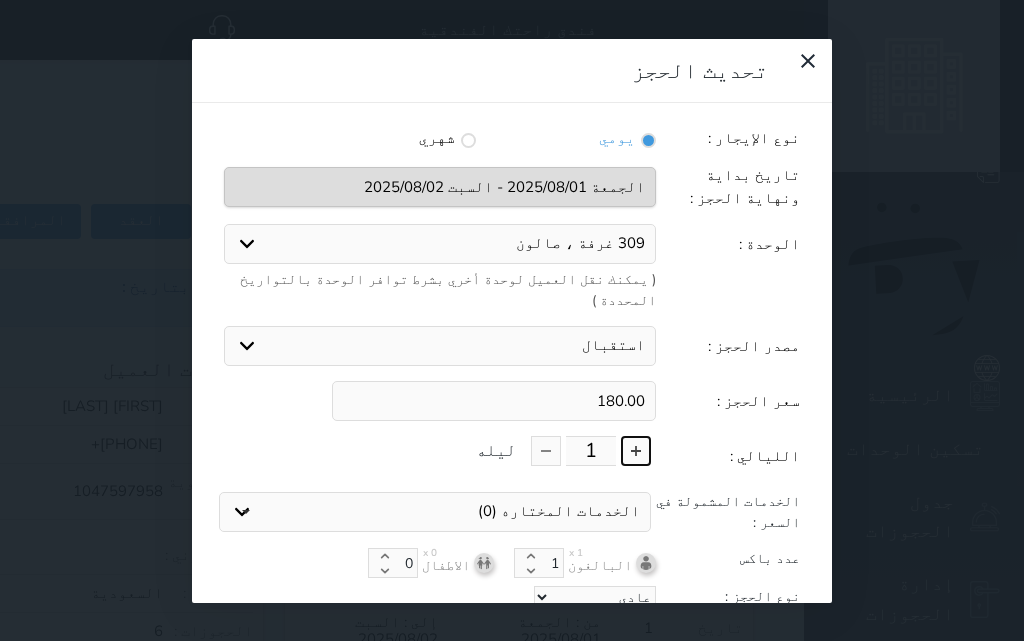 click at bounding box center (636, 451) 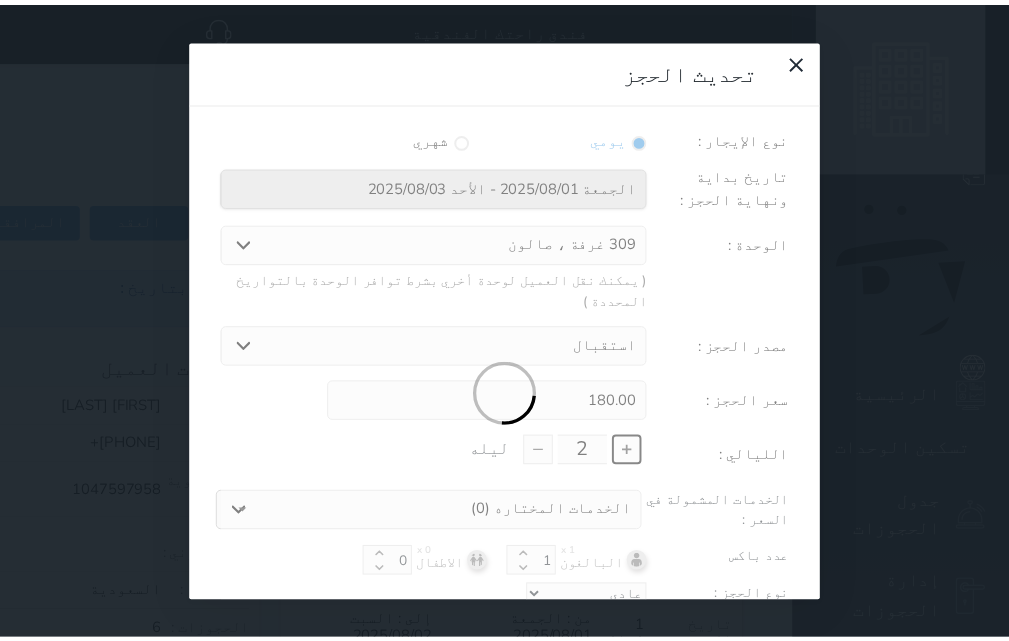 scroll, scrollTop: 45, scrollLeft: 0, axis: vertical 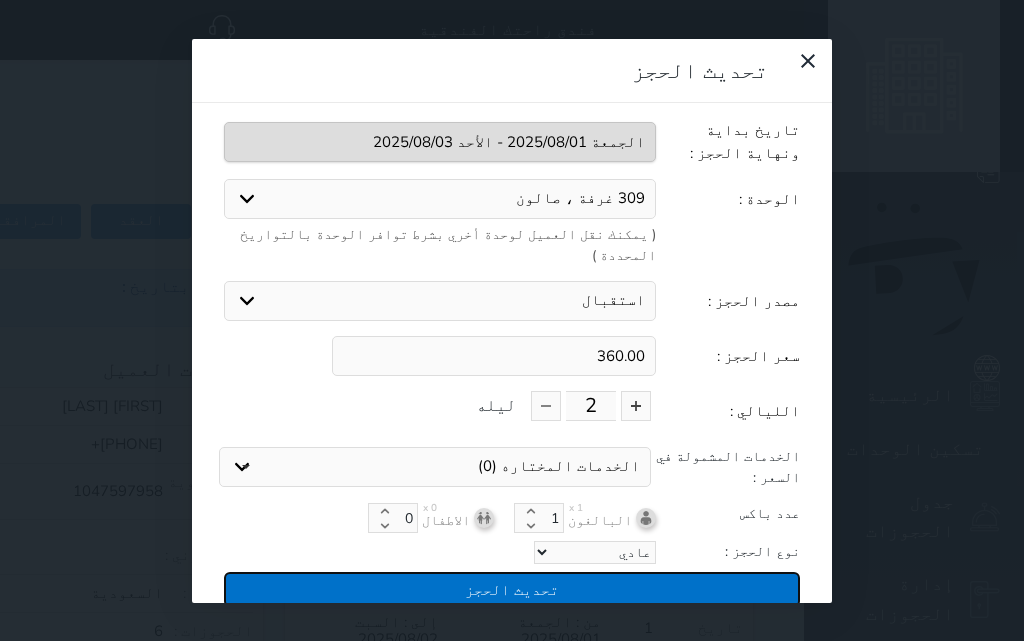 click on "تحديث الحجز" at bounding box center [512, 589] 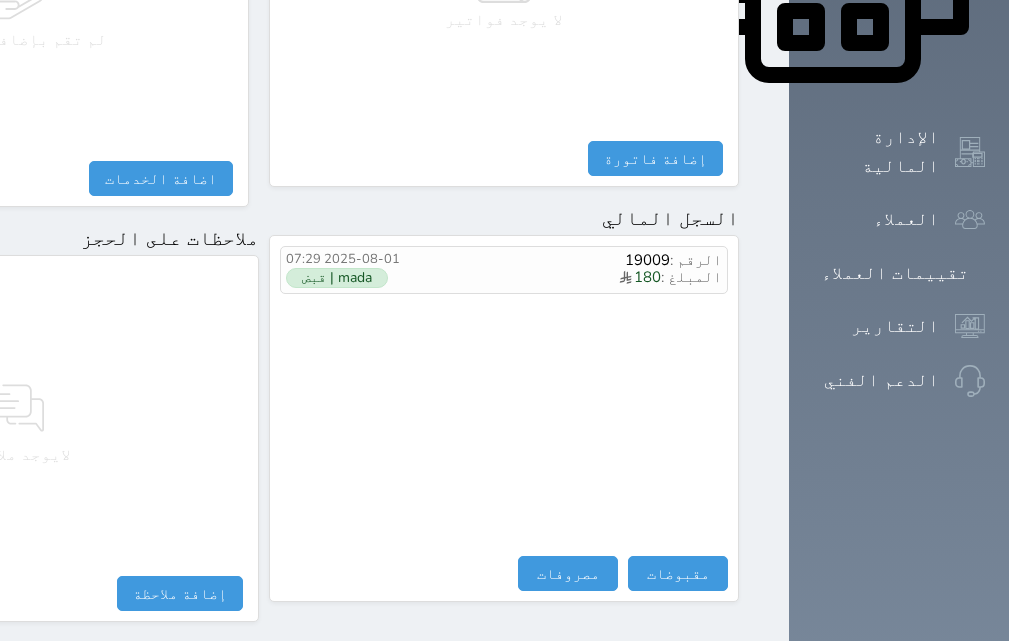 scroll, scrollTop: 1100, scrollLeft: 0, axis: vertical 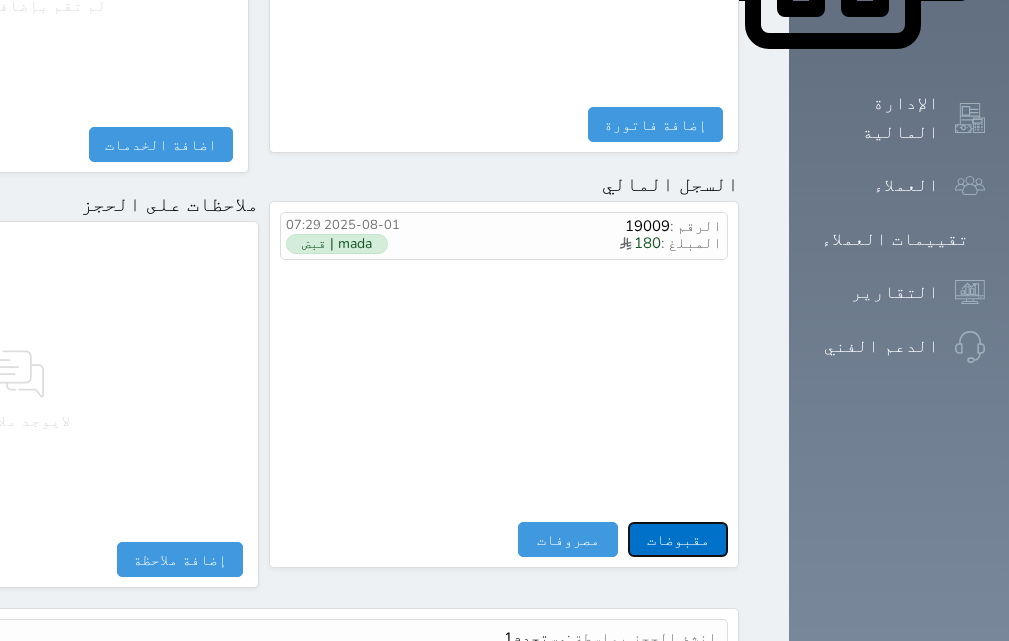 click on "مقبوضات" at bounding box center [678, 539] 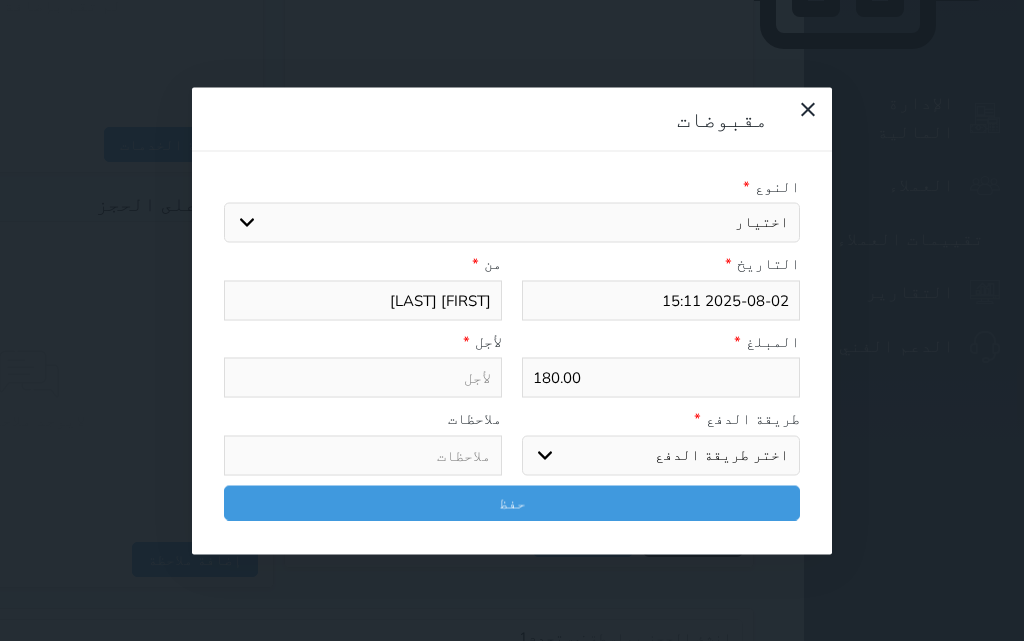select 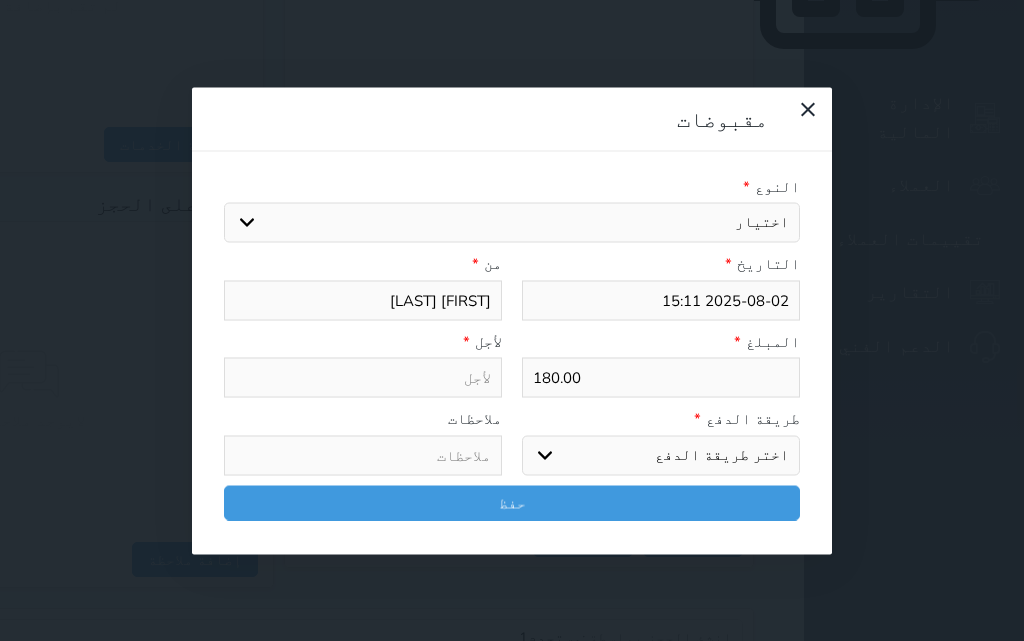 click on "اختيار   مقبوضات عامة قيمة إيجار فواتير تامين عربون لا ينطبق آخر مغسلة واي فاي - الإنترنت مواقف السيارات طعام الأغذية والمشروبات مشروبات المشروبات الباردة المشروبات الساخنة الإفطار غداء عشاء مخبز و كعك حمام سباحة الصالة الرياضية سبا و خدمات الجمال اختيار وإسقاط (خدمات النقل) ميني بار كابل - تلفزيون سرير إضافي تصفيف الشعر التسوق خدمات الجولات السياحية المنظمة خدمات الدليل السياحي فواتير البوفية" at bounding box center (512, 223) 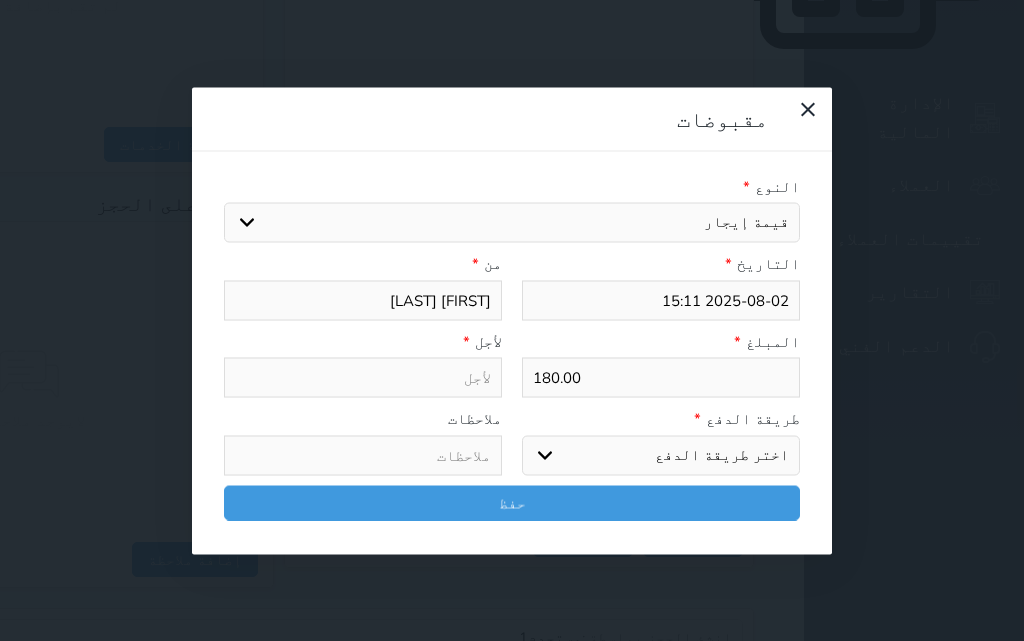 click on "اختيار   مقبوضات عامة قيمة إيجار فواتير تامين عربون لا ينطبق آخر مغسلة واي فاي - الإنترنت مواقف السيارات طعام الأغذية والمشروبات مشروبات المشروبات الباردة المشروبات الساخنة الإفطار غداء عشاء مخبز و كعك حمام سباحة الصالة الرياضية سبا و خدمات الجمال اختيار وإسقاط (خدمات النقل) ميني بار كابل - تلفزيون سرير إضافي تصفيف الشعر التسوق خدمات الجولات السياحية المنظمة خدمات الدليل السياحي فواتير البوفية" at bounding box center (512, 223) 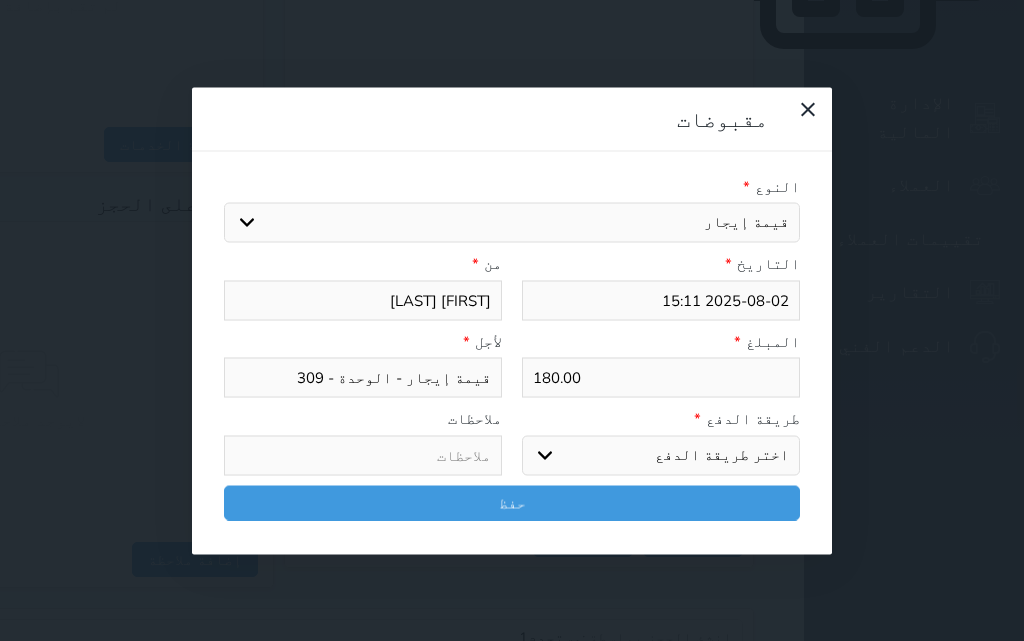 click on "اختر طريقة الدفع   دفع نقدى   تحويل بنكى   مدى   بطاقة ائتمان   آجل" at bounding box center (661, 455) 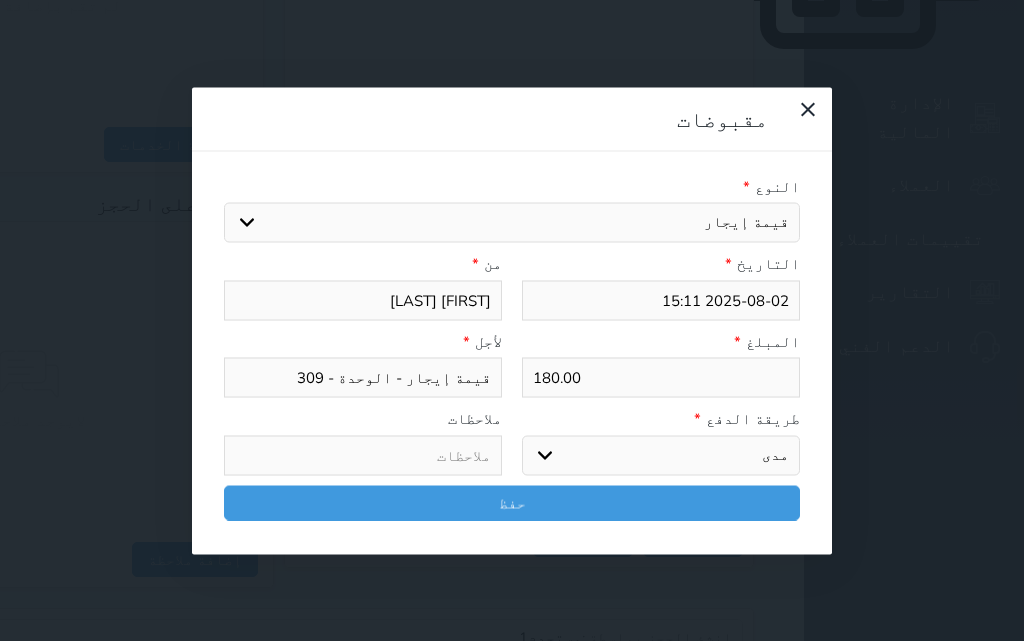 click on "اختر طريقة الدفع   دفع نقدى   تحويل بنكى   مدى   بطاقة ائتمان   آجل" at bounding box center (661, 455) 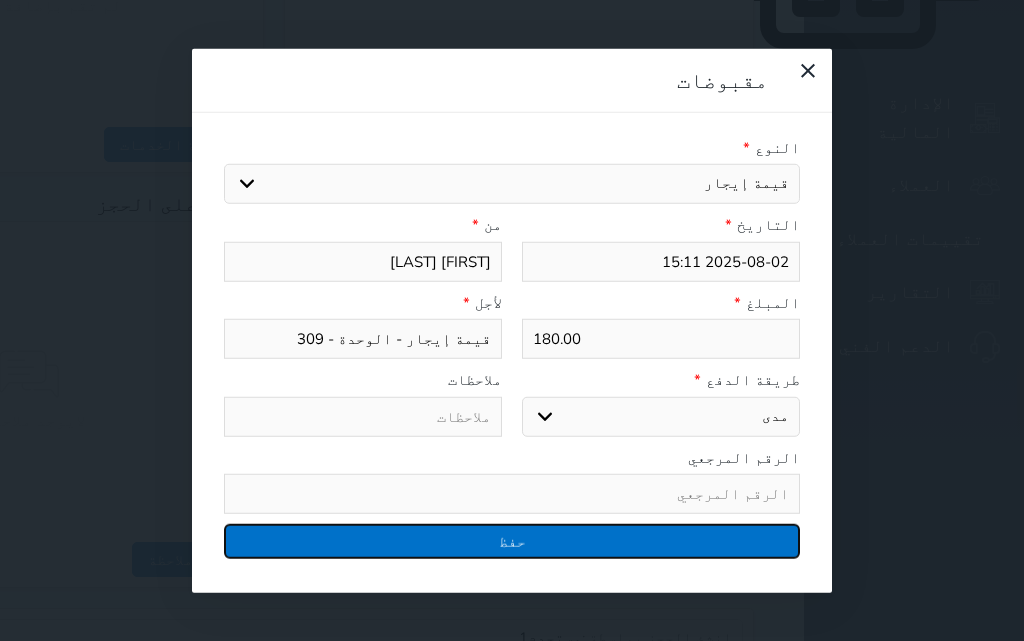 click on "حفظ" at bounding box center (512, 541) 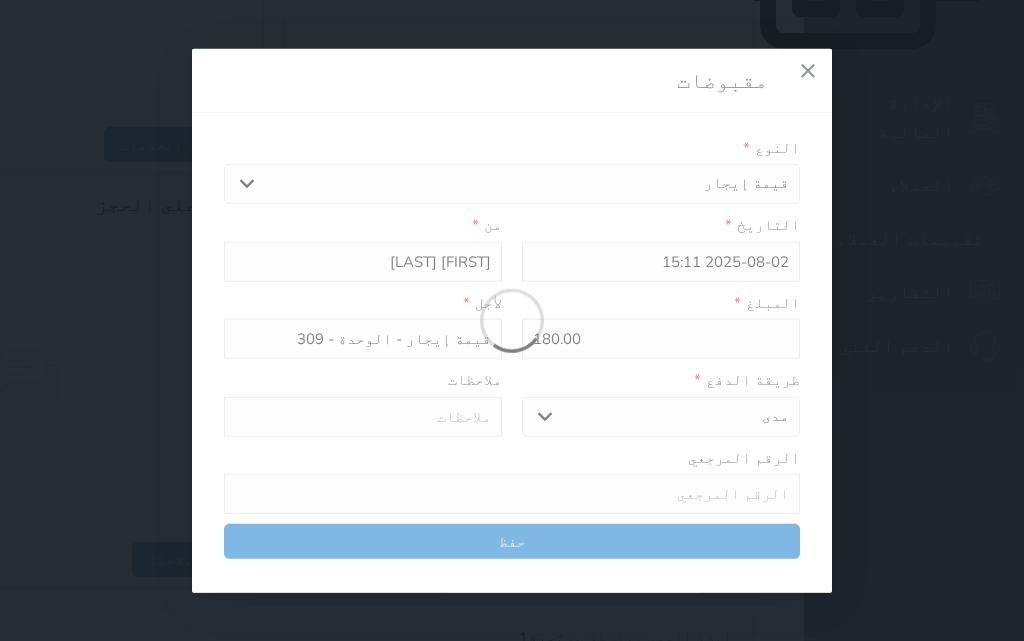 select 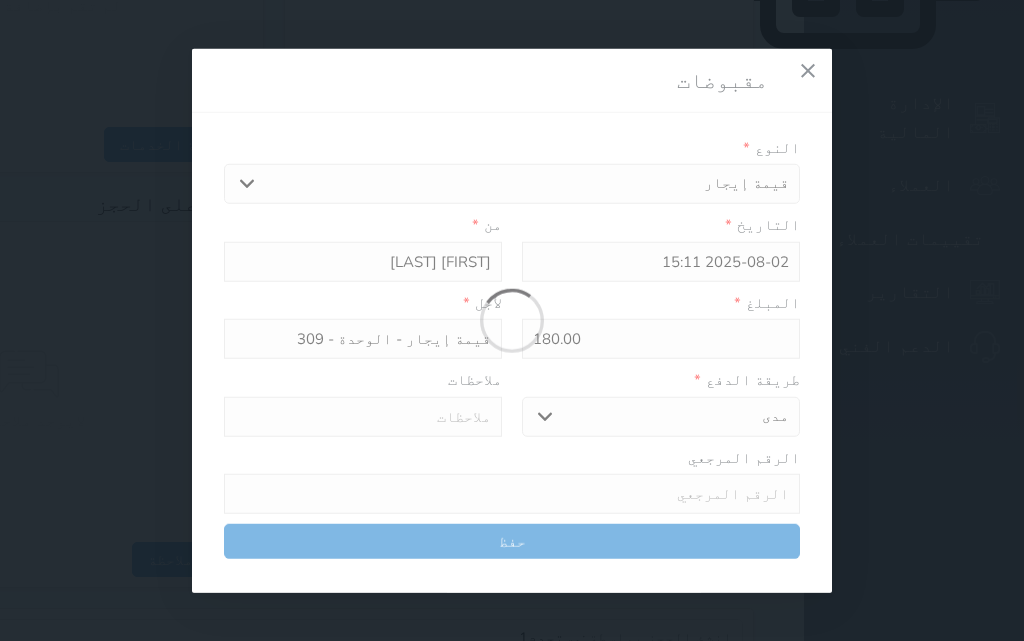 type 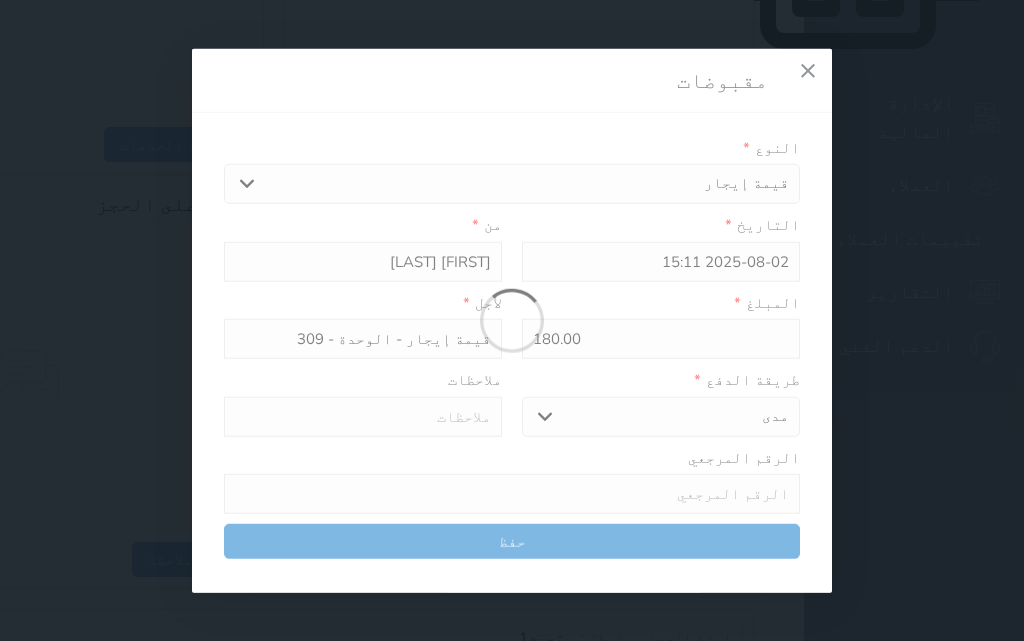 type on "0" 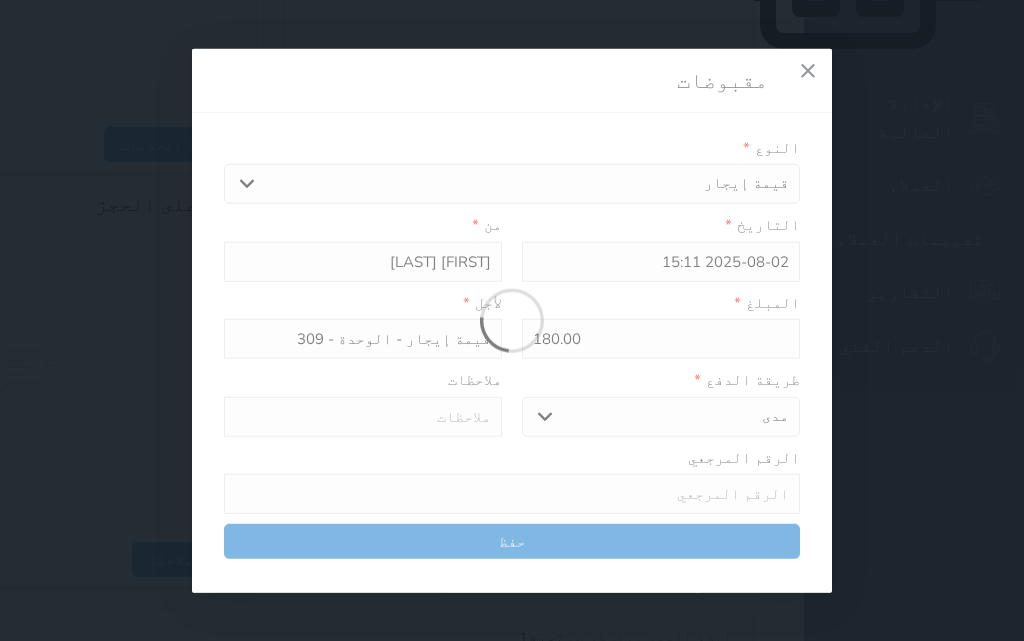 select 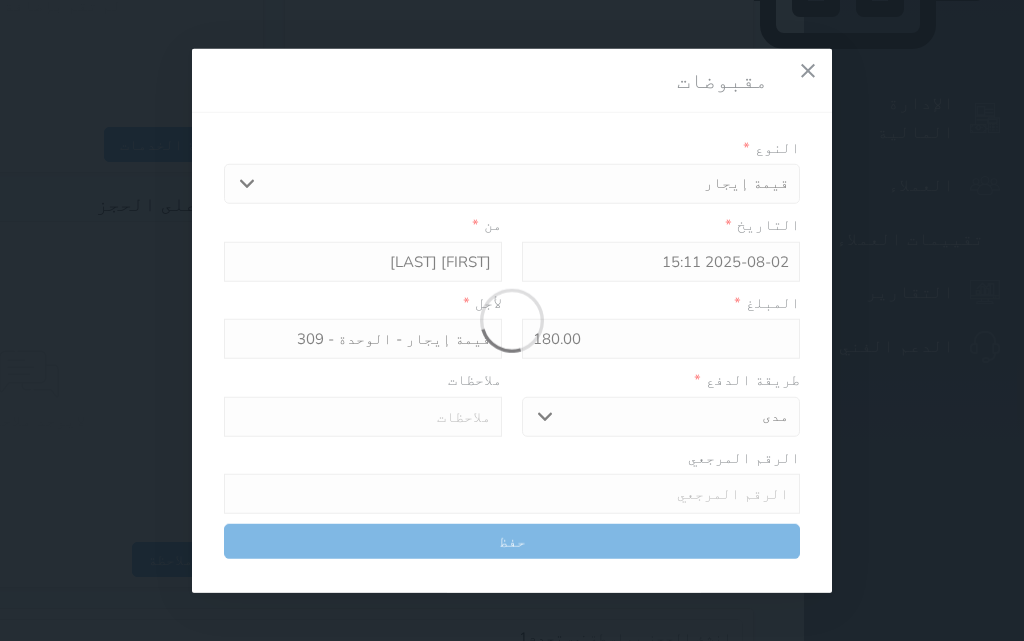 type on "0" 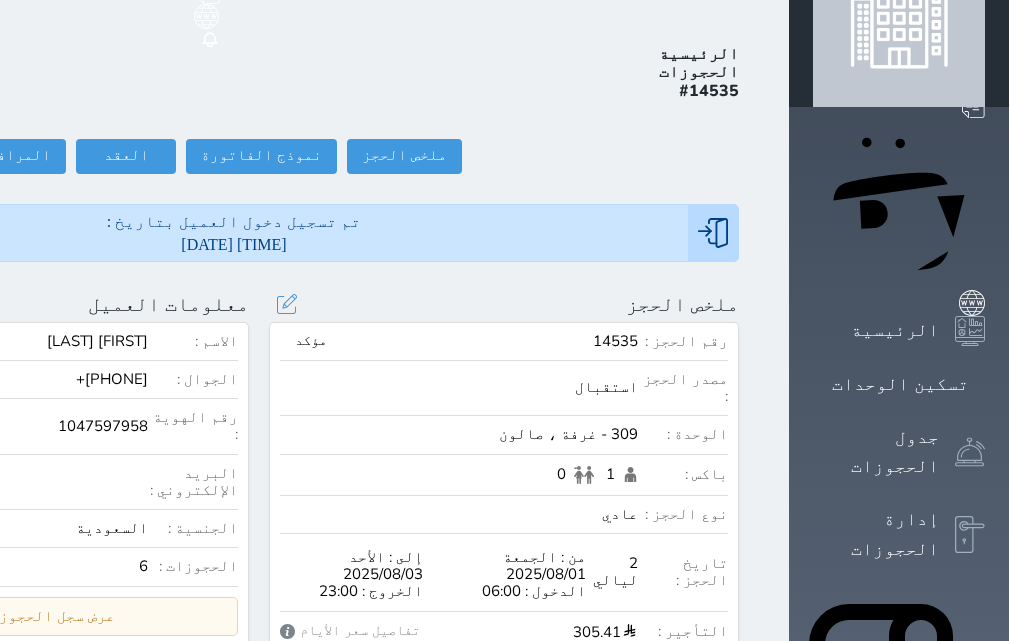 scroll, scrollTop: 100, scrollLeft: 0, axis: vertical 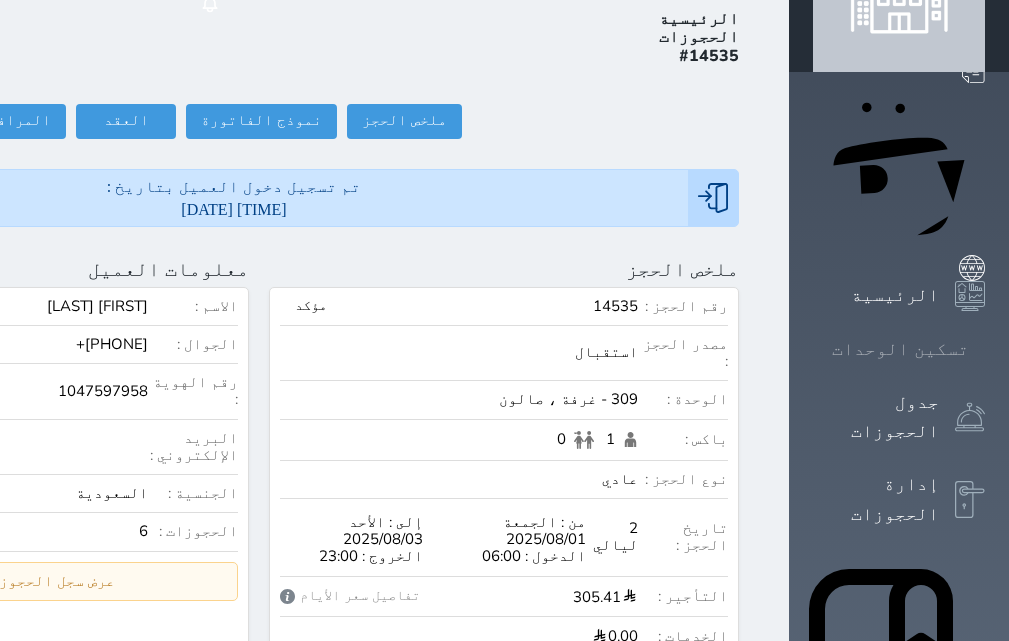 click on "تسكين الوحدات" at bounding box center (900, 349) 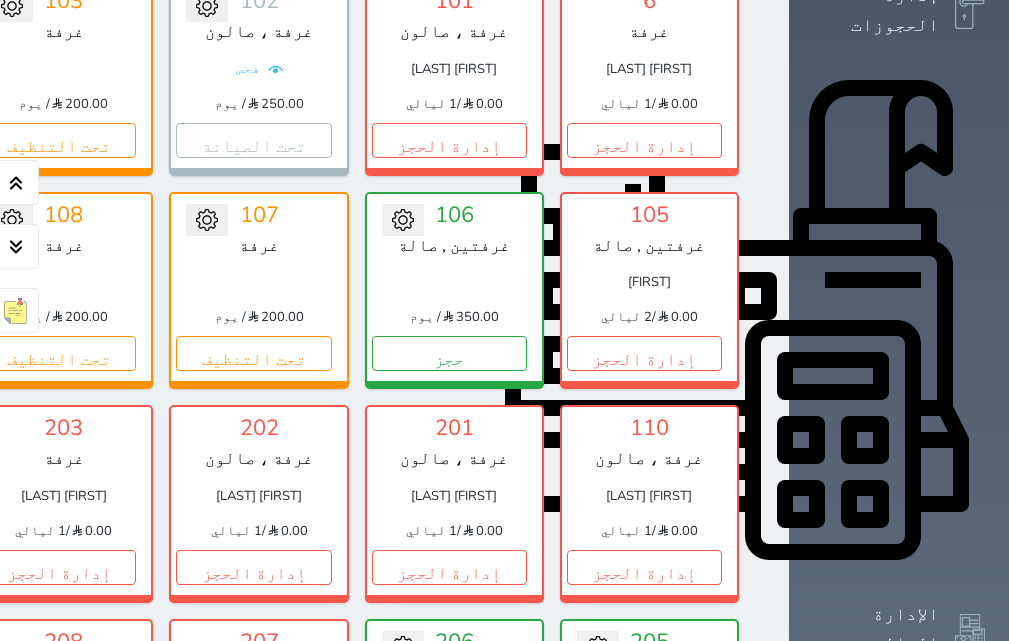 scroll, scrollTop: 560, scrollLeft: 0, axis: vertical 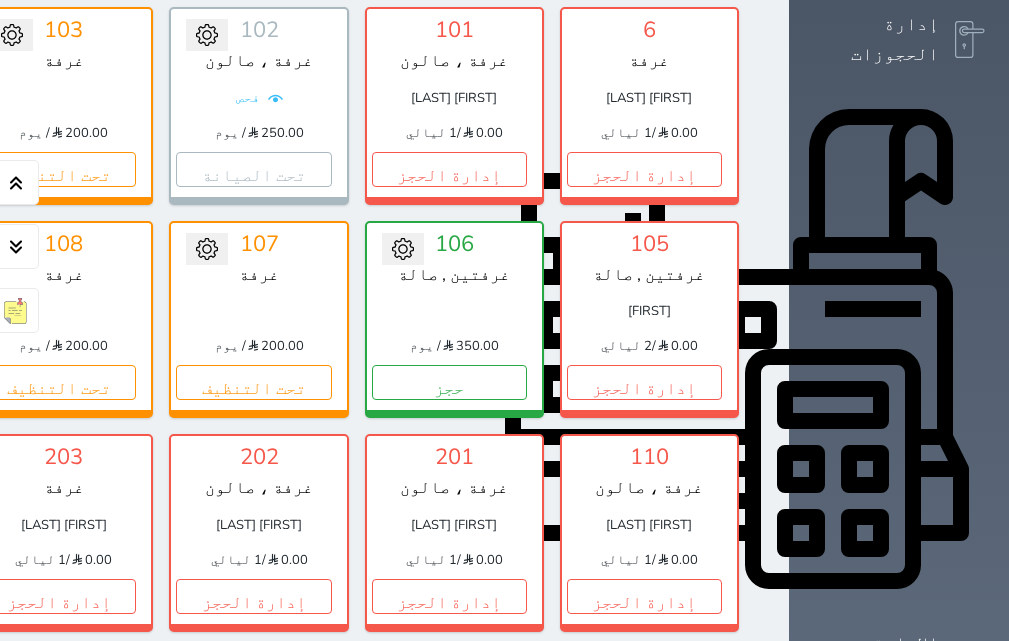 click on "104   غرفة
يحي سعيد يحي الشهراني
0.00
/   1 ليالي           إدارة الحجز" at bounding box center [-132, 105] 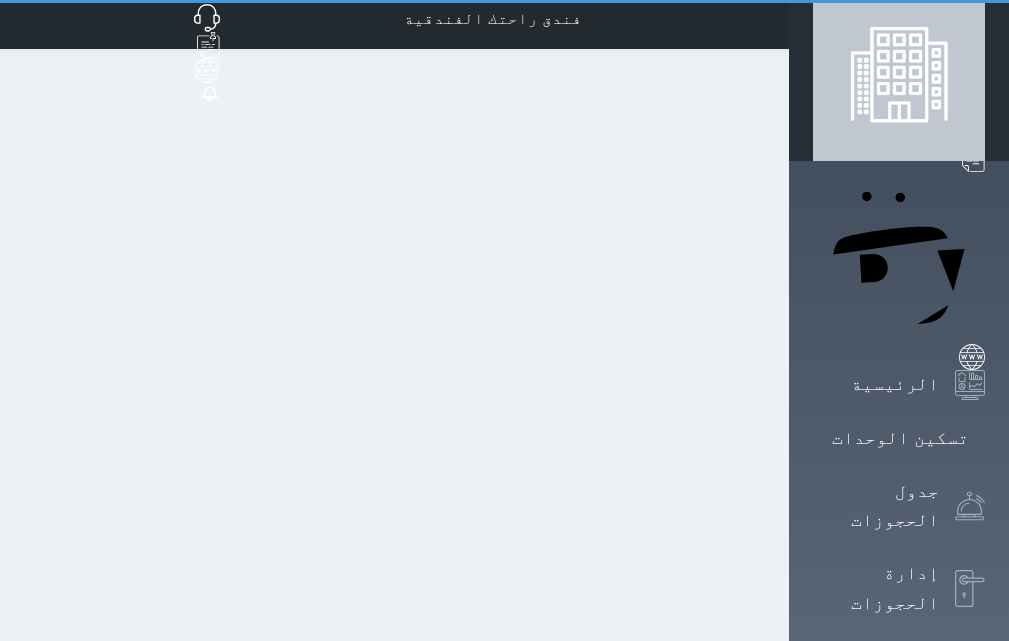 scroll, scrollTop: 0, scrollLeft: 0, axis: both 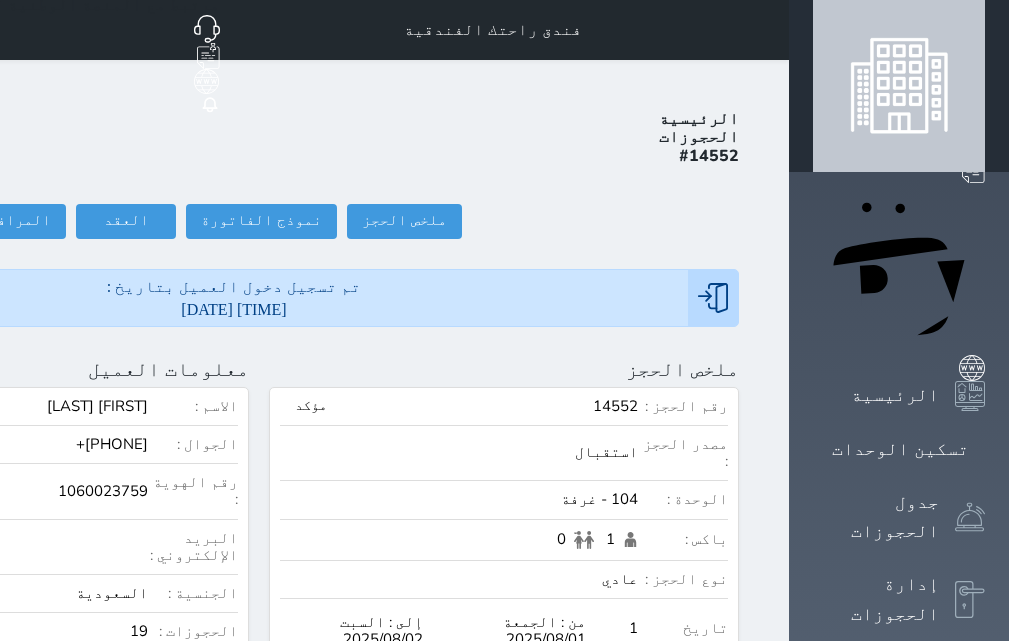 click on "تسجيل مغادرة" at bounding box center [-145, 221] 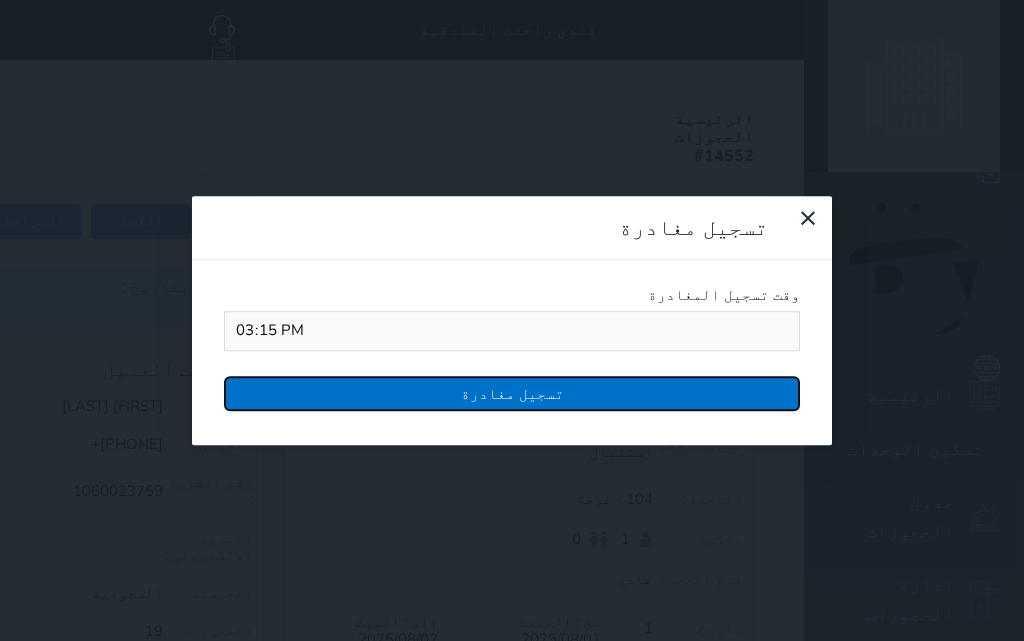 click on "تسجيل مغادرة" at bounding box center [512, 393] 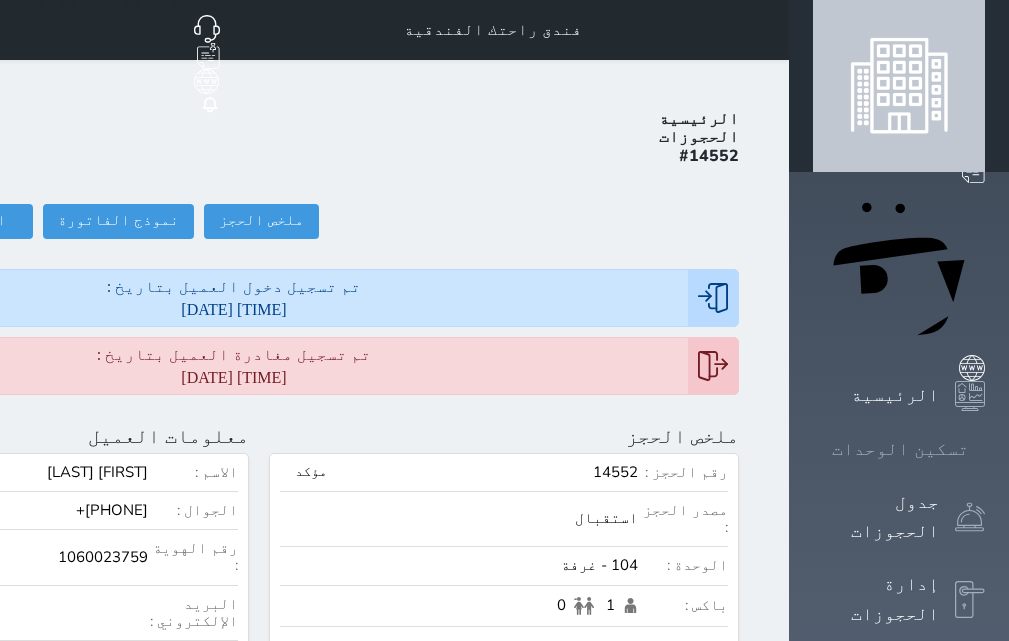 click on "تسكين الوحدات" at bounding box center (900, 449) 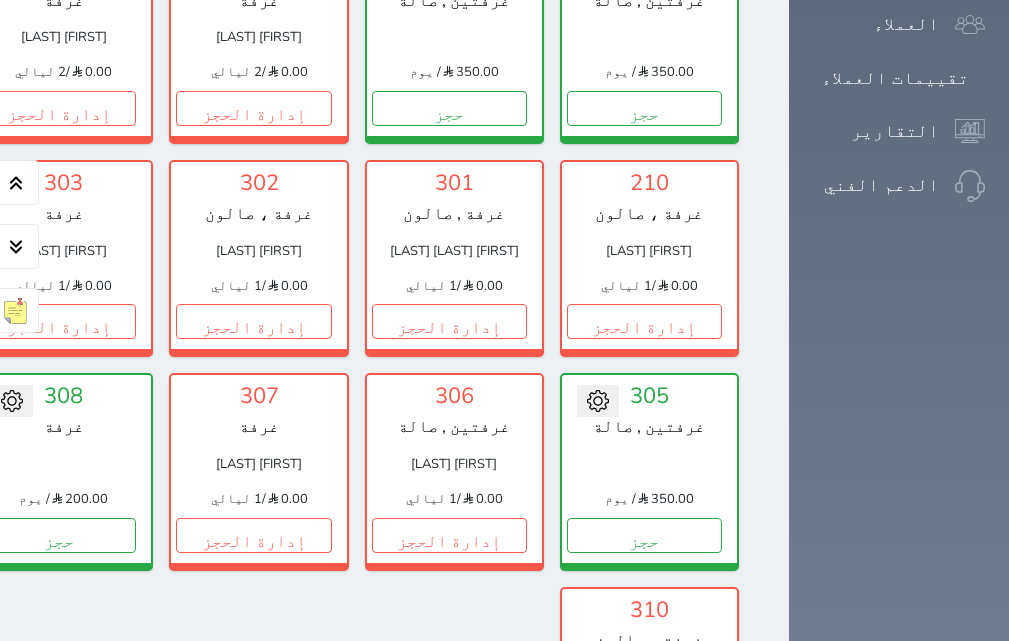 scroll, scrollTop: 1260, scrollLeft: 0, axis: vertical 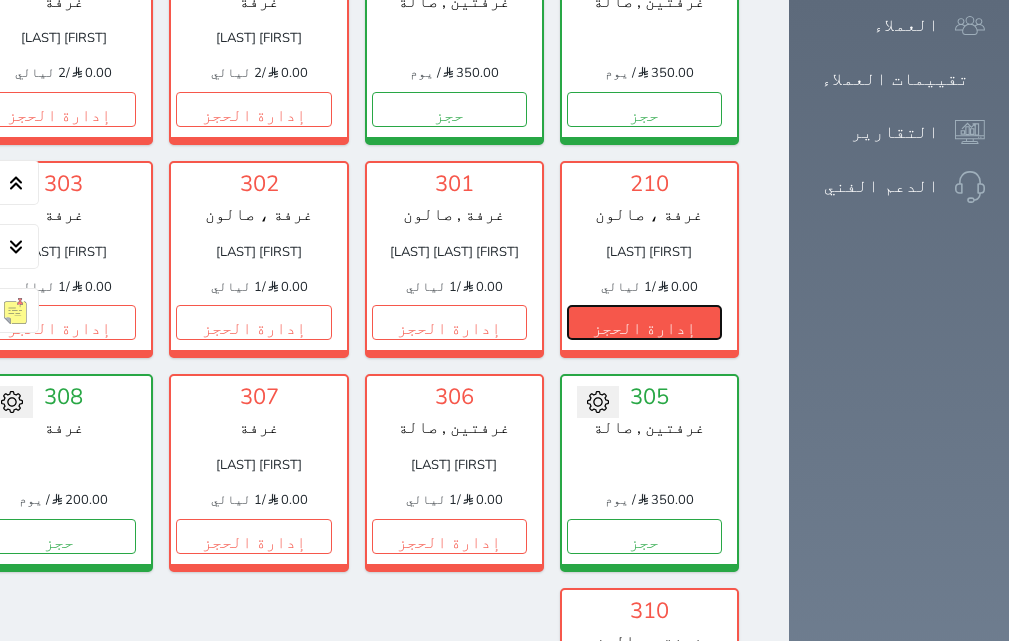 click on "إدارة الحجز" at bounding box center [644, 322] 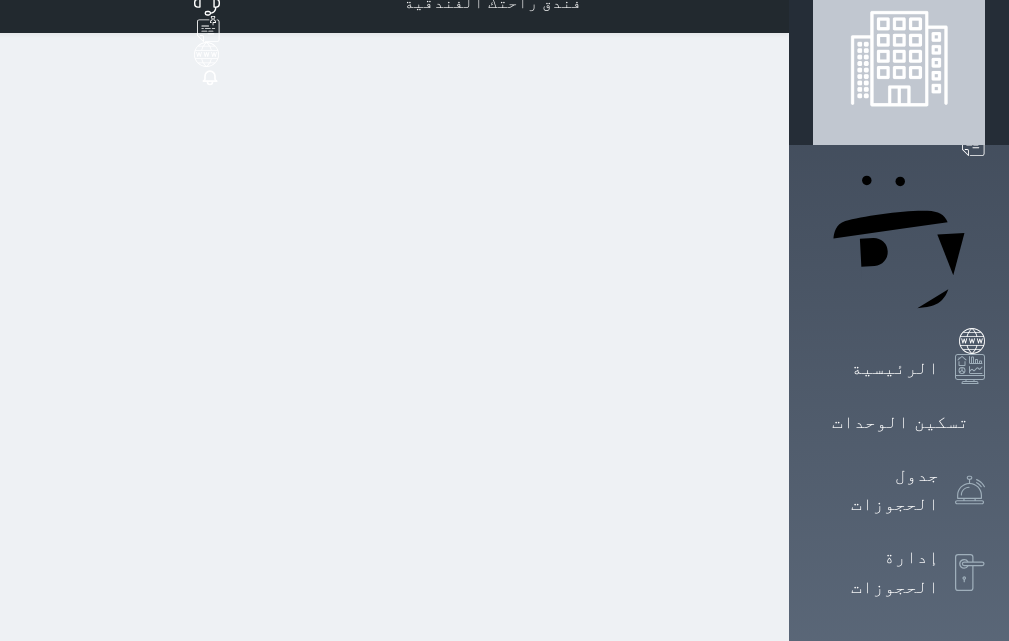 scroll, scrollTop: 0, scrollLeft: 0, axis: both 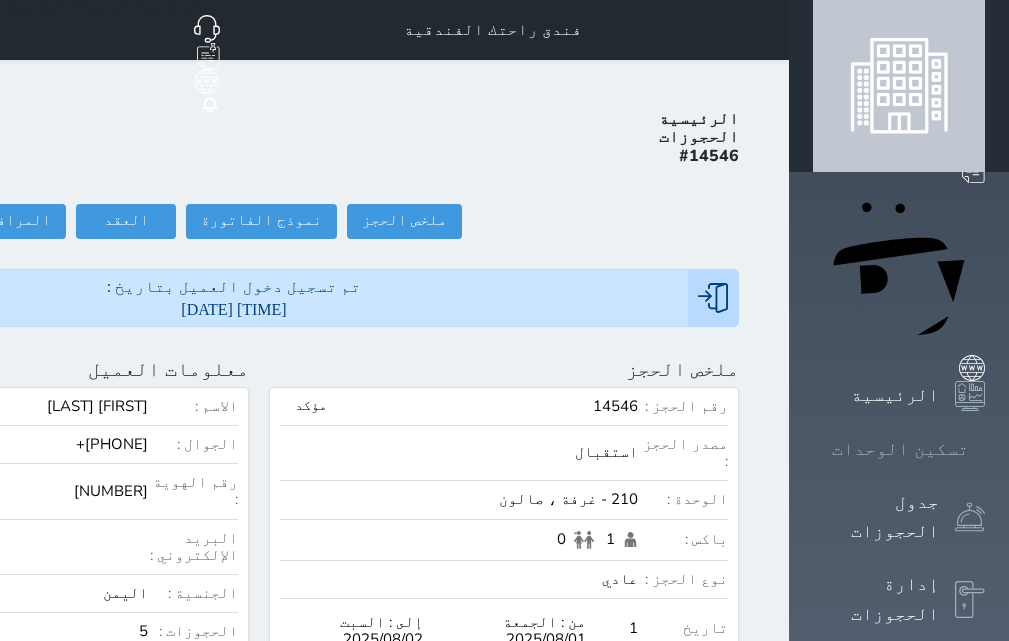 click on "تسكين الوحدات" at bounding box center [900, 449] 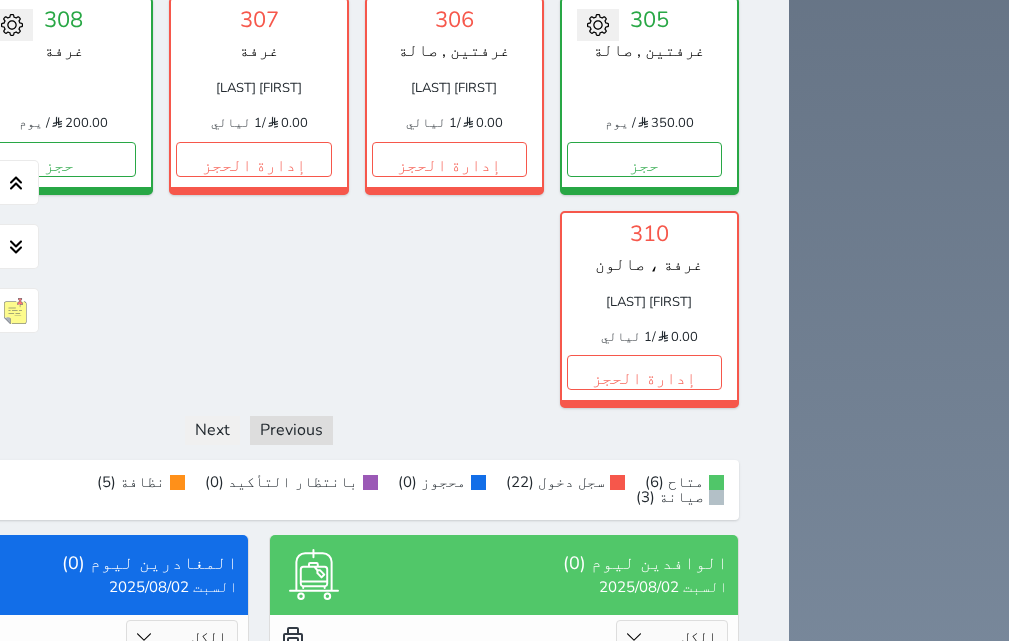 scroll, scrollTop: 1700, scrollLeft: 0, axis: vertical 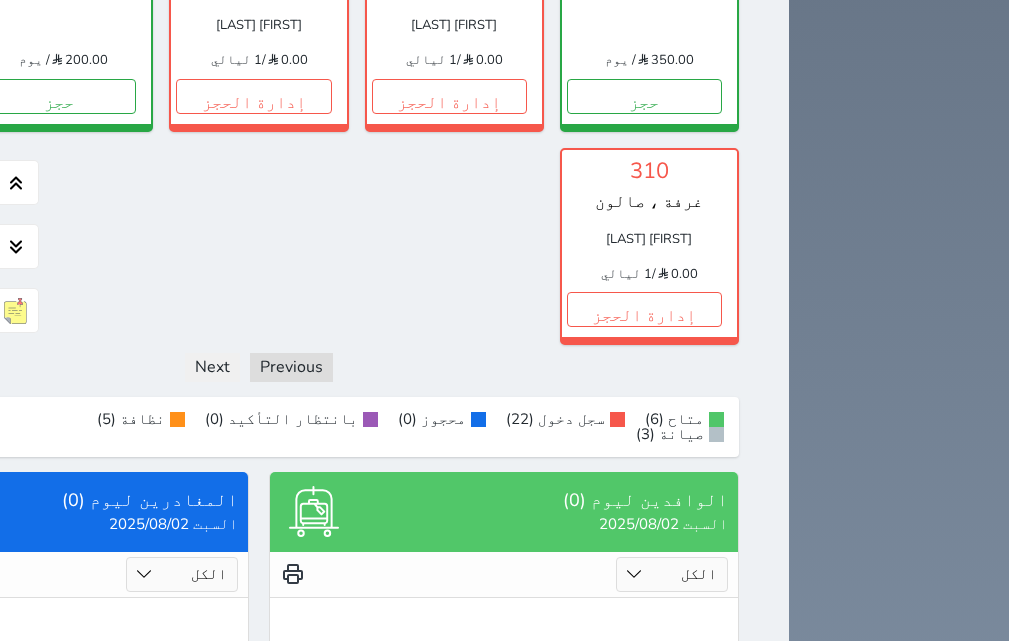 click on "إدارة الحجز" at bounding box center [58, -118] 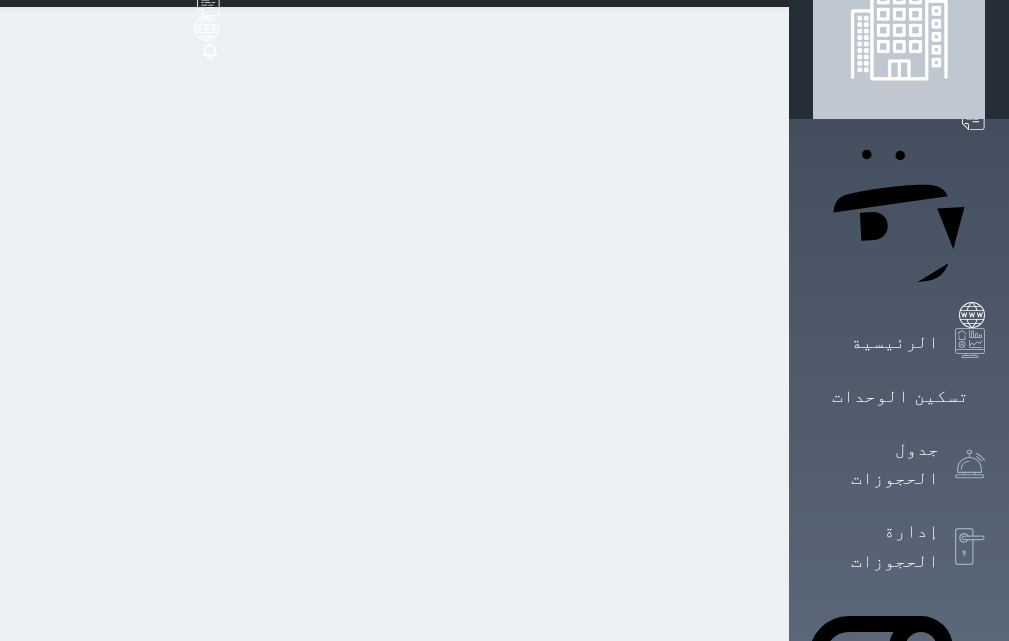 scroll, scrollTop: 0, scrollLeft: 0, axis: both 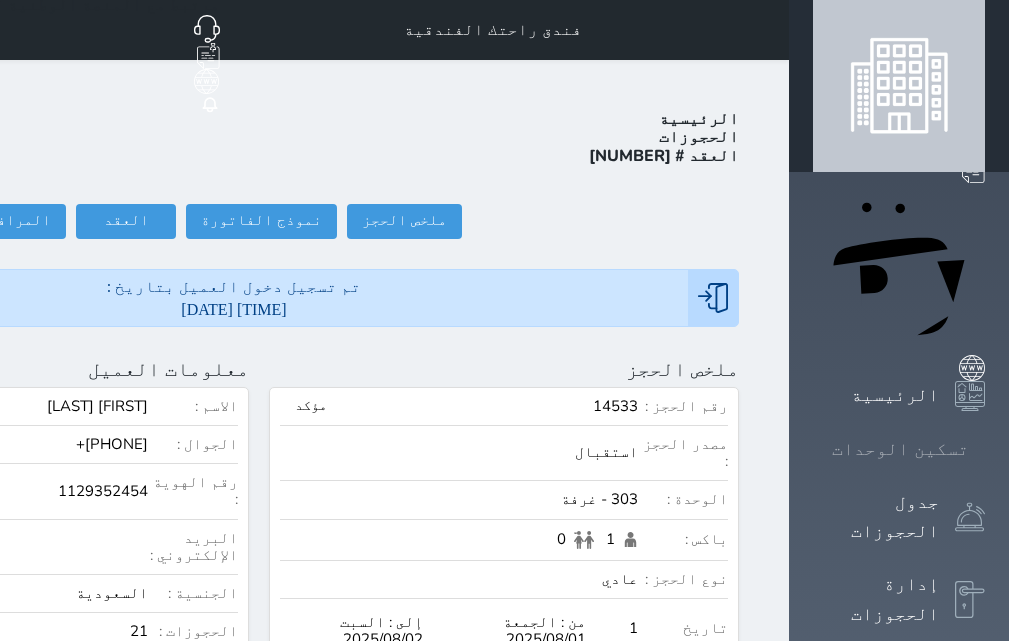 click on "تسكين الوحدات" at bounding box center [900, 449] 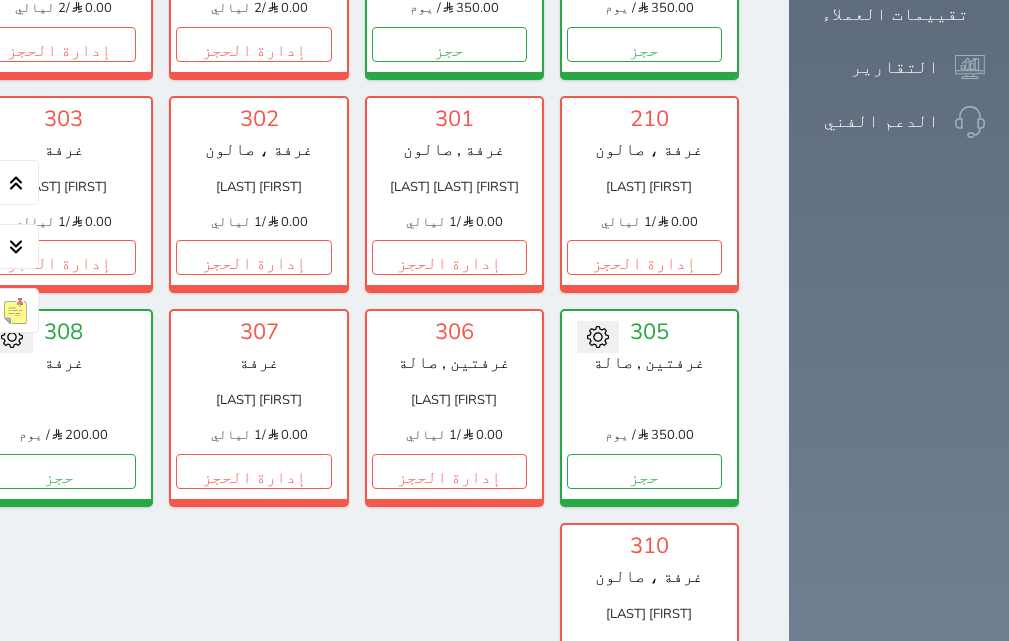 scroll, scrollTop: 1360, scrollLeft: 0, axis: vertical 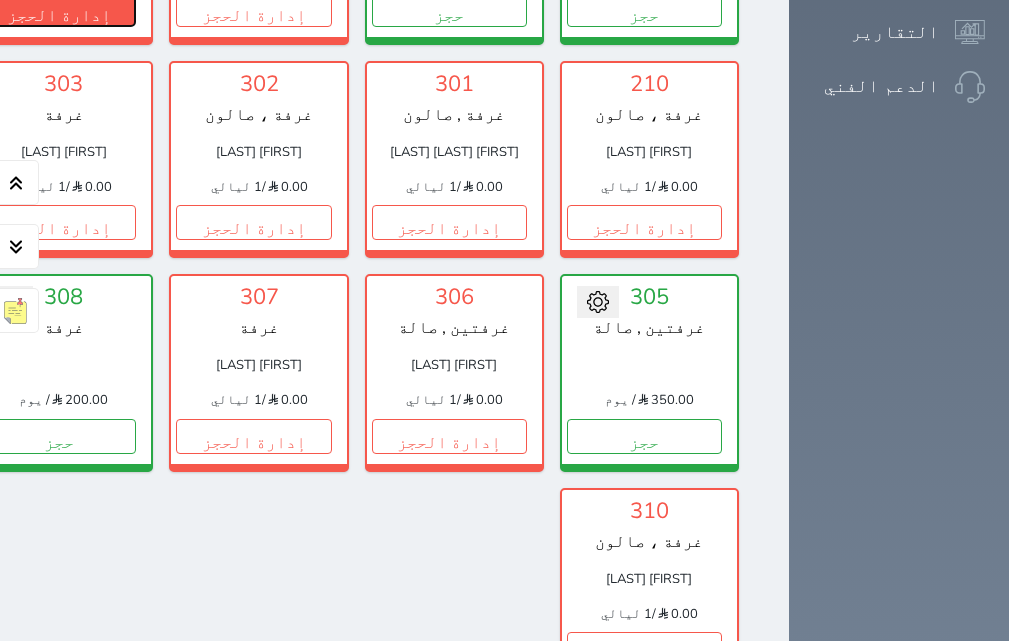 click on "إدارة الحجز" at bounding box center (58, 9) 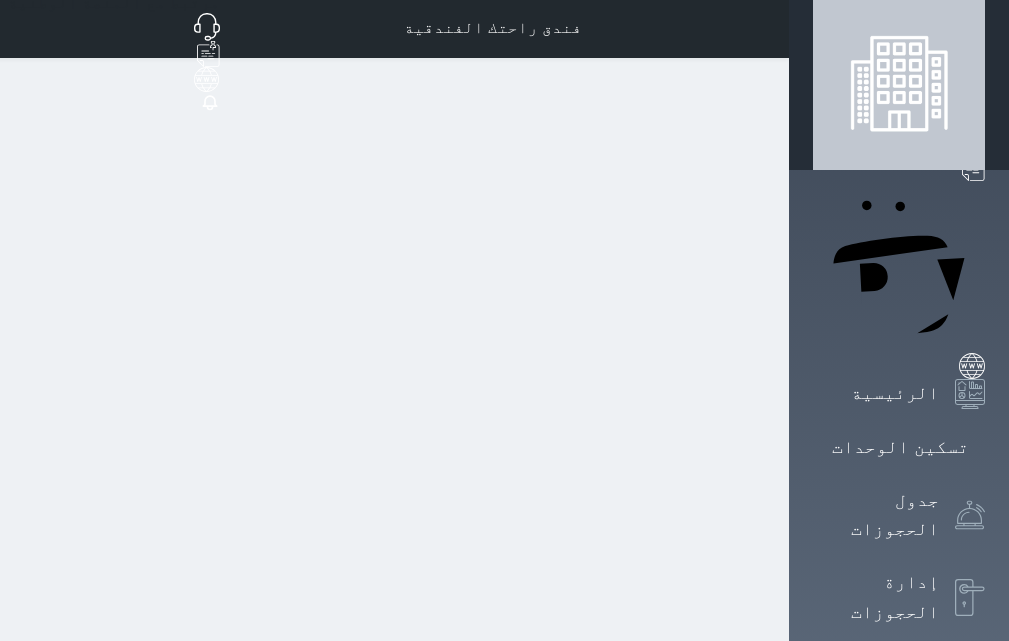 scroll, scrollTop: 0, scrollLeft: 0, axis: both 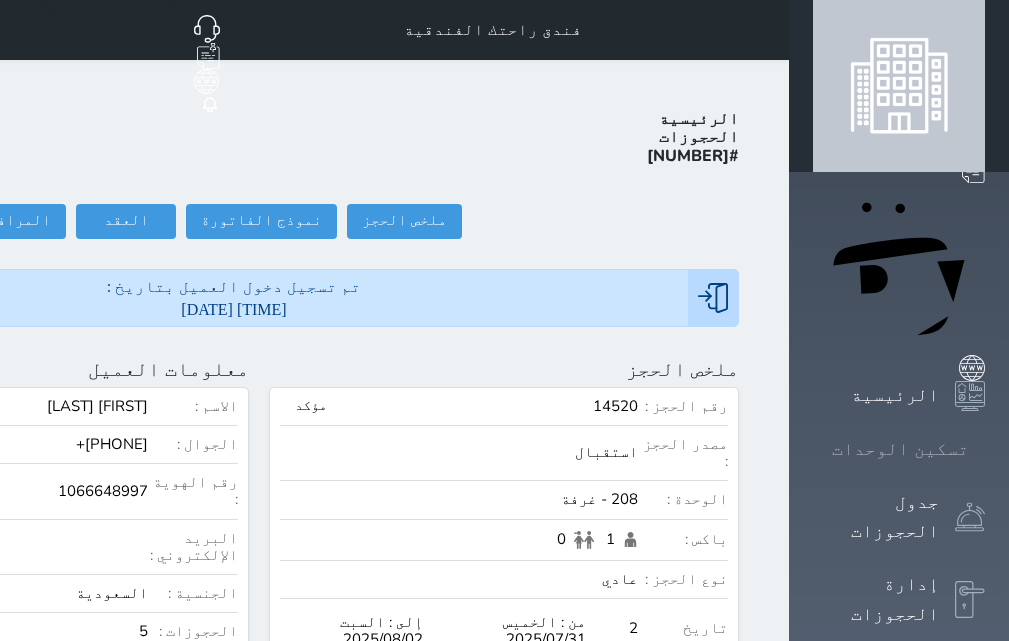 click on "تسكين الوحدات" at bounding box center [900, 449] 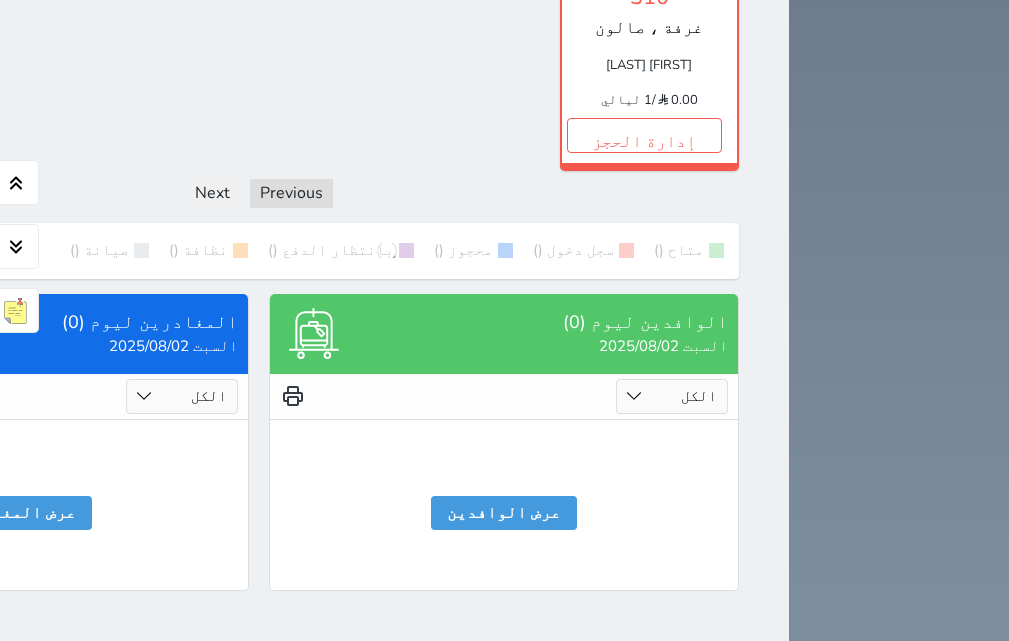 scroll, scrollTop: 1960, scrollLeft: 0, axis: vertical 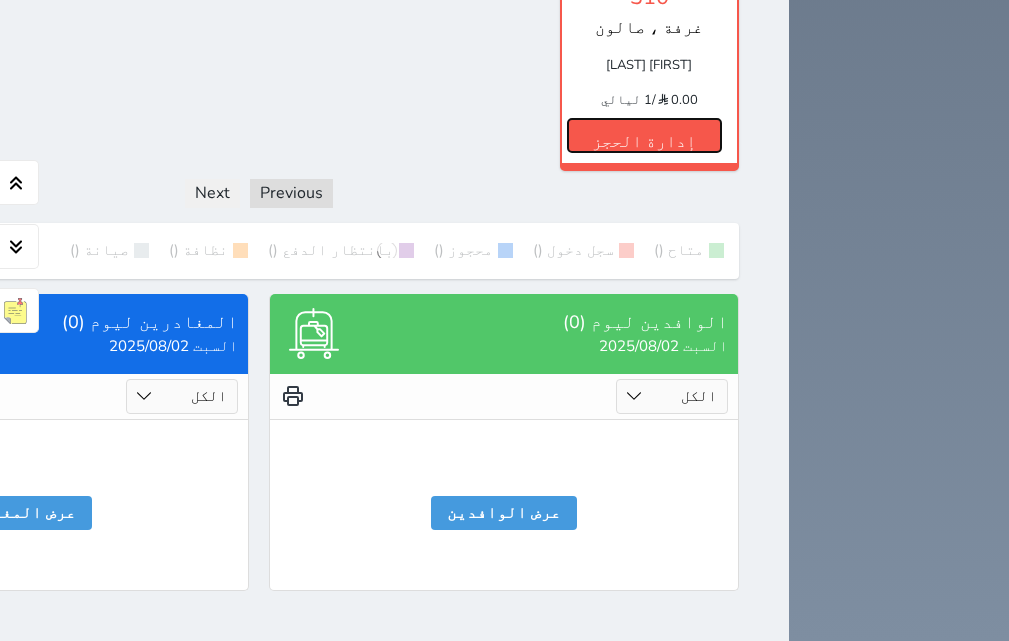 click on "إدارة الحجز" at bounding box center [644, 135] 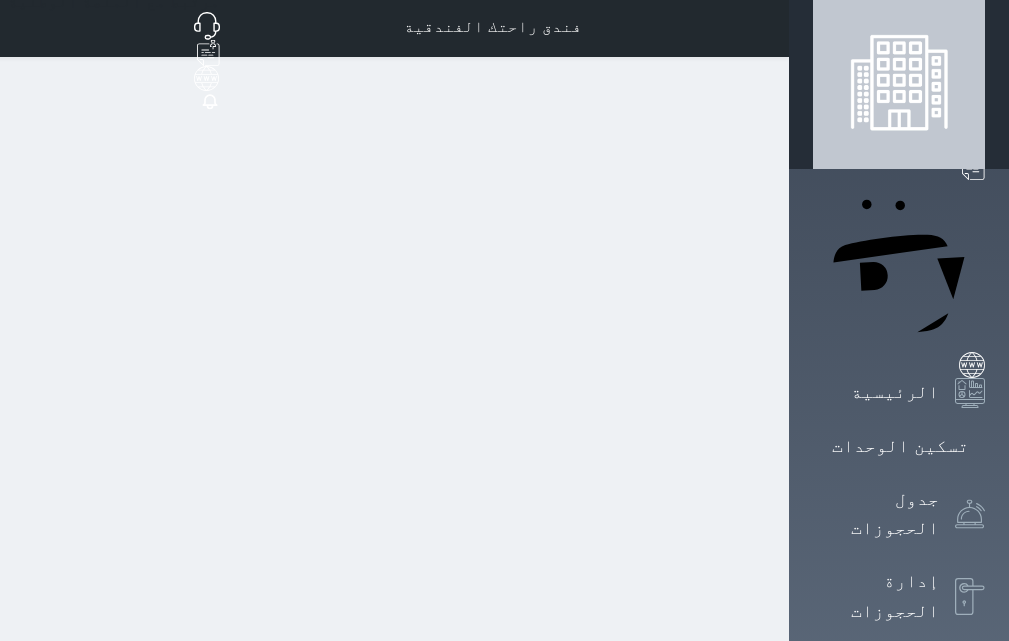 scroll, scrollTop: 0, scrollLeft: 0, axis: both 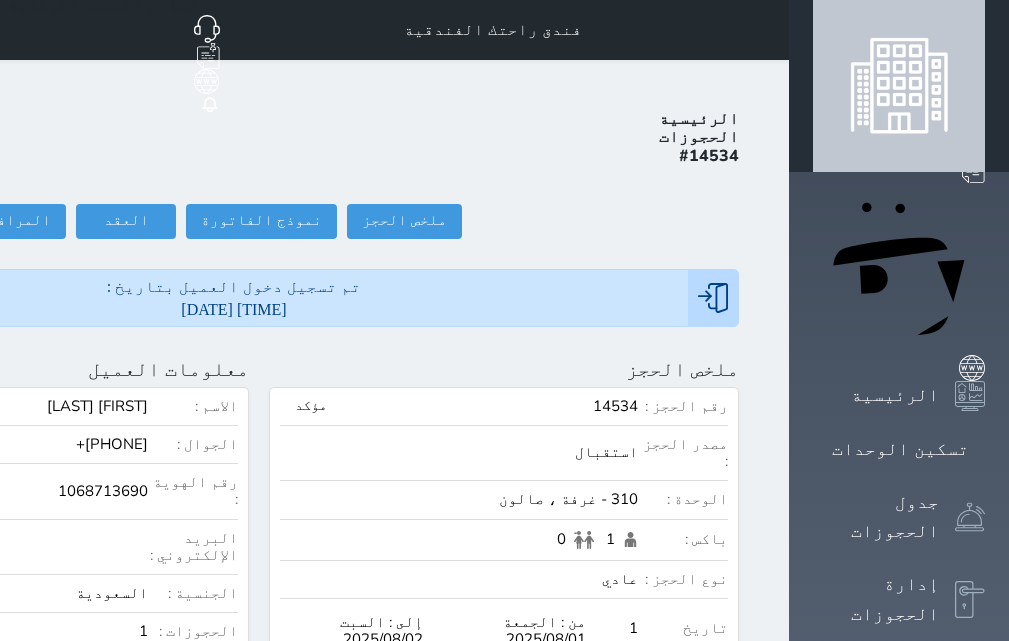 click on "تسجيل مغادرة" at bounding box center (-145, 221) 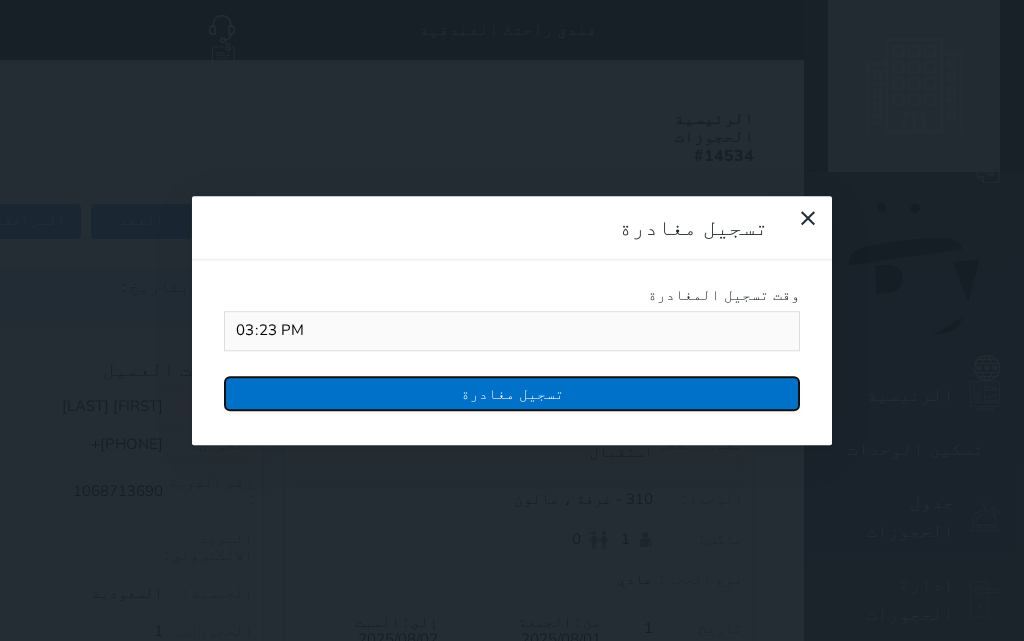 click on "تسجيل مغادرة" at bounding box center [512, 393] 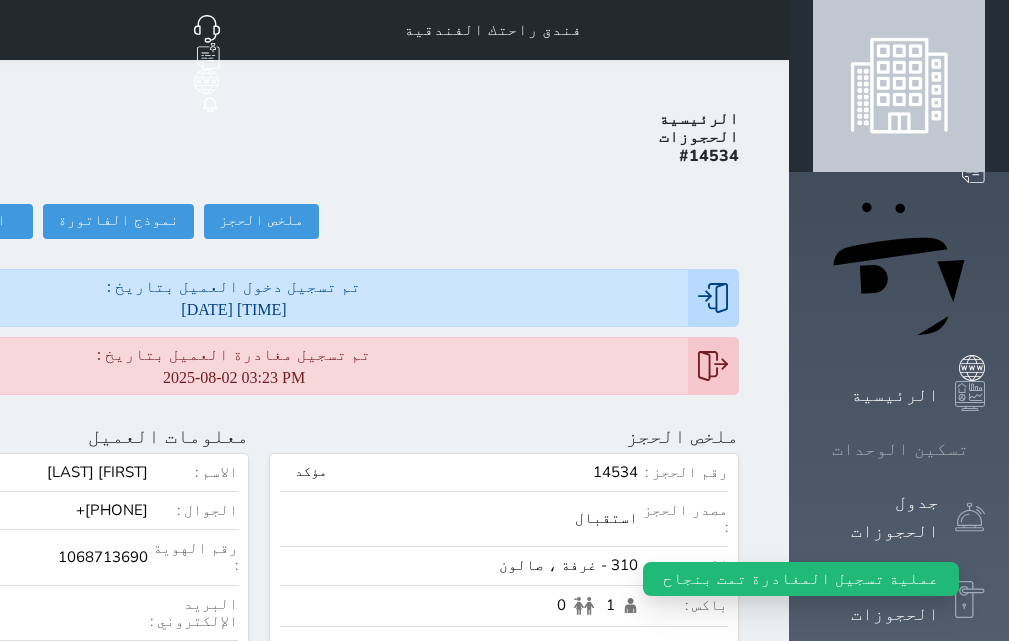 click on "تسكين الوحدات" at bounding box center (899, 449) 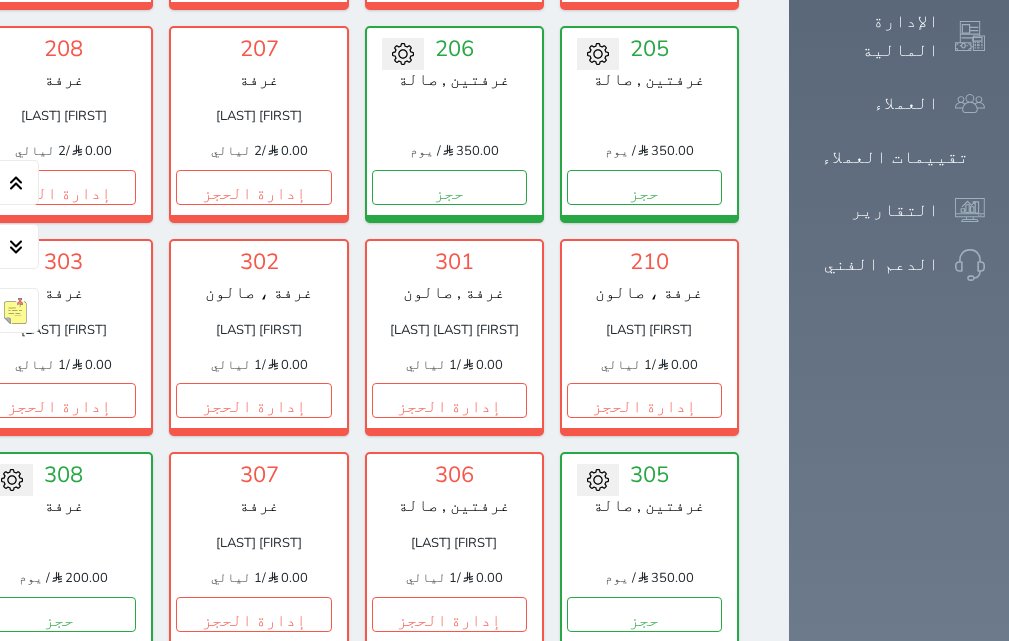 scroll, scrollTop: 1160, scrollLeft: 0, axis: vertical 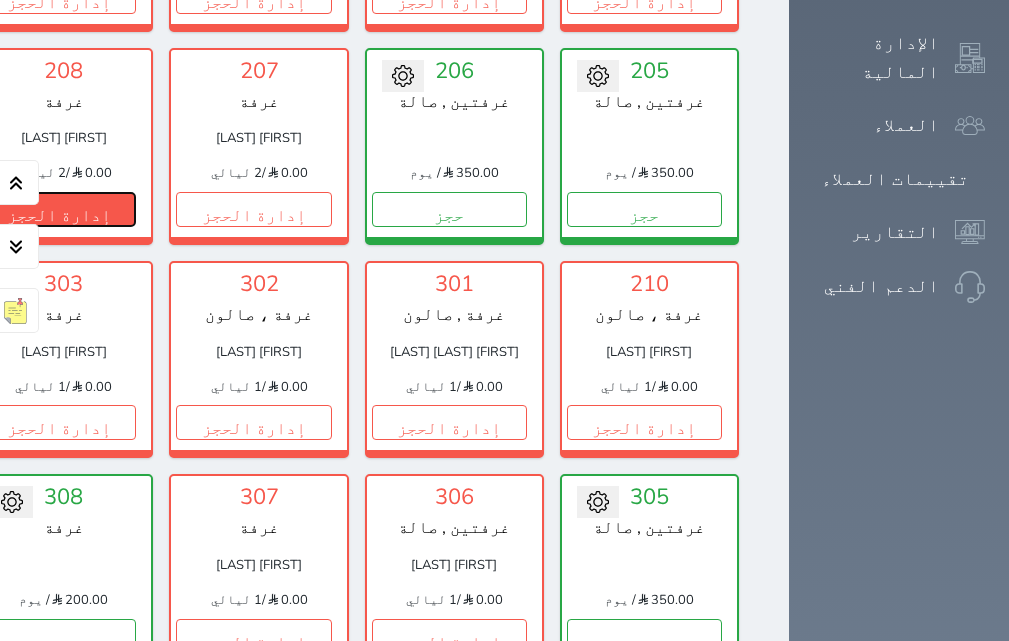 click on "إدارة الحجز" at bounding box center [58, 209] 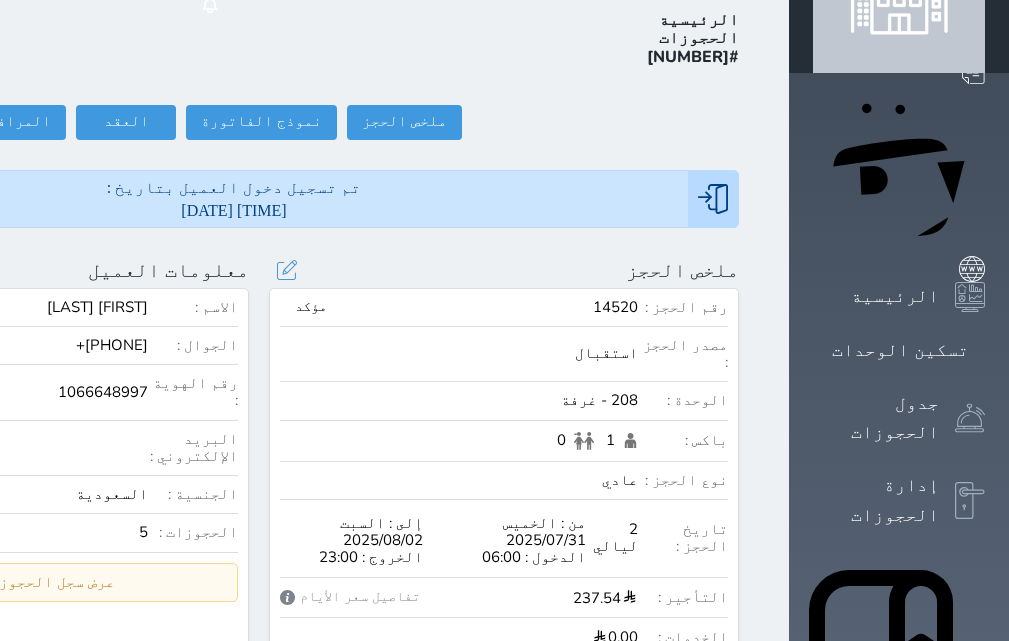 scroll, scrollTop: 100, scrollLeft: 0, axis: vertical 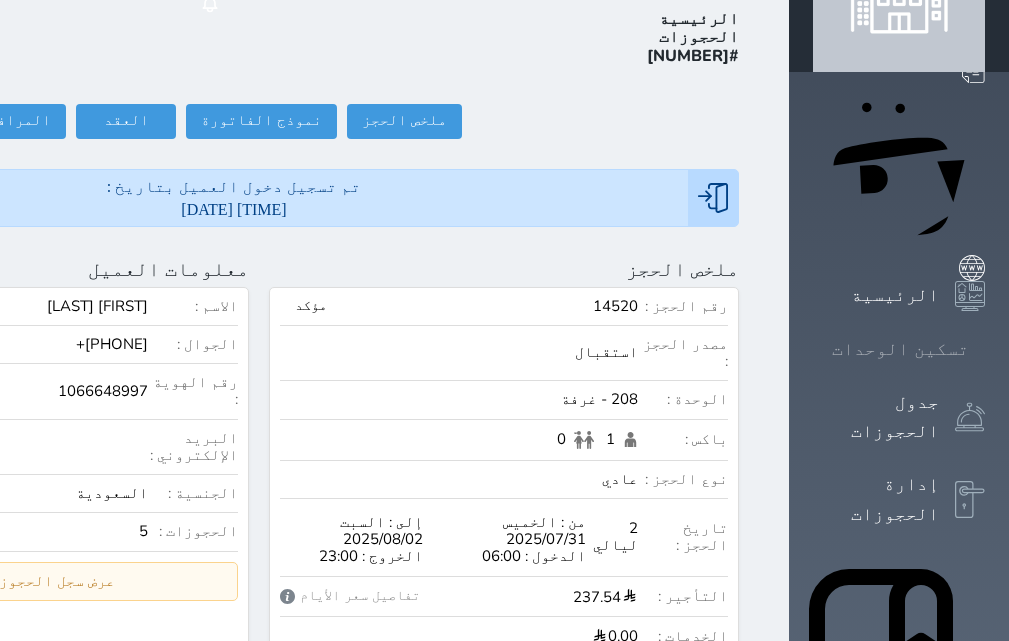 click on "تسكين الوحدات" at bounding box center (900, 349) 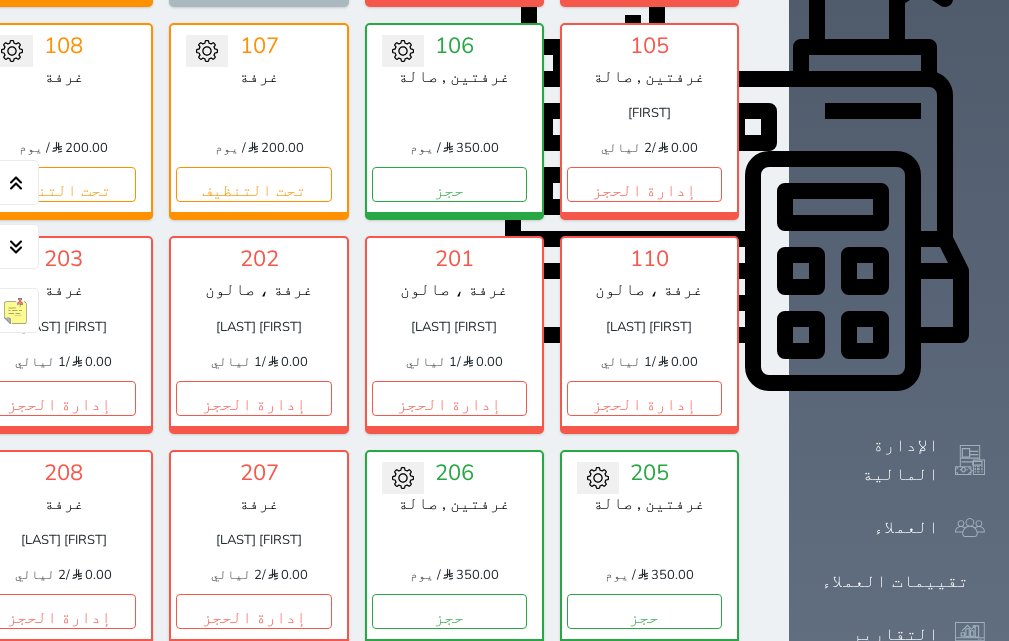scroll, scrollTop: 760, scrollLeft: 0, axis: vertical 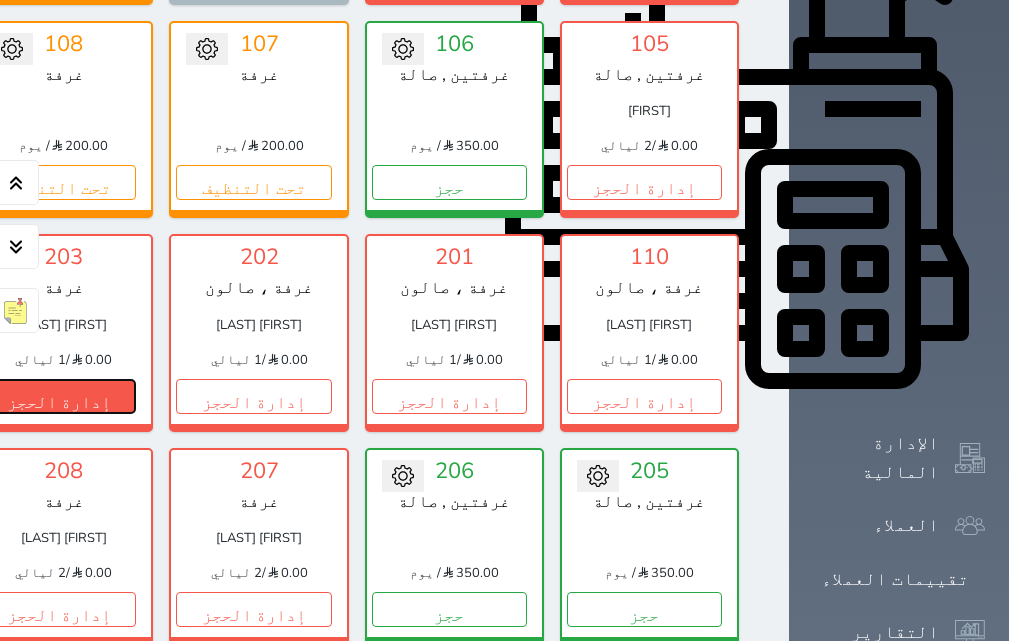 click on "إدارة الحجز" at bounding box center [58, 396] 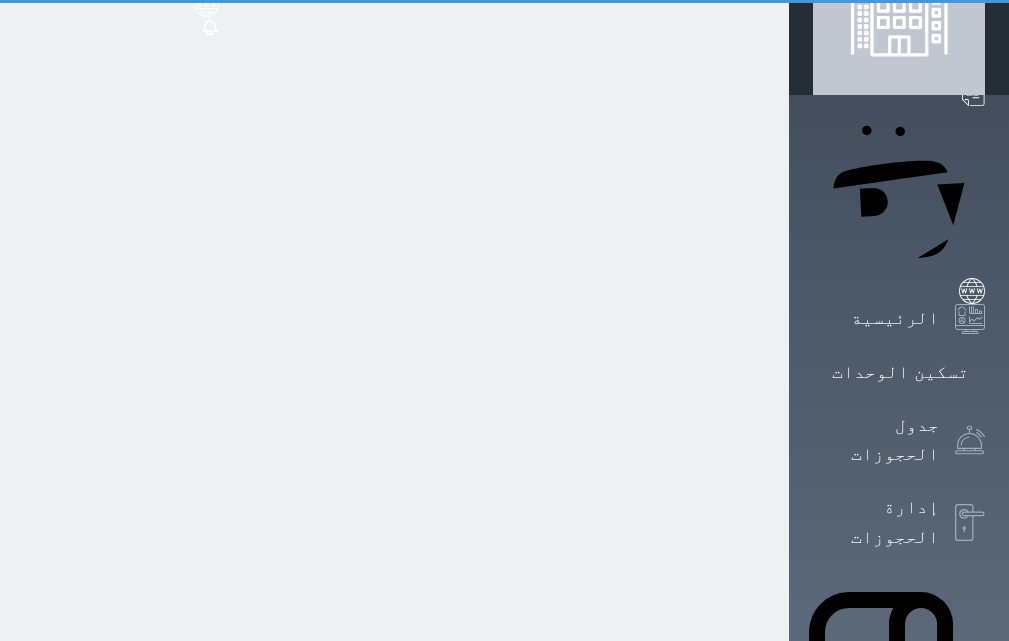 scroll, scrollTop: 0, scrollLeft: 0, axis: both 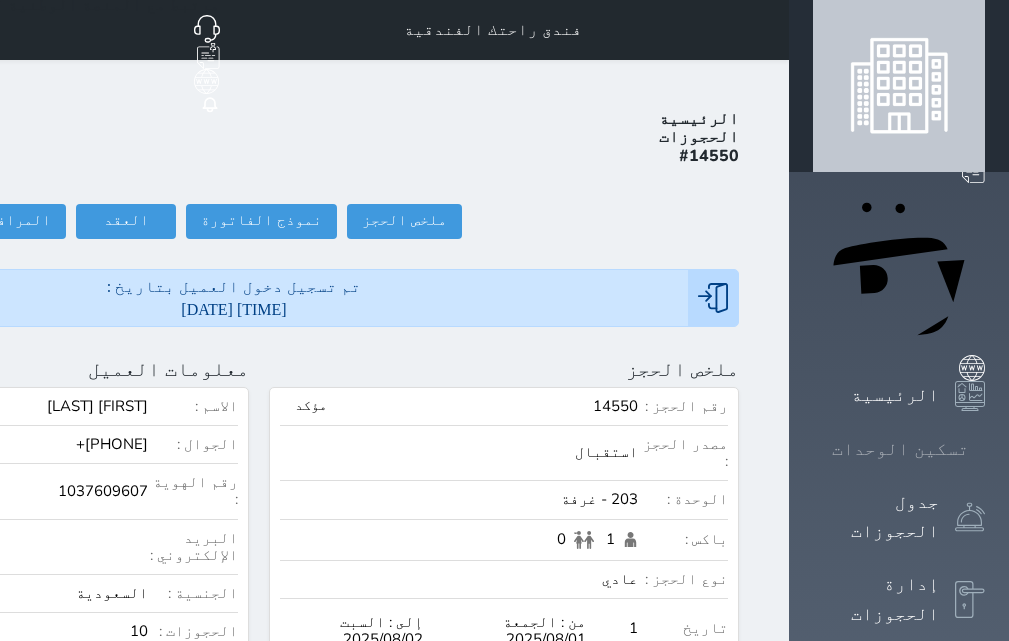 click 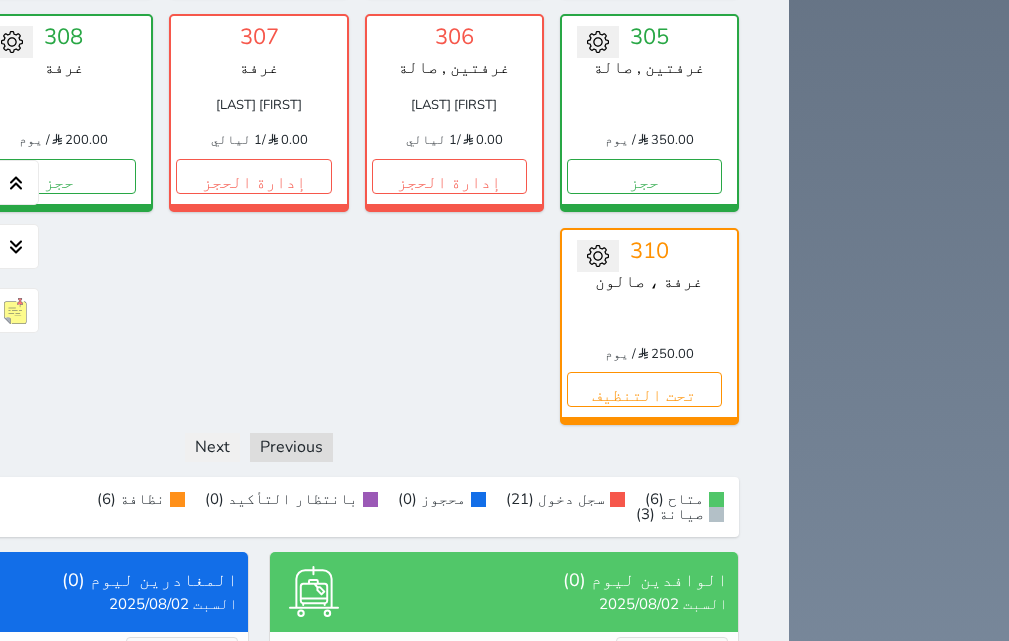 scroll, scrollTop: 1520, scrollLeft: 0, axis: vertical 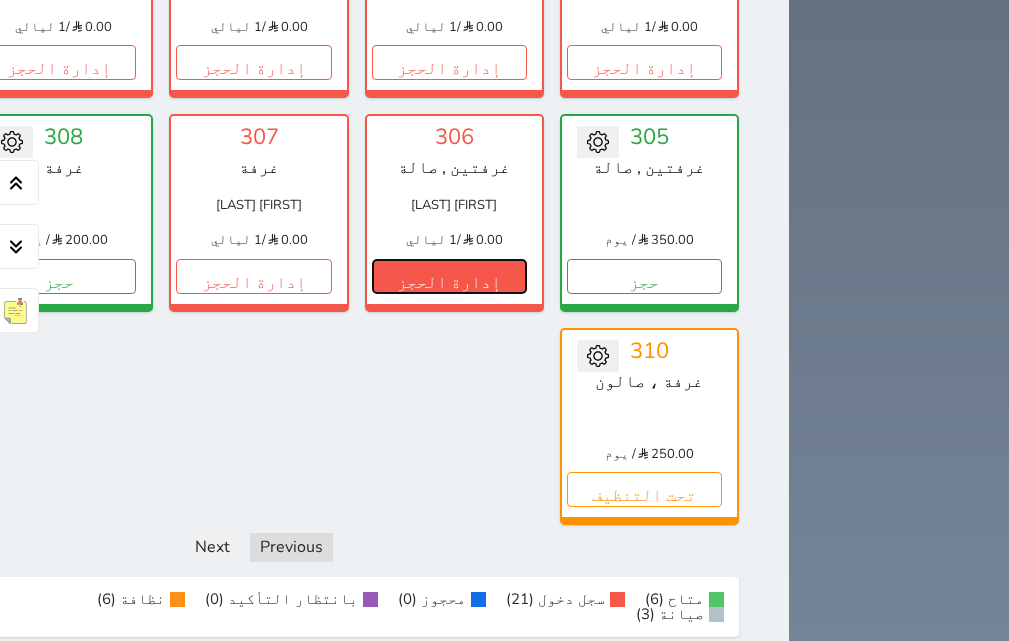 click on "إدارة الحجز" at bounding box center [449, 276] 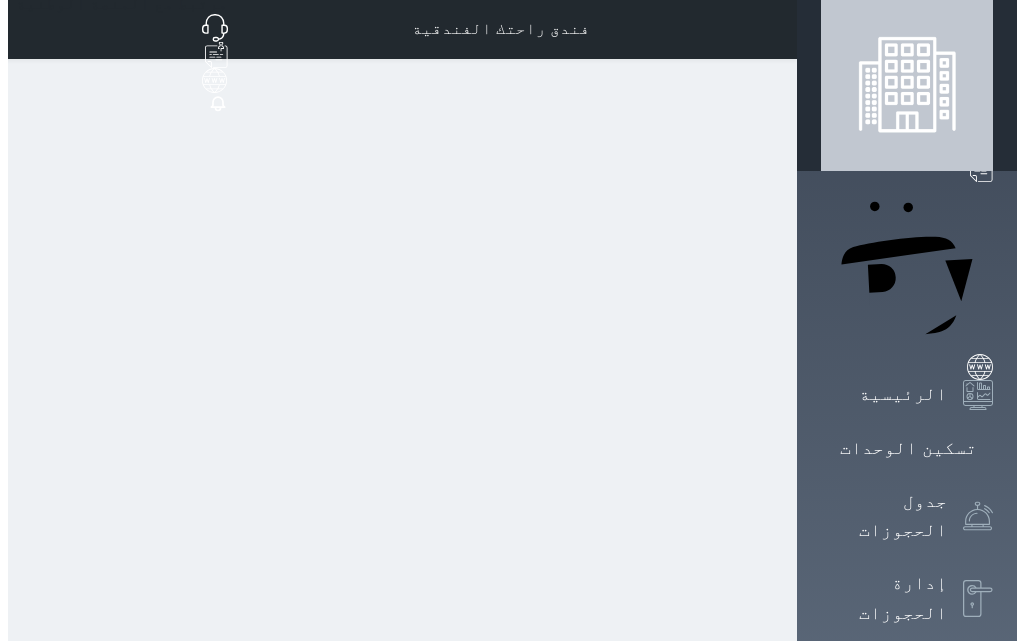 scroll, scrollTop: 0, scrollLeft: 0, axis: both 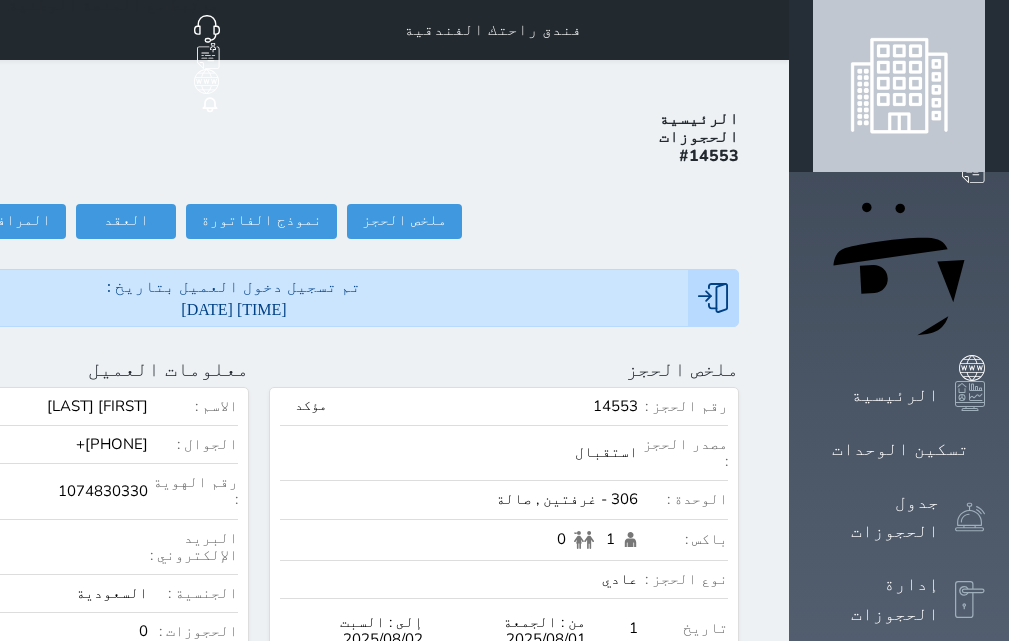 click on "تسجيل مغادرة" at bounding box center [-145, 221] 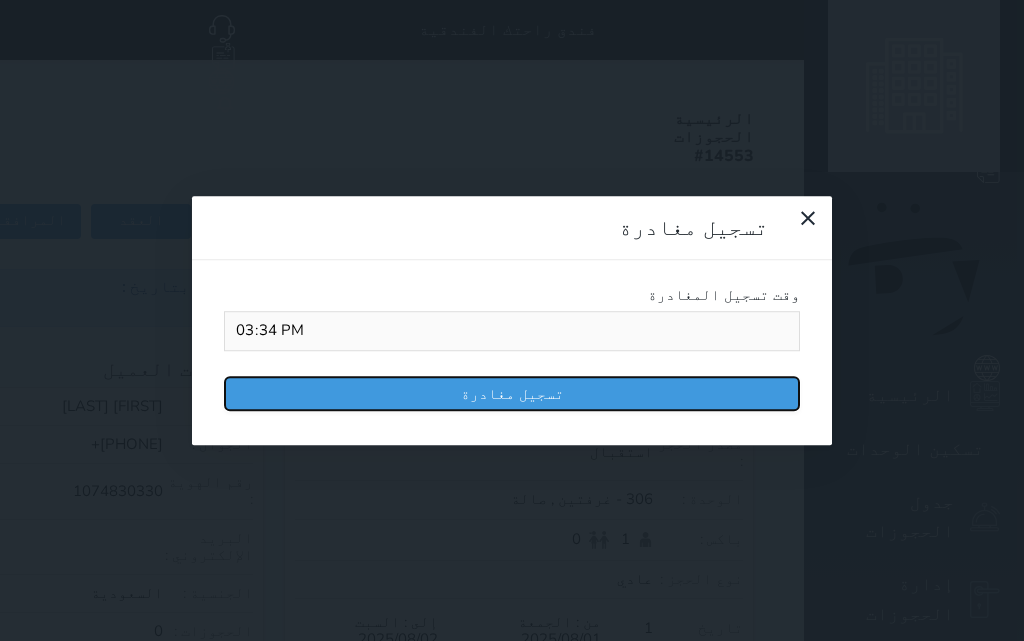 click on "تسجيل مغادرة" at bounding box center (512, 393) 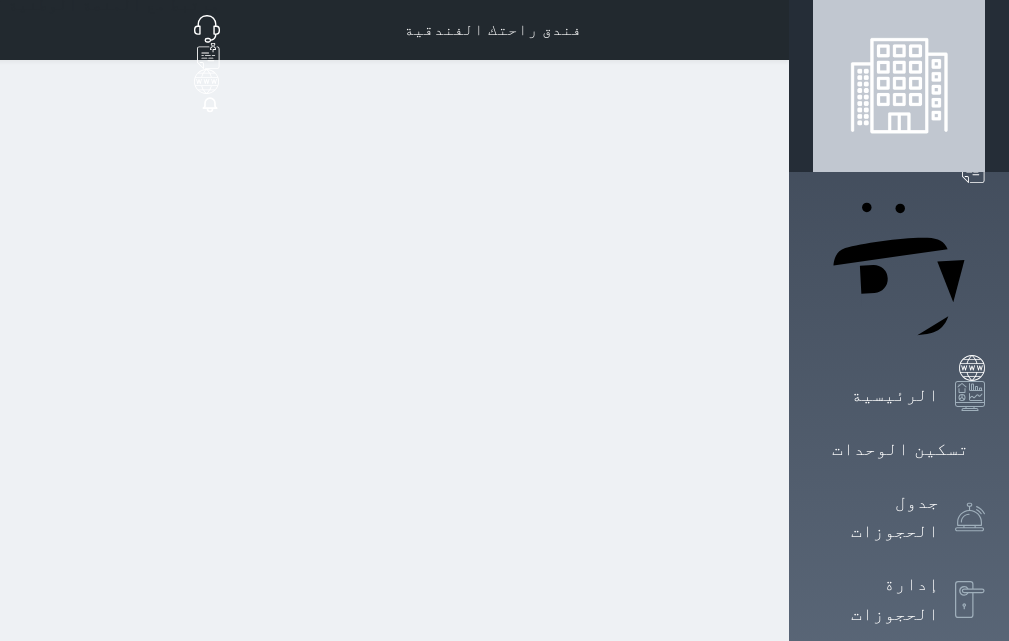 scroll, scrollTop: 0, scrollLeft: 0, axis: both 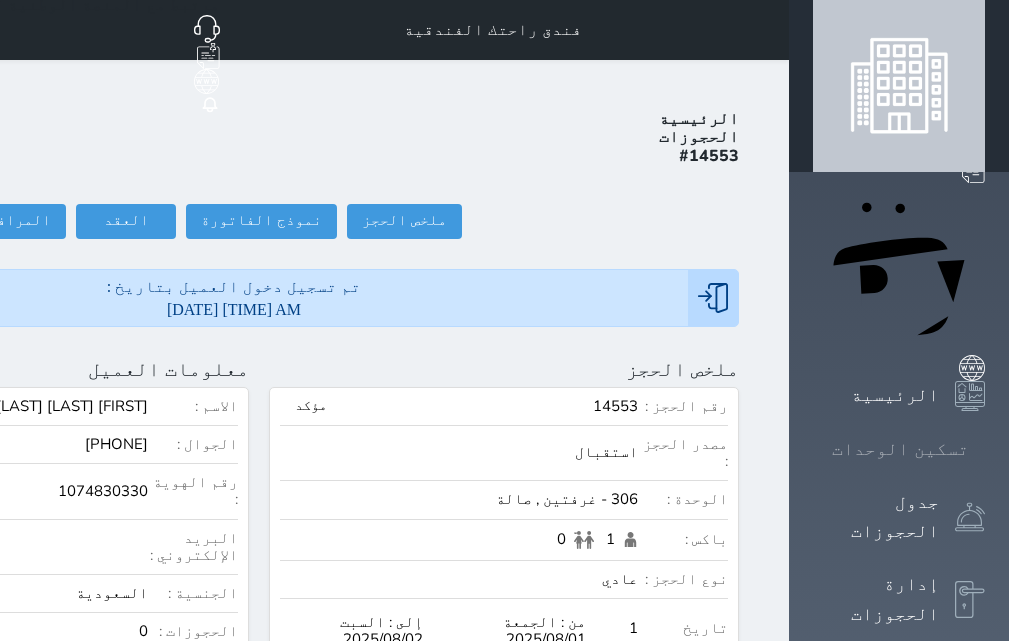 click on "تسكين الوحدات" at bounding box center (900, 449) 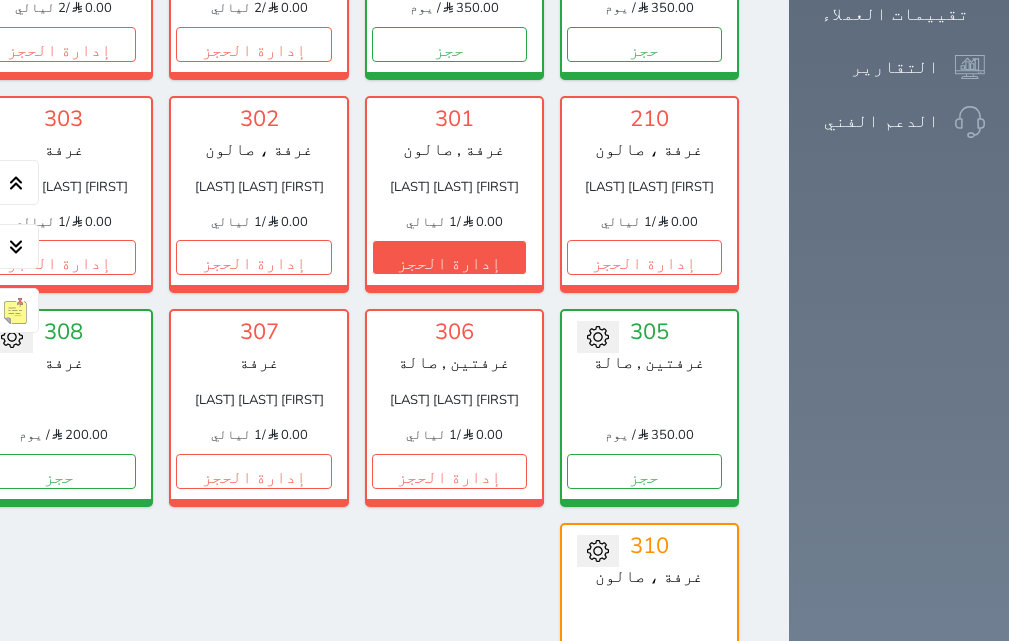 scroll, scrollTop: 1360, scrollLeft: 0, axis: vertical 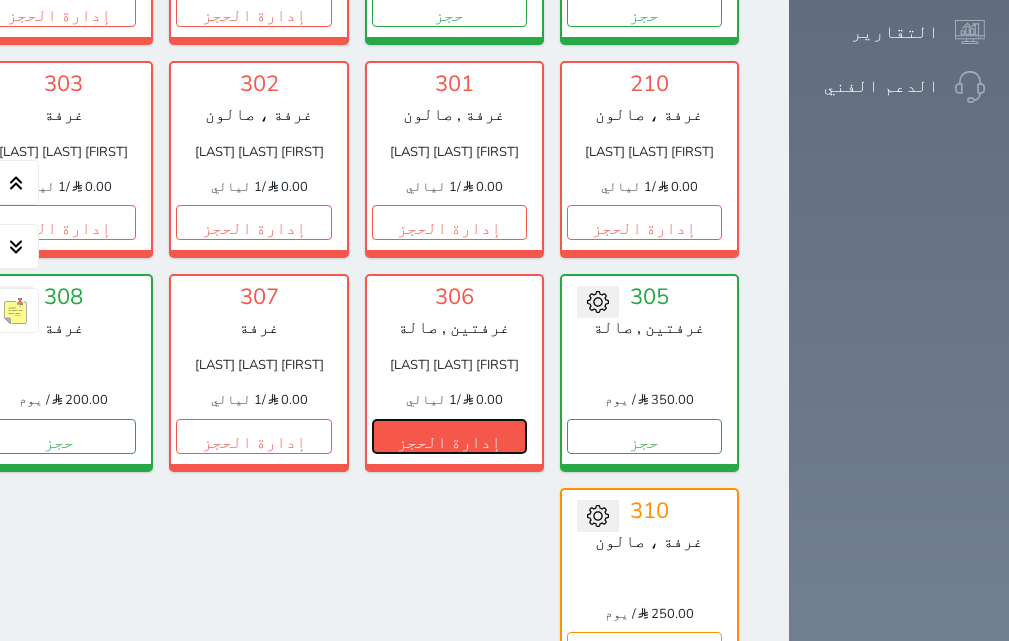 click on "إدارة الحجز" at bounding box center (449, 436) 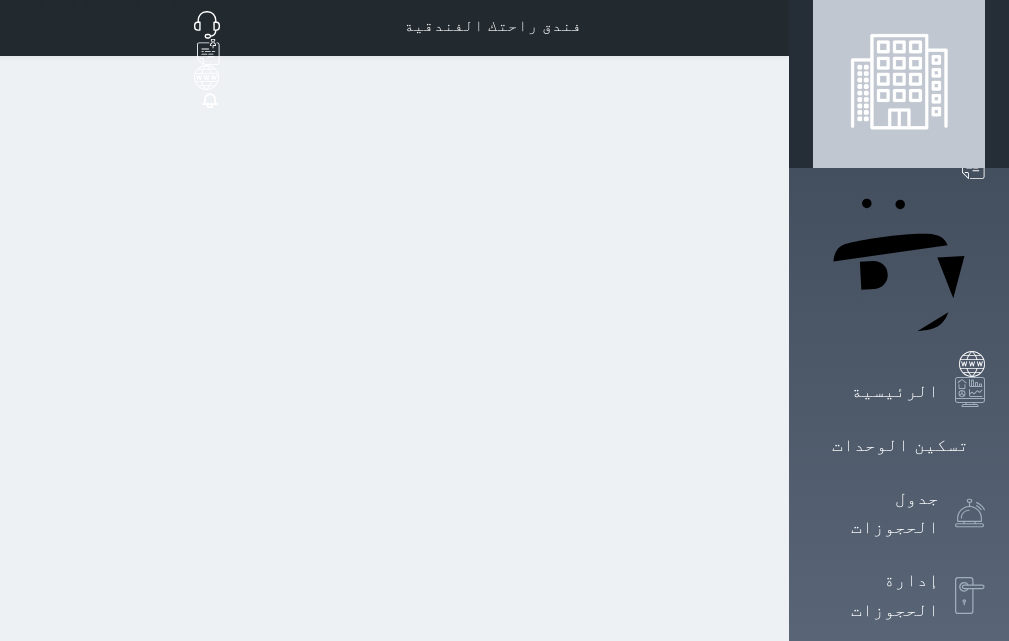scroll, scrollTop: 0, scrollLeft: 0, axis: both 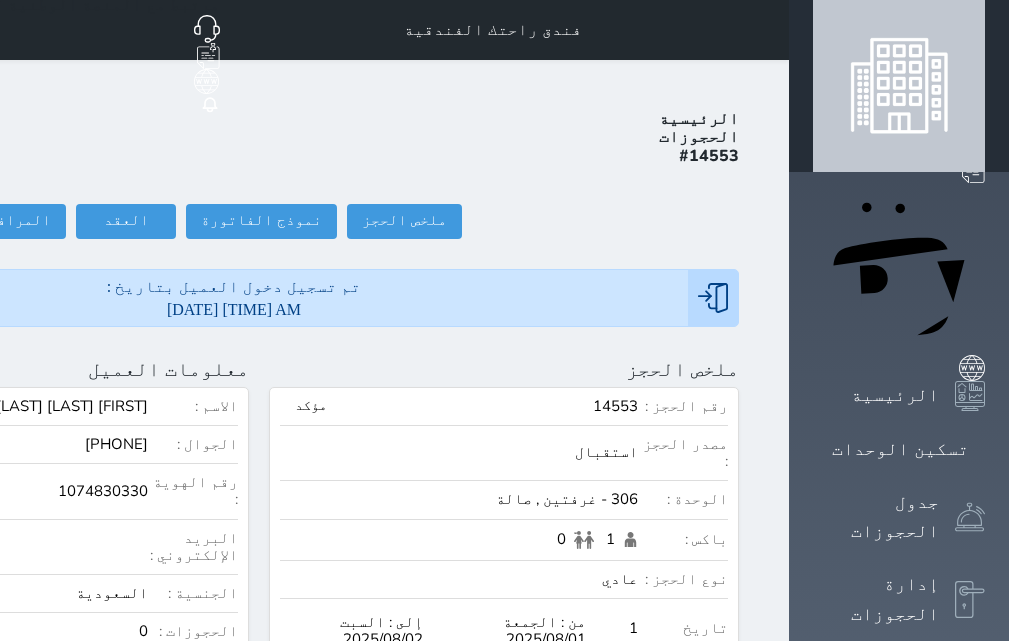 drag, startPoint x: 113, startPoint y: 137, endPoint x: 117, endPoint y: 168, distance: 31.257 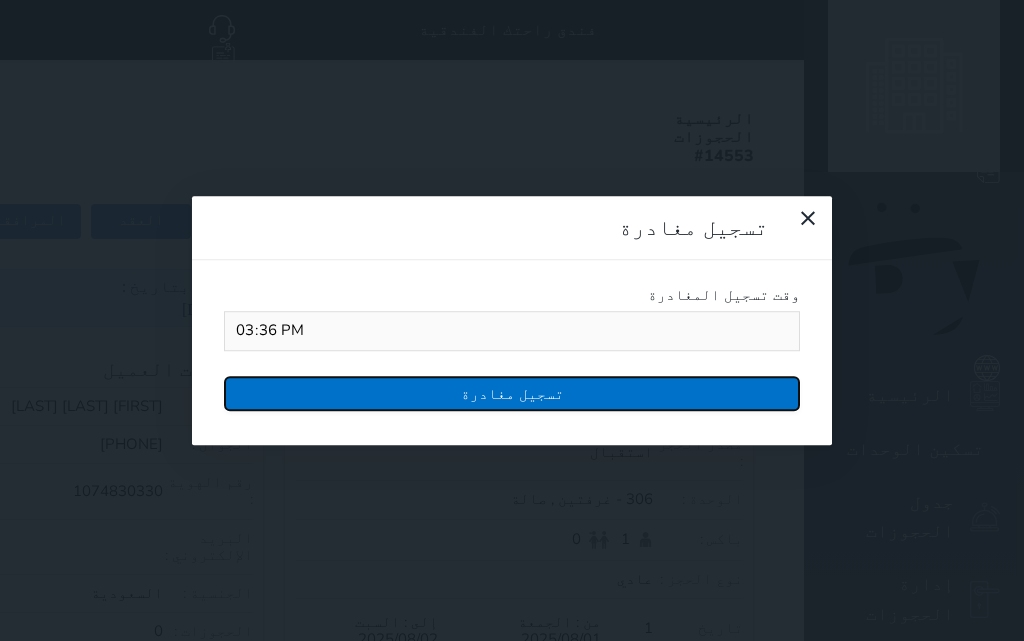 click on "تسجيل مغادرة" at bounding box center [512, 393] 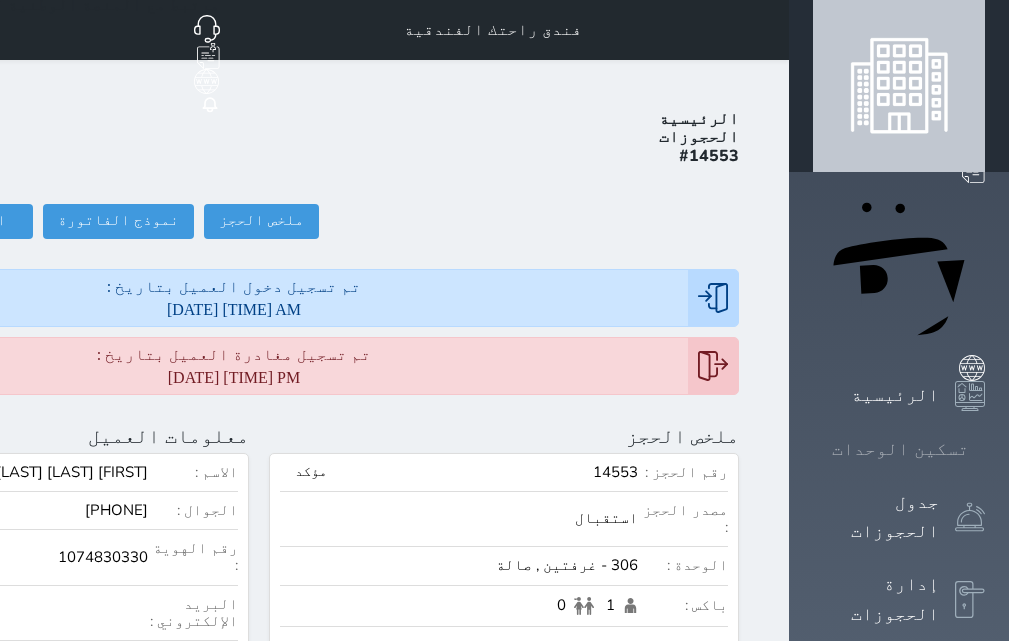 click on "تسكين الوحدات" at bounding box center (900, 449) 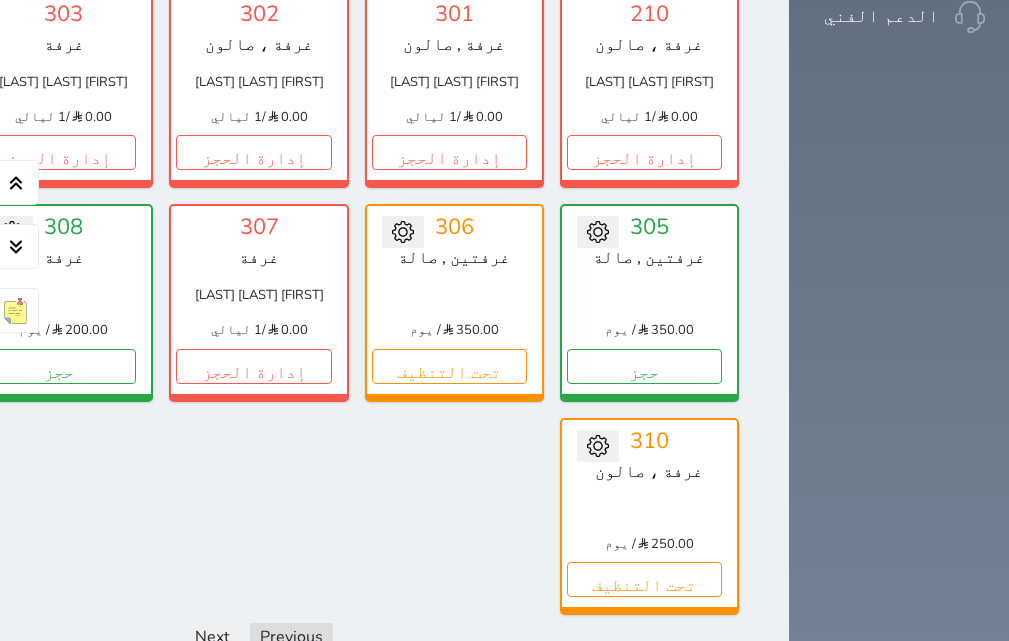 scroll, scrollTop: 1460, scrollLeft: 0, axis: vertical 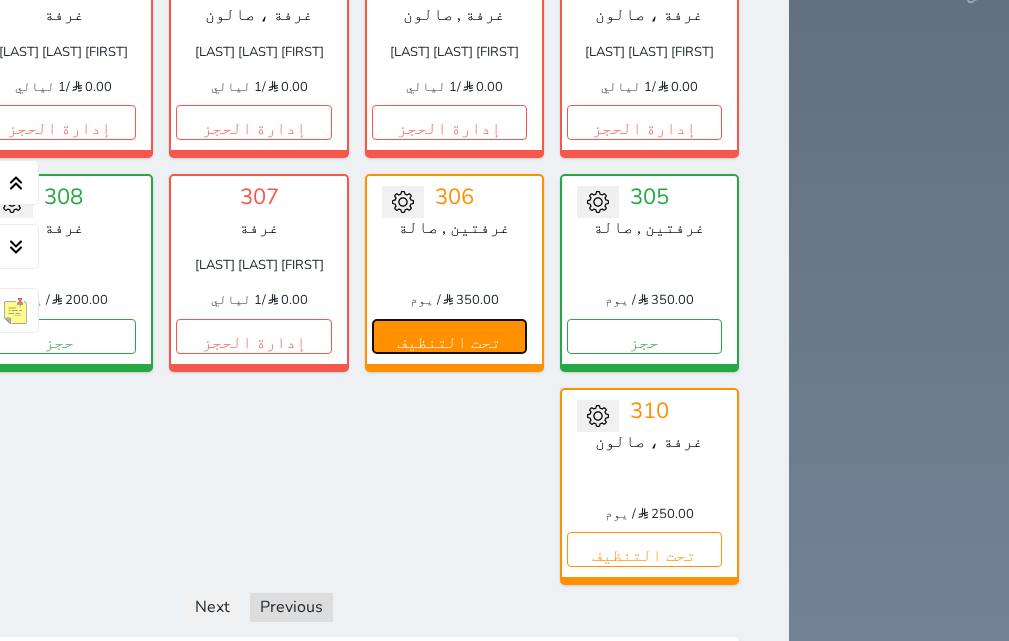 click on "تحت التنظيف" at bounding box center (449, 336) 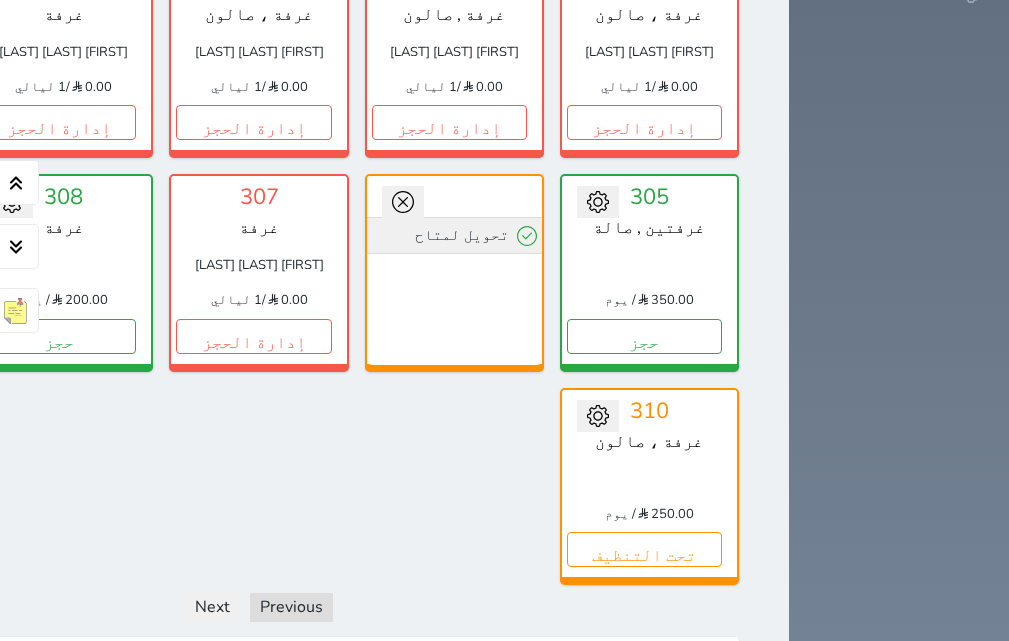 click 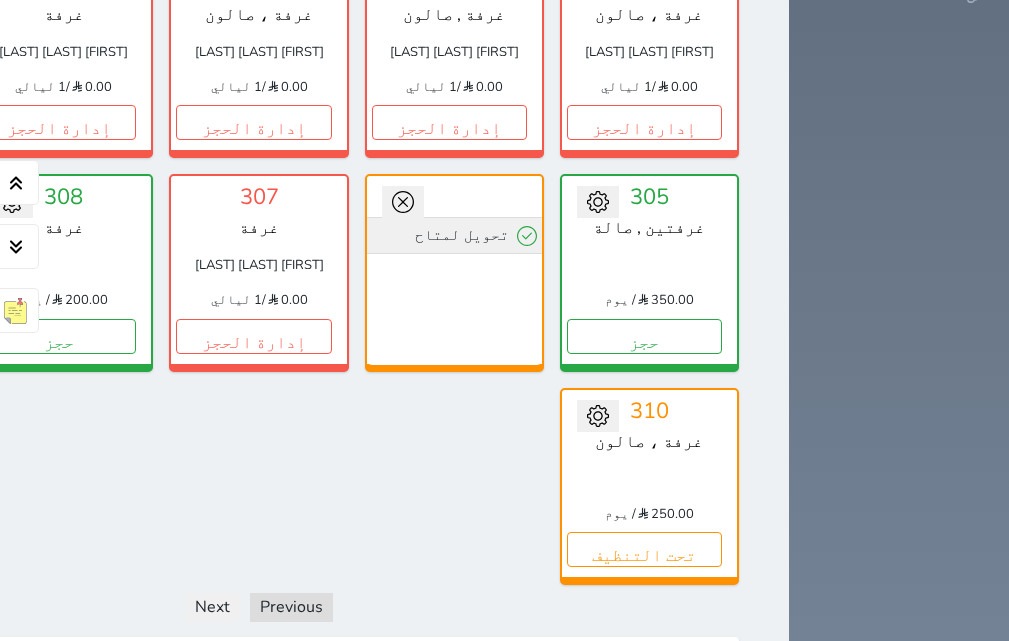 click 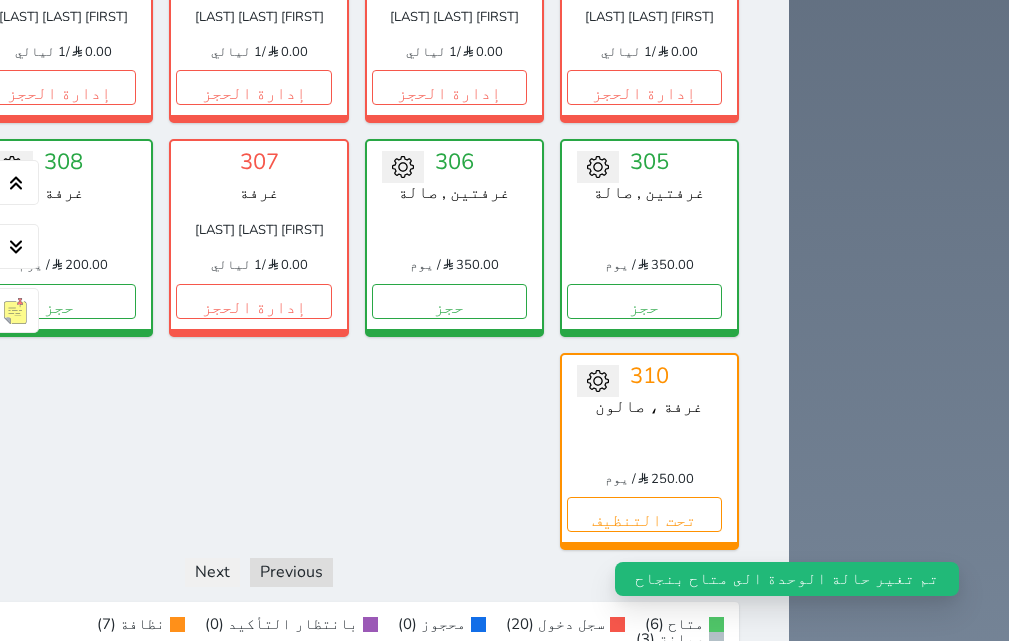 scroll, scrollTop: 1460, scrollLeft: 0, axis: vertical 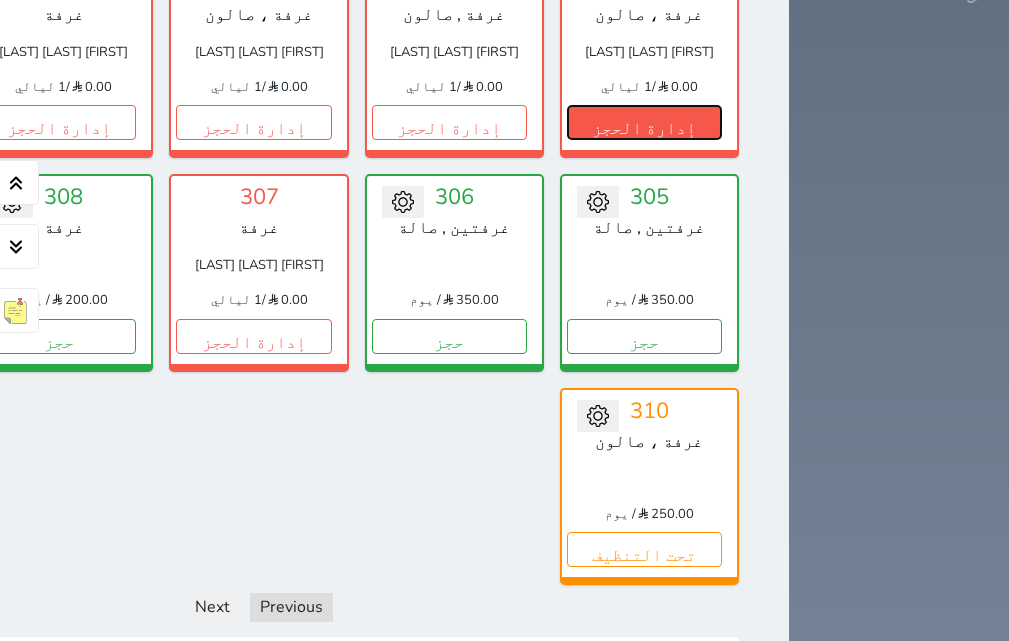 click on "إدارة الحجز" at bounding box center [644, 122] 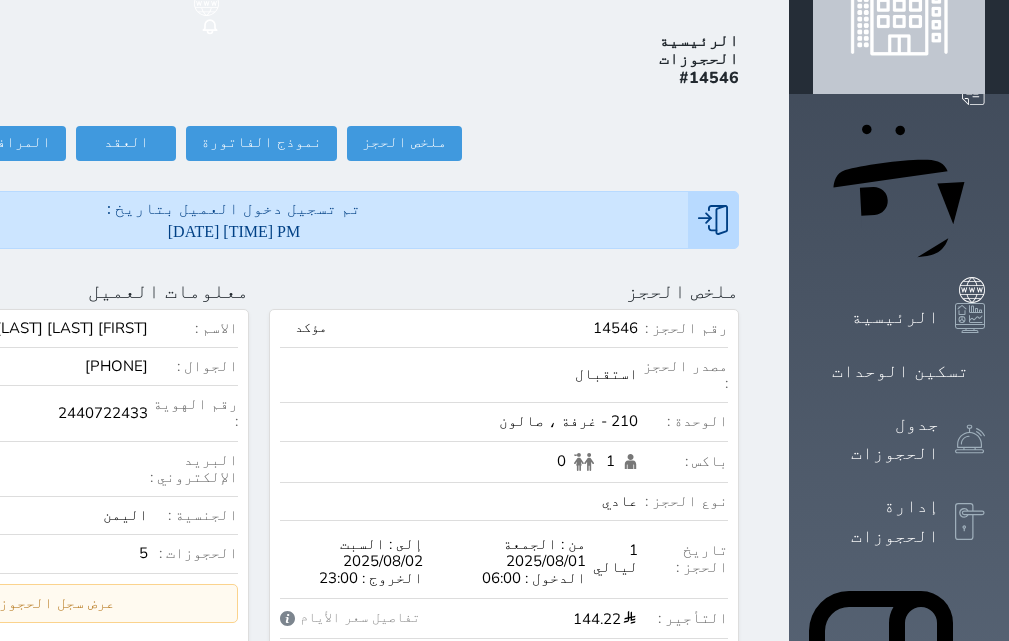 scroll, scrollTop: 100, scrollLeft: 0, axis: vertical 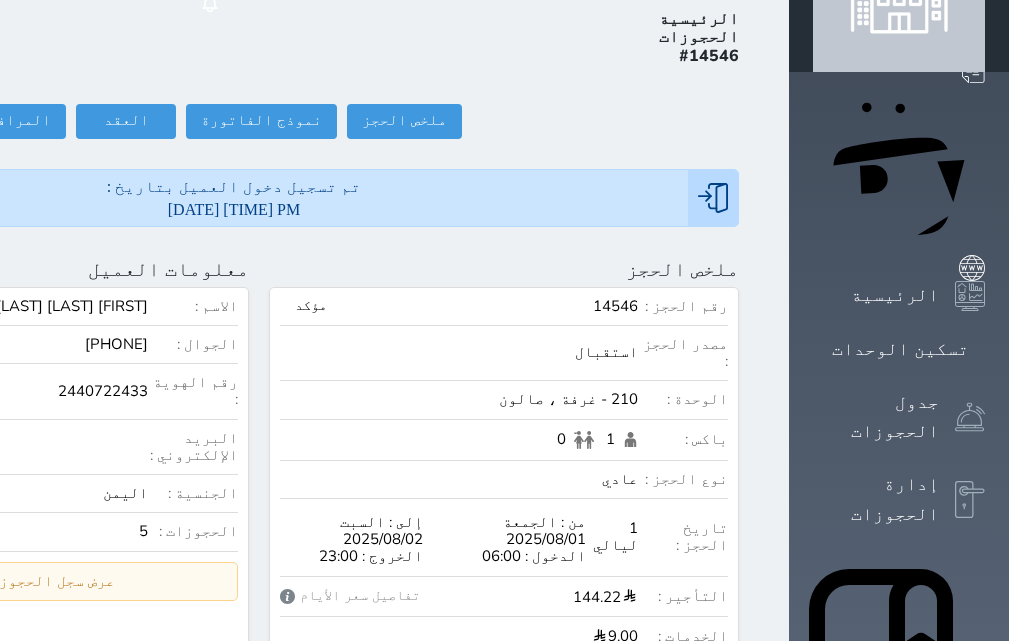 click on "تسجيل مغادرة" at bounding box center (-145, 121) 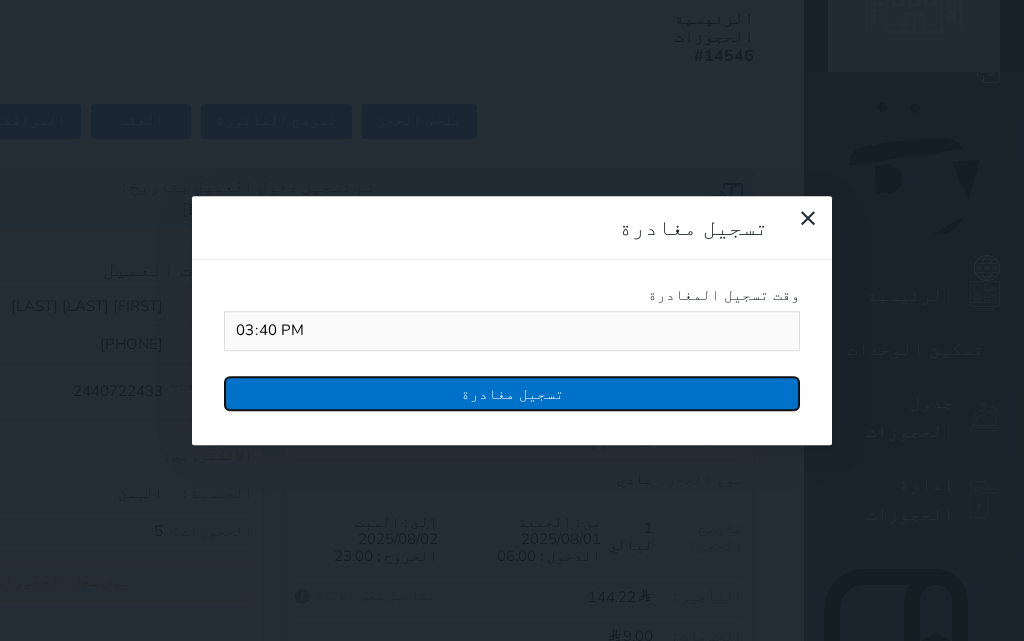 click on "تسجيل مغادرة" at bounding box center [512, 393] 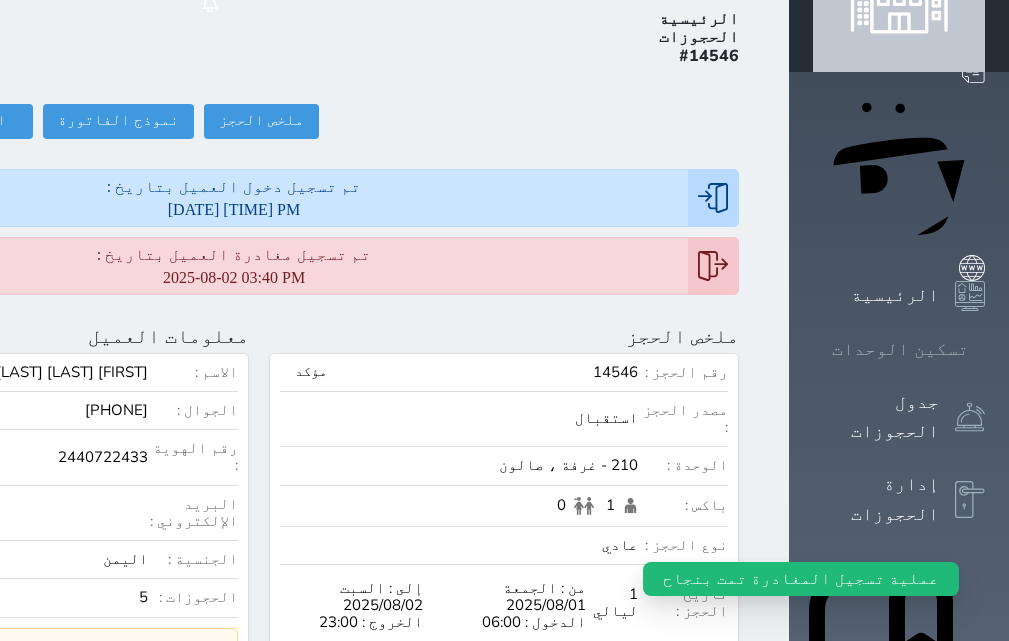 click on "تسكين الوحدات" at bounding box center (900, 349) 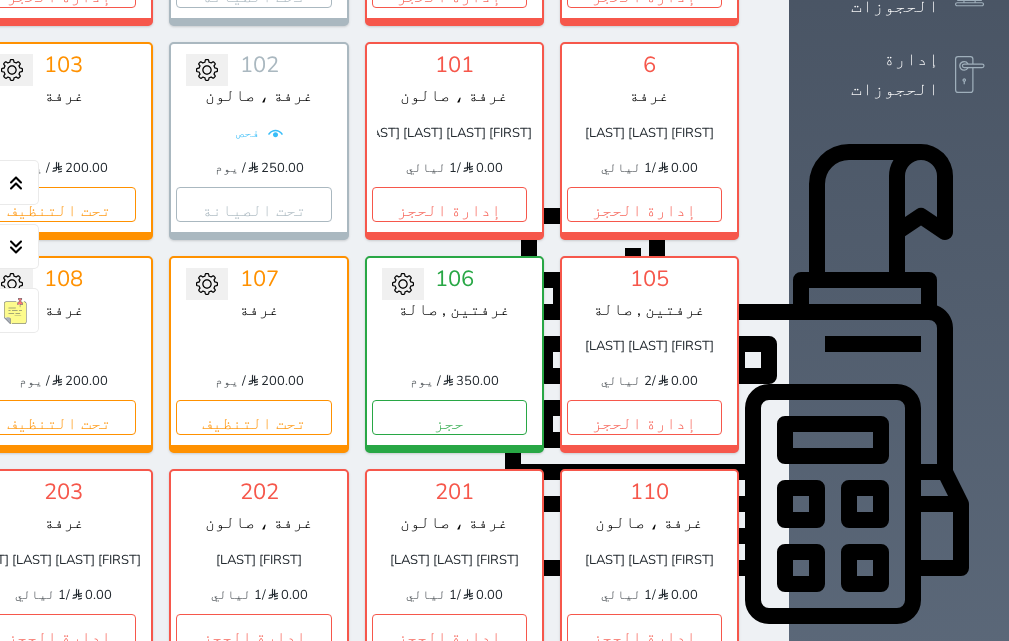 scroll, scrollTop: 560, scrollLeft: 0, axis: vertical 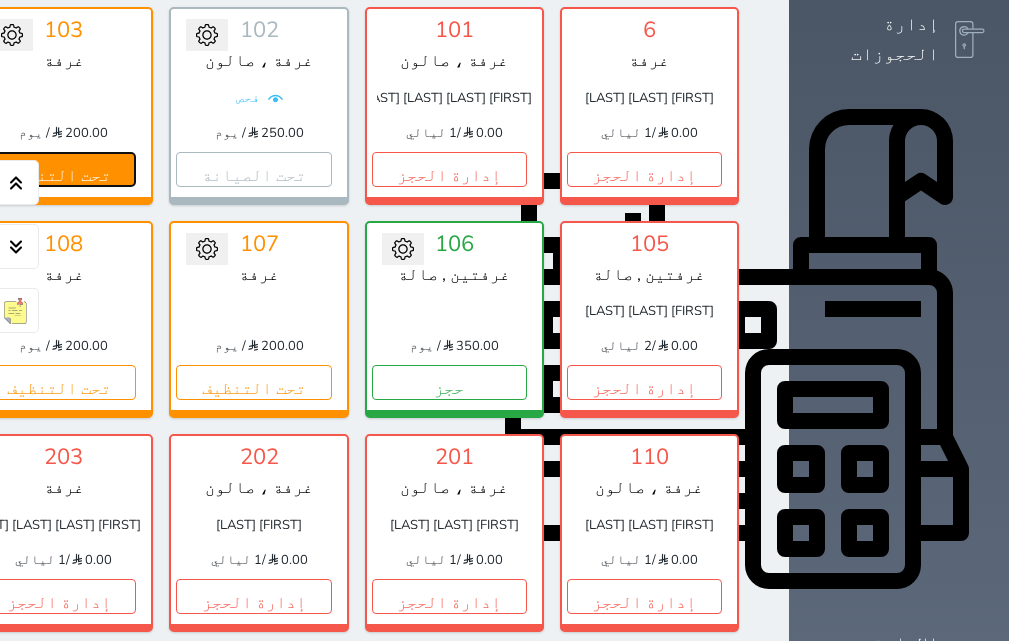 click on "تحت التنظيف" at bounding box center [58, 169] 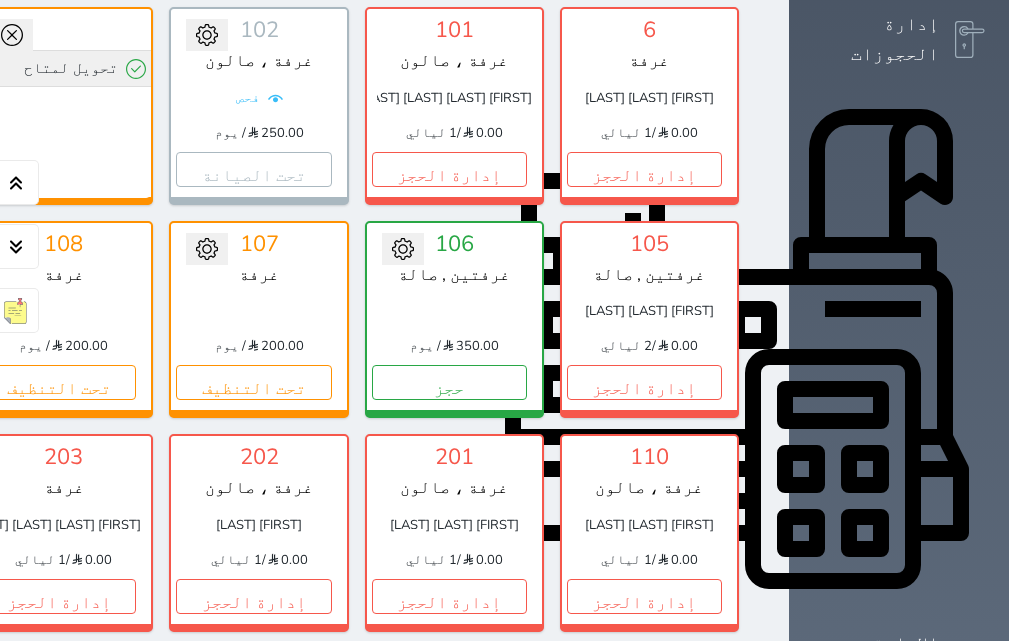 click 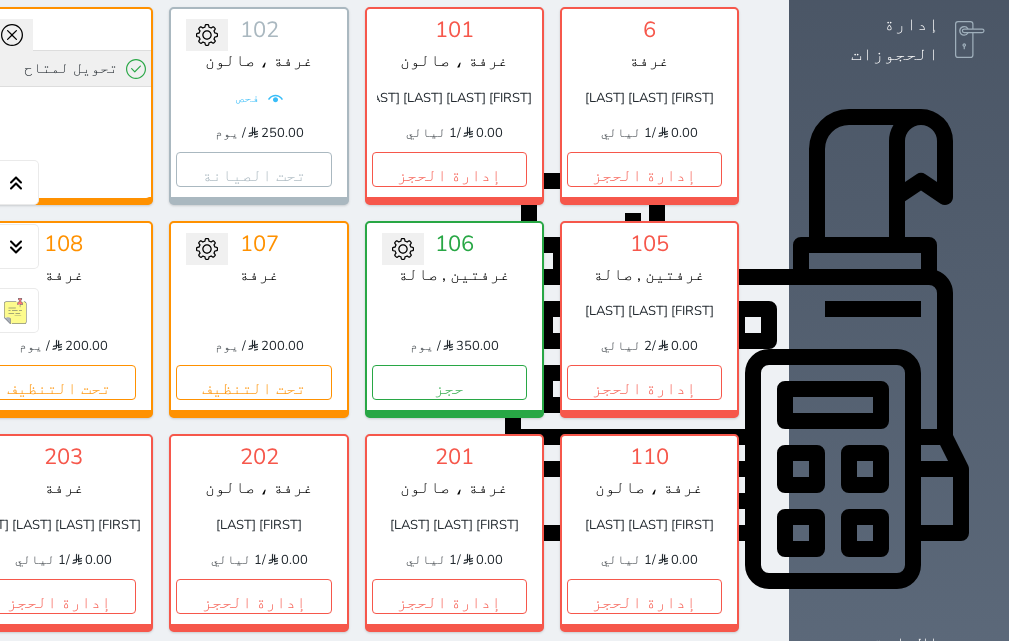 click 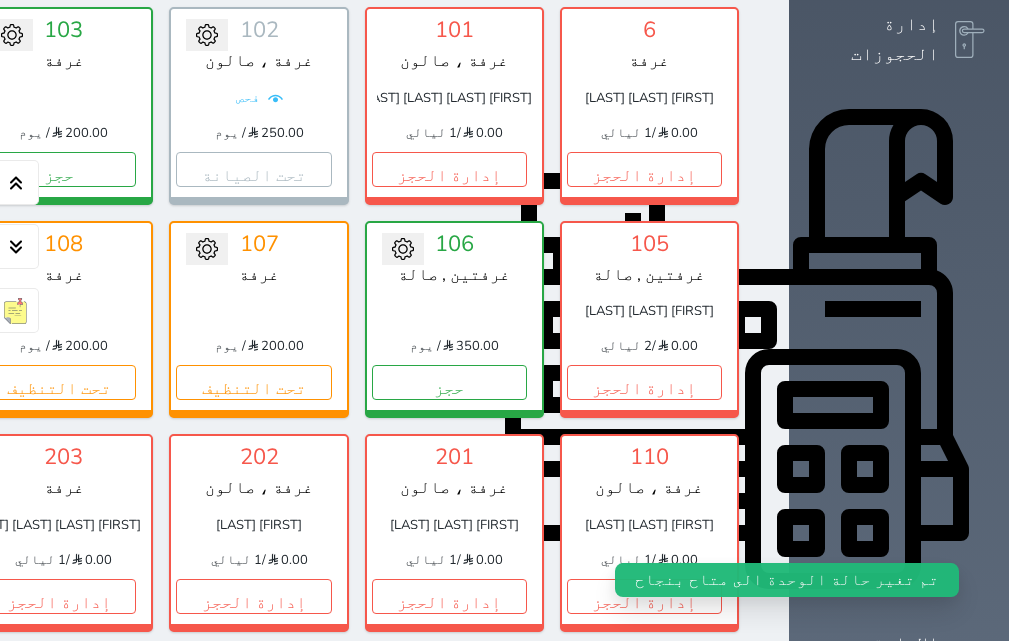 click on "تحويل لتحت الصيانة
تحويل لتحت التنظيف
103   غرفة
200.00
/ يوم       حجز" at bounding box center (63, 105) 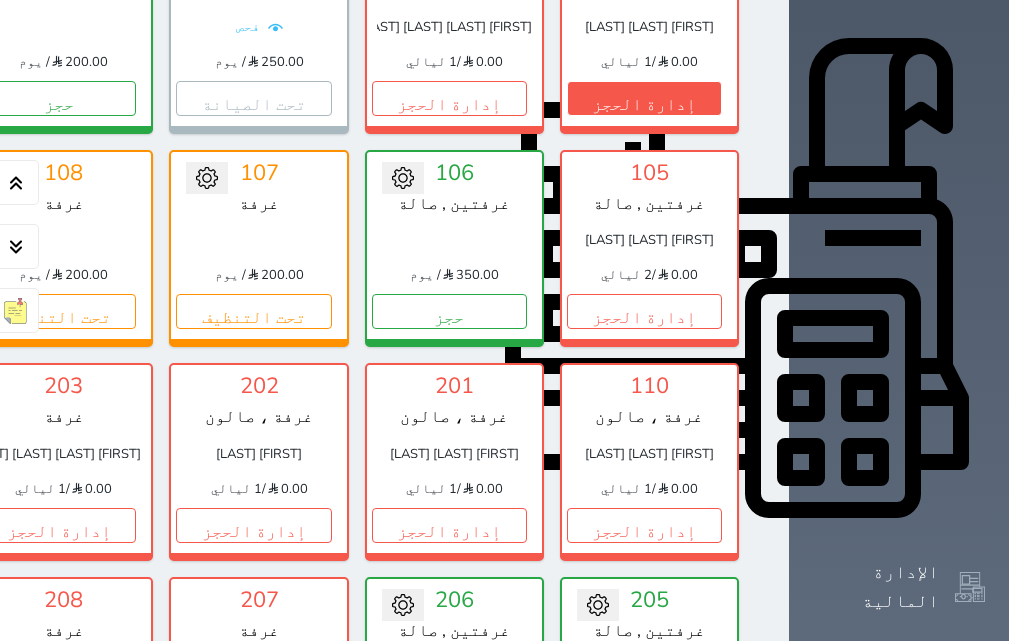 scroll, scrollTop: 660, scrollLeft: 0, axis: vertical 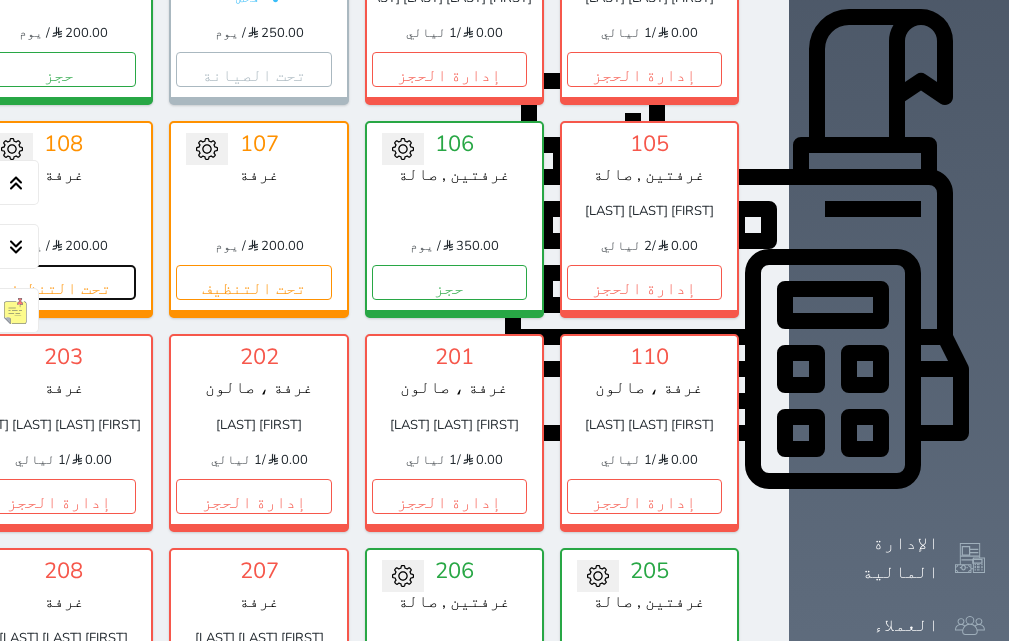 drag, startPoint x: 642, startPoint y: 429, endPoint x: 635, endPoint y: 387, distance: 42.579338 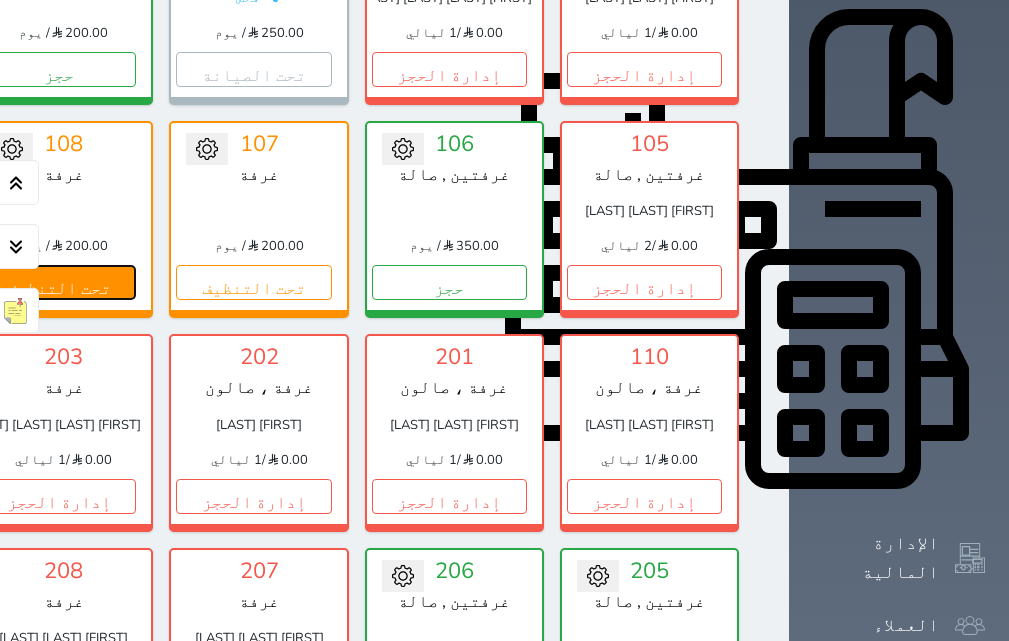 click on "تحت التنظيف" at bounding box center [58, 282] 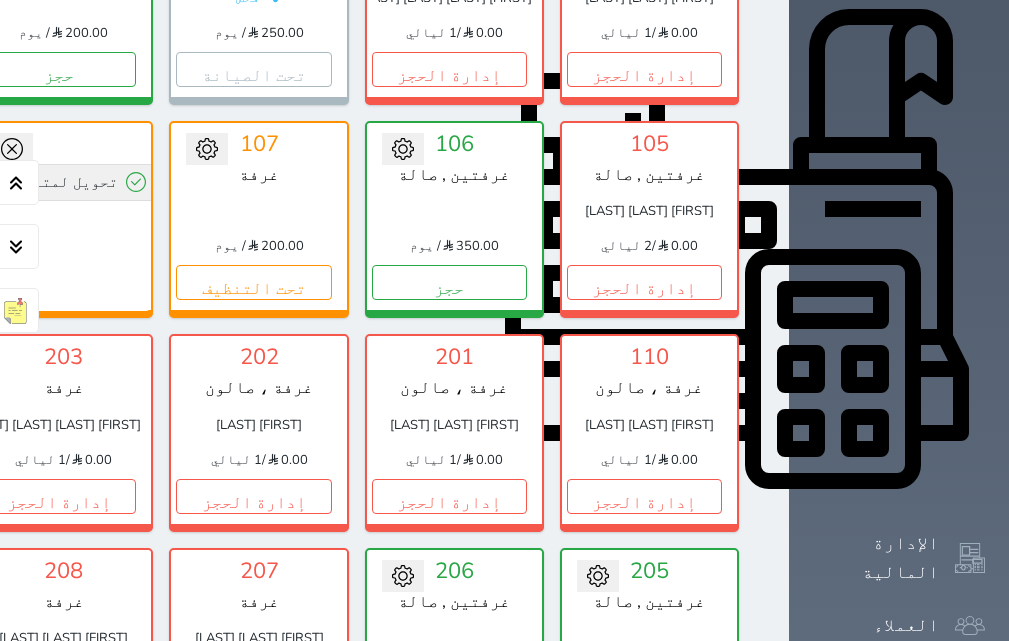 click 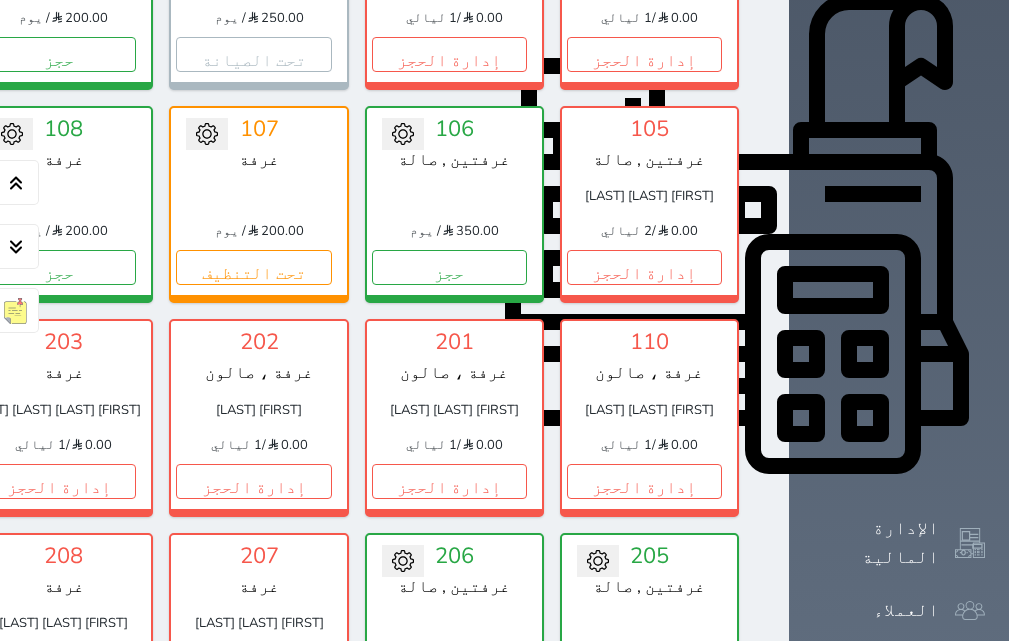 scroll, scrollTop: 560, scrollLeft: 0, axis: vertical 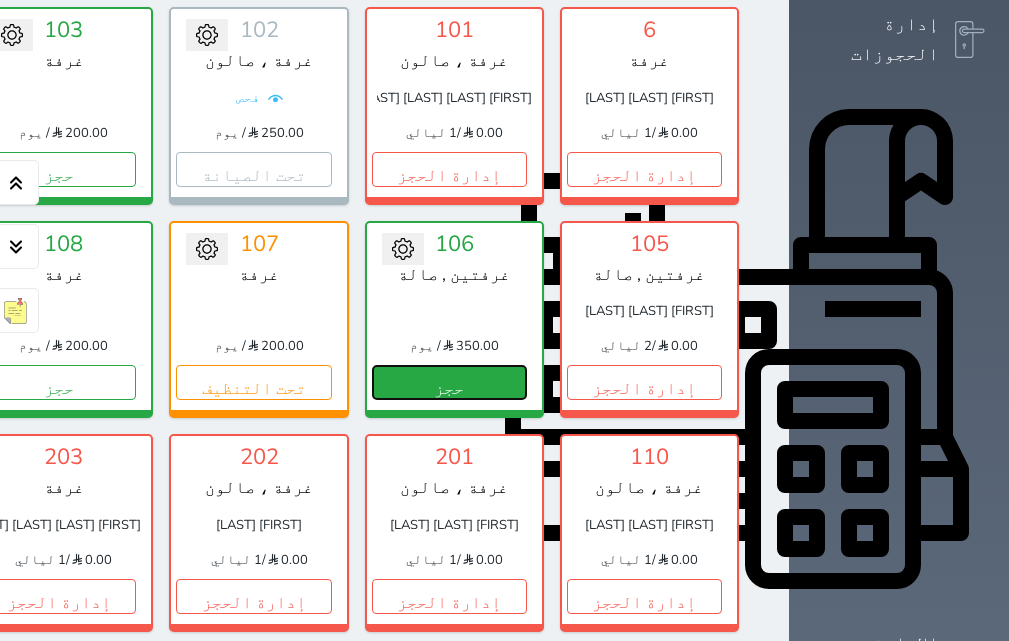 click on "حجز" at bounding box center (449, 382) 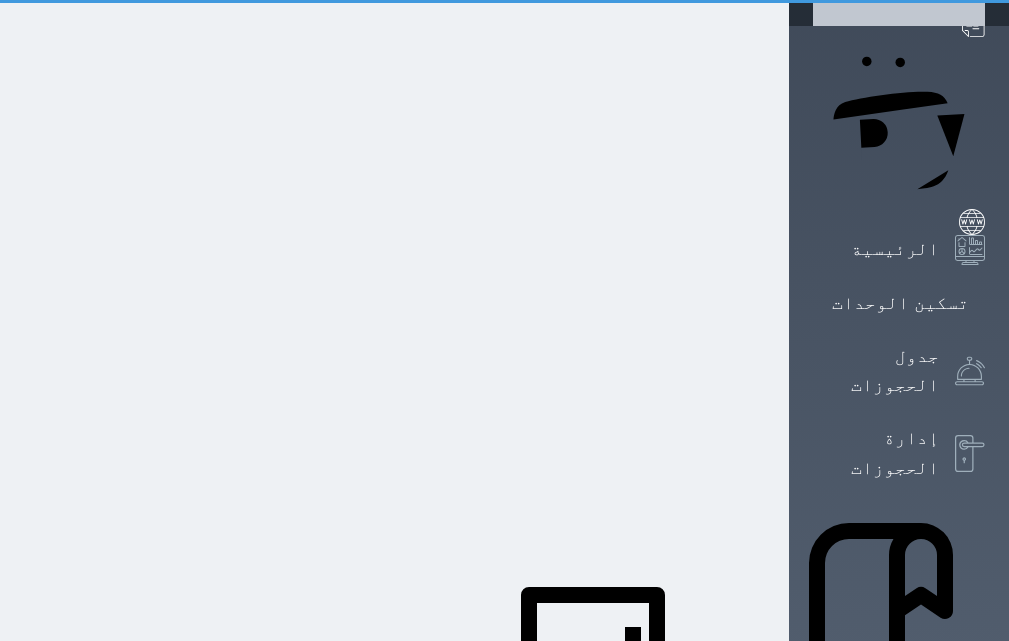 scroll, scrollTop: 0, scrollLeft: 0, axis: both 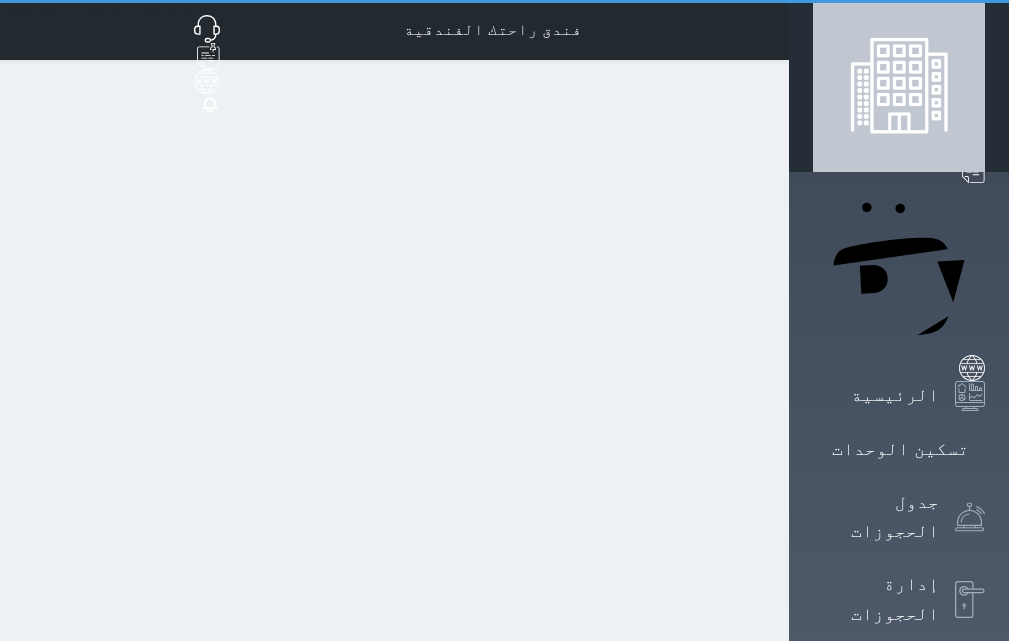 select on "1" 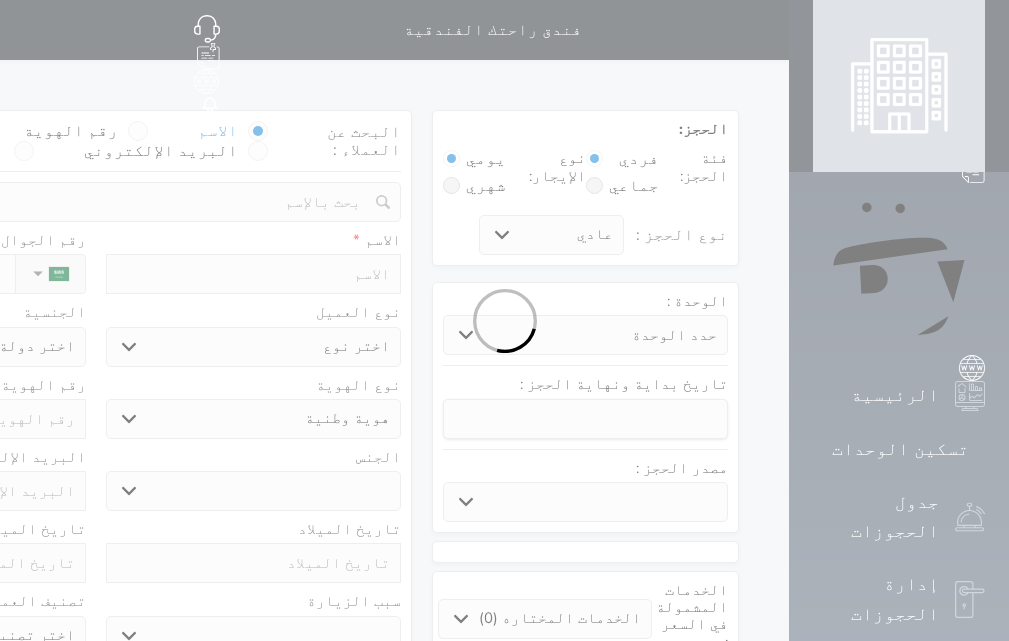 select 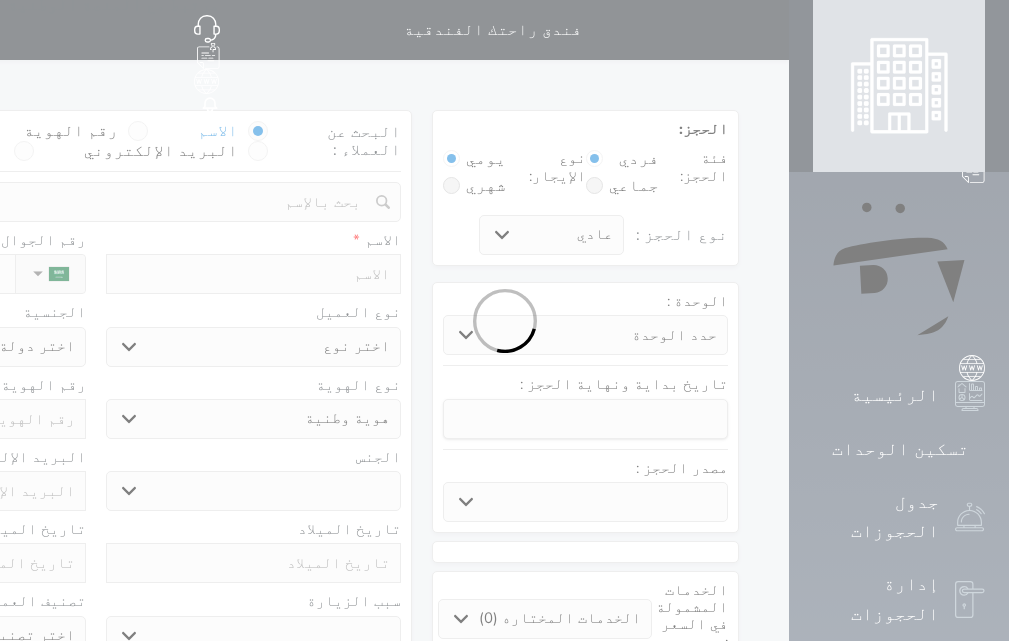 select 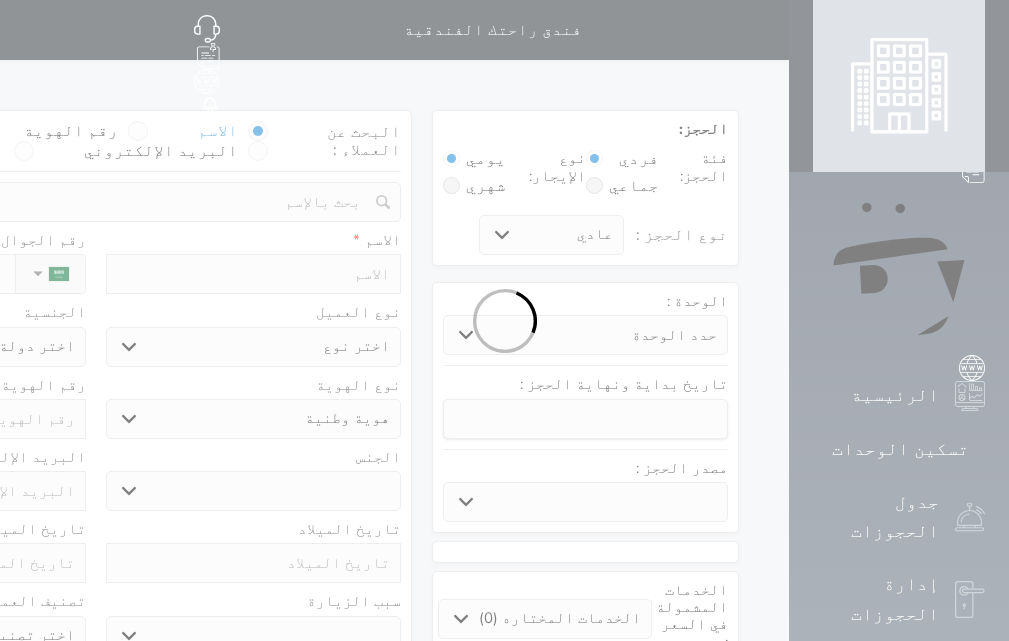 select 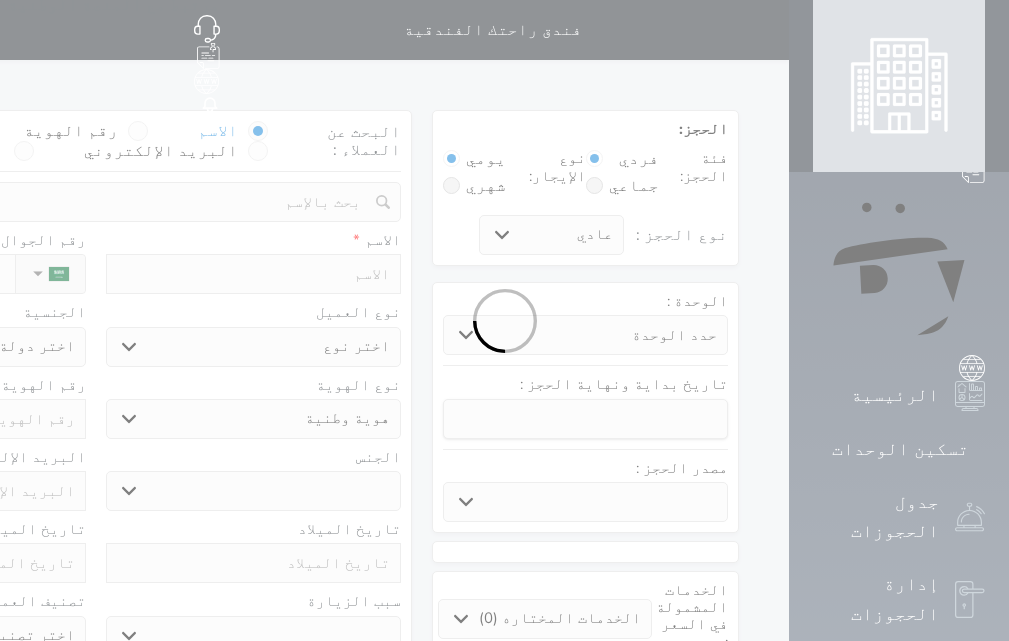 select 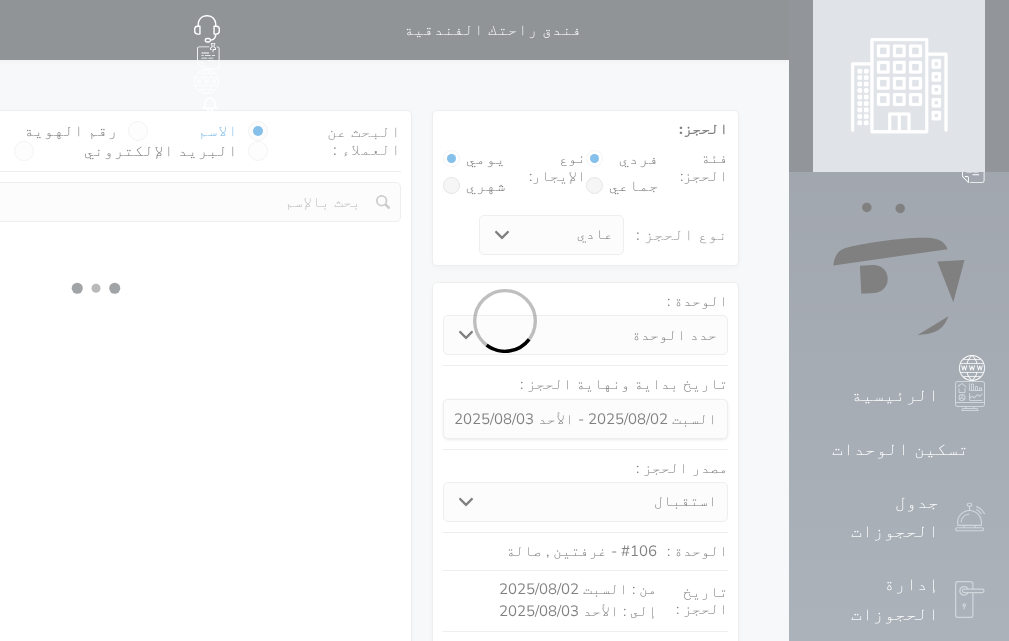 select 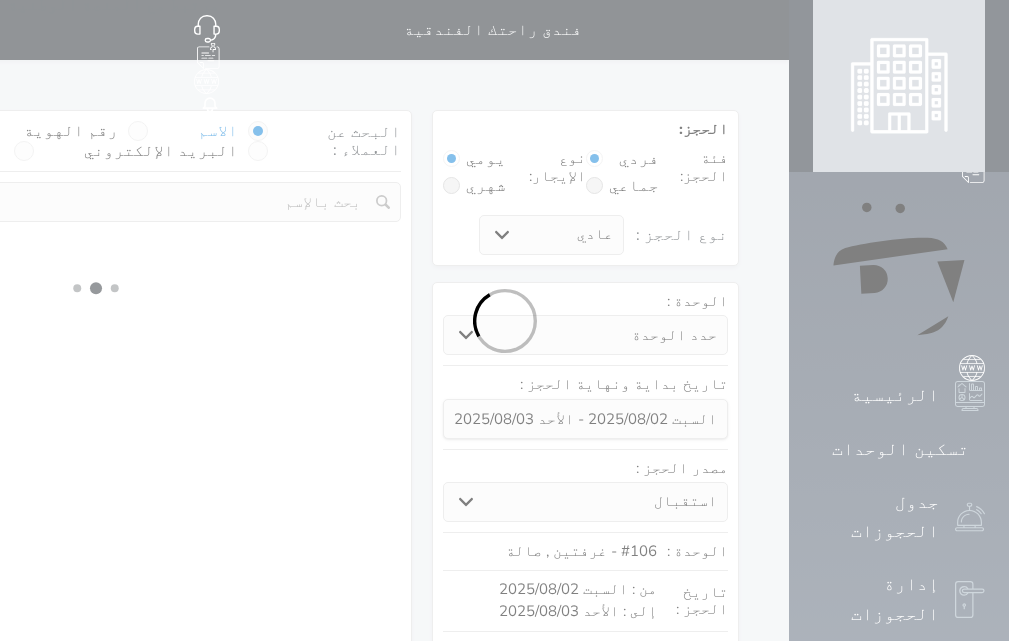 select on "113" 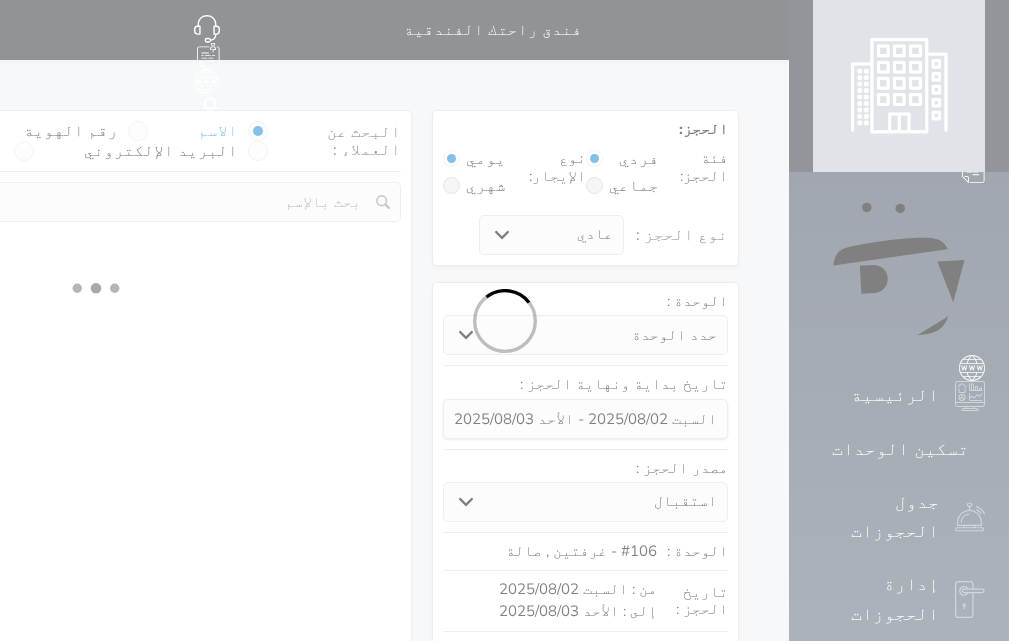 select on "1" 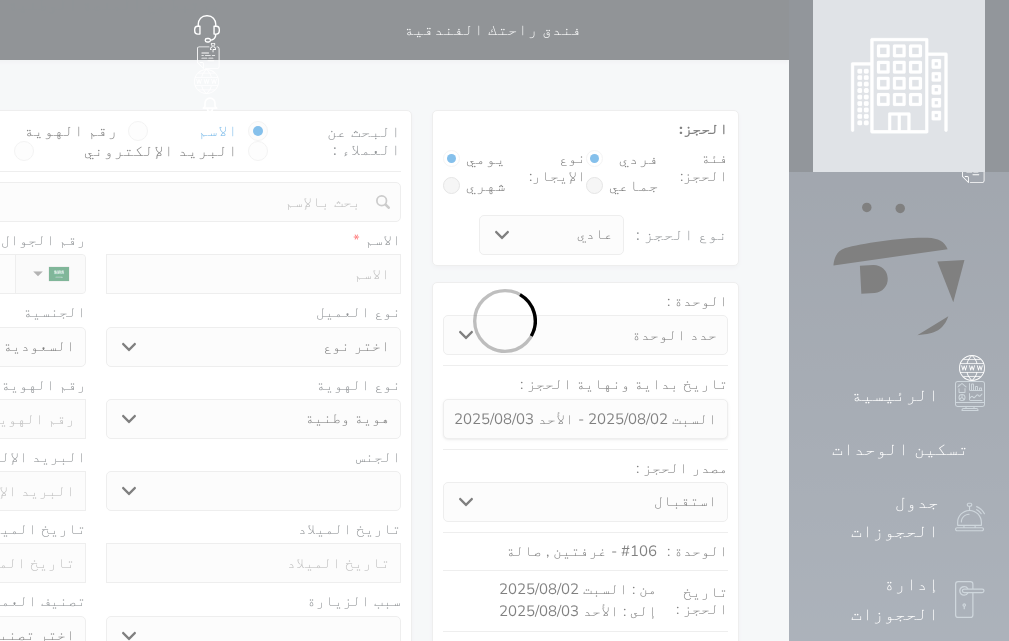 select 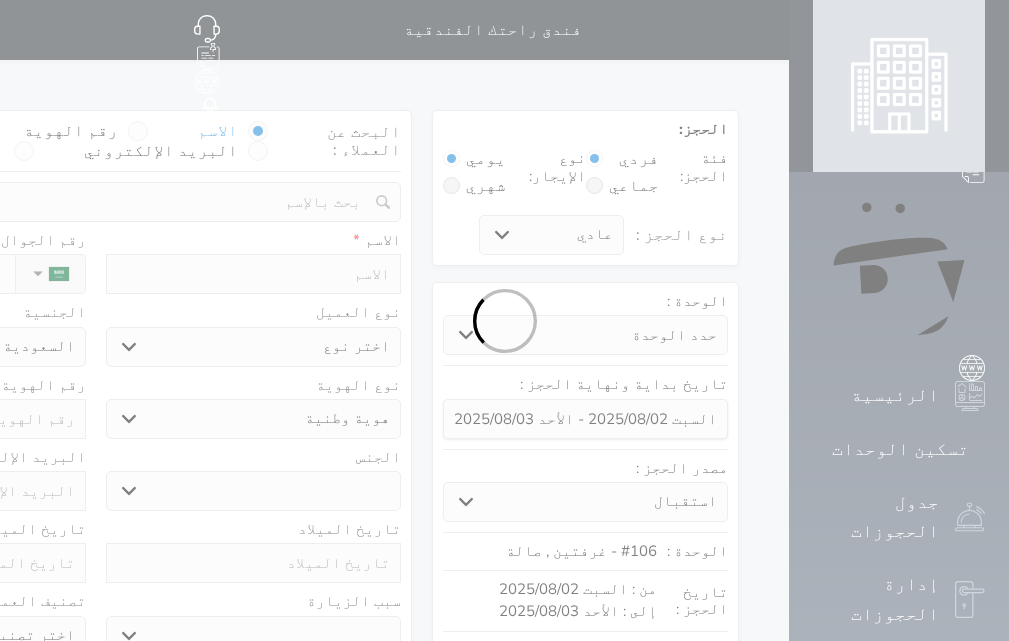 select on "1" 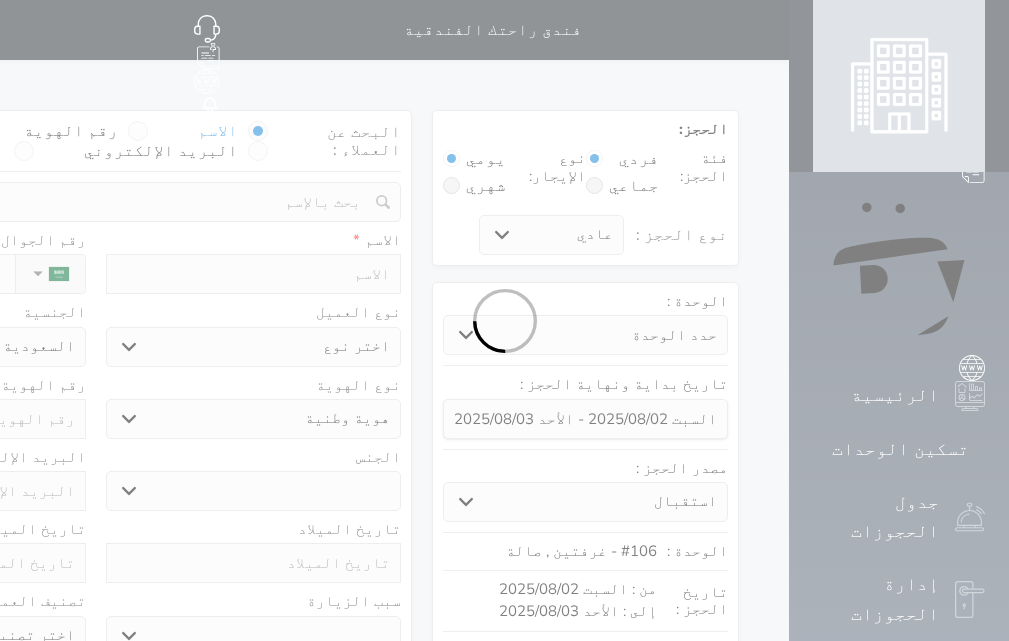 select on "7" 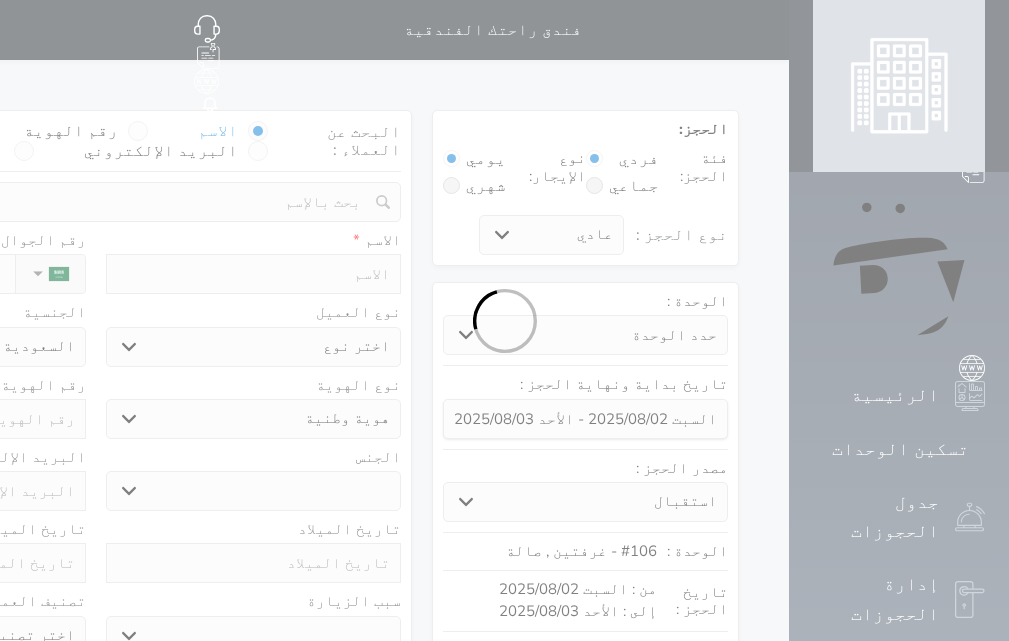 select 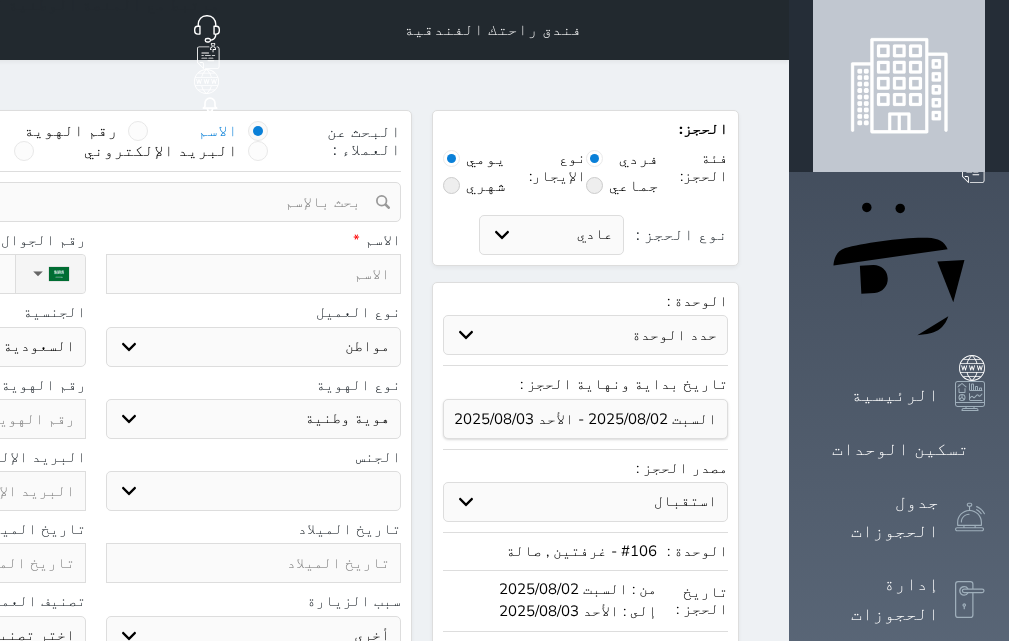 select 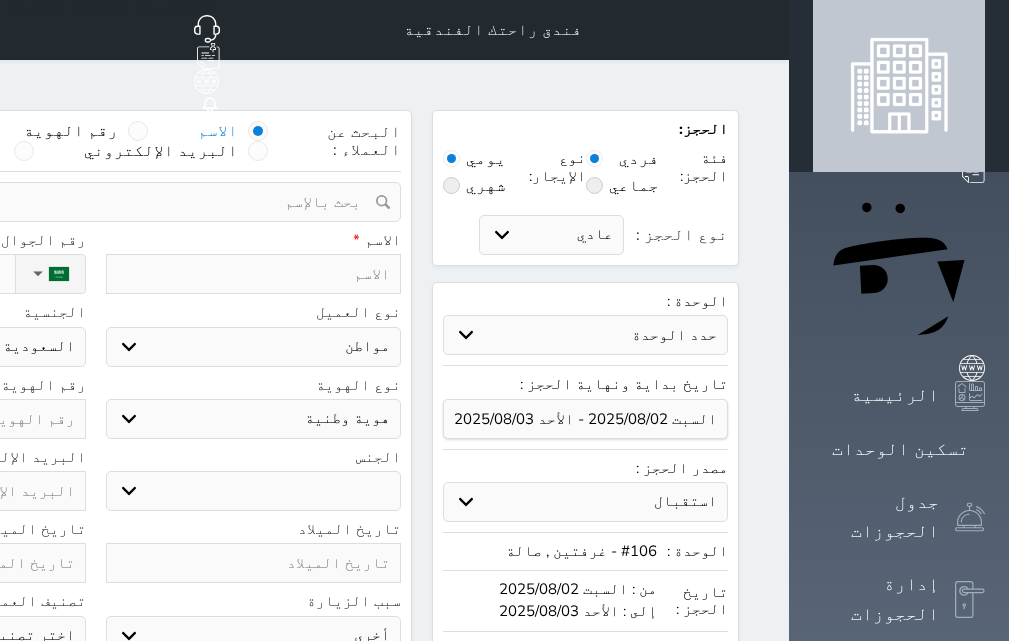 select 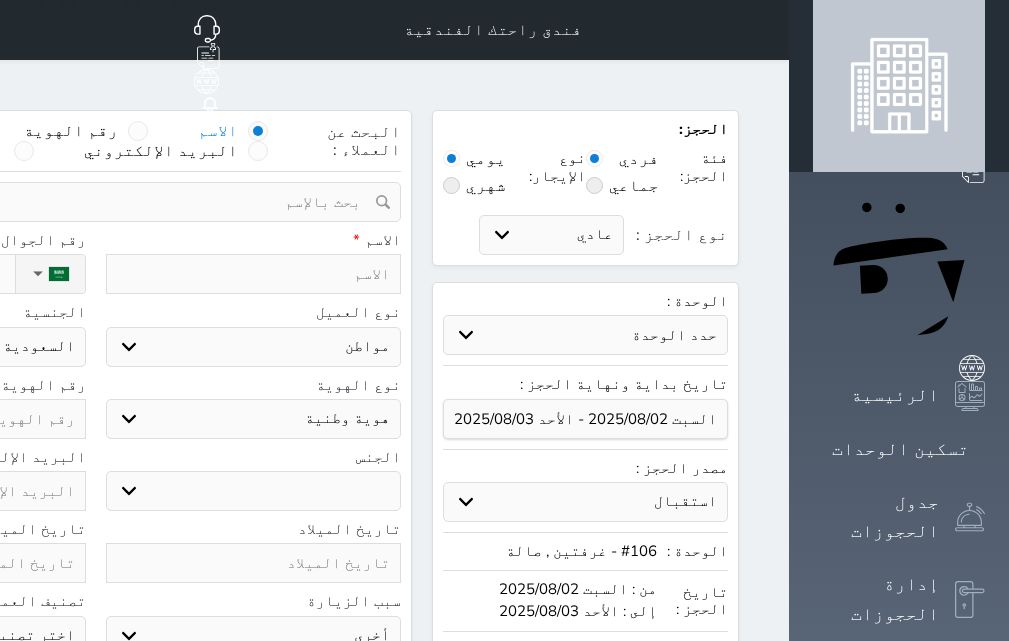 select 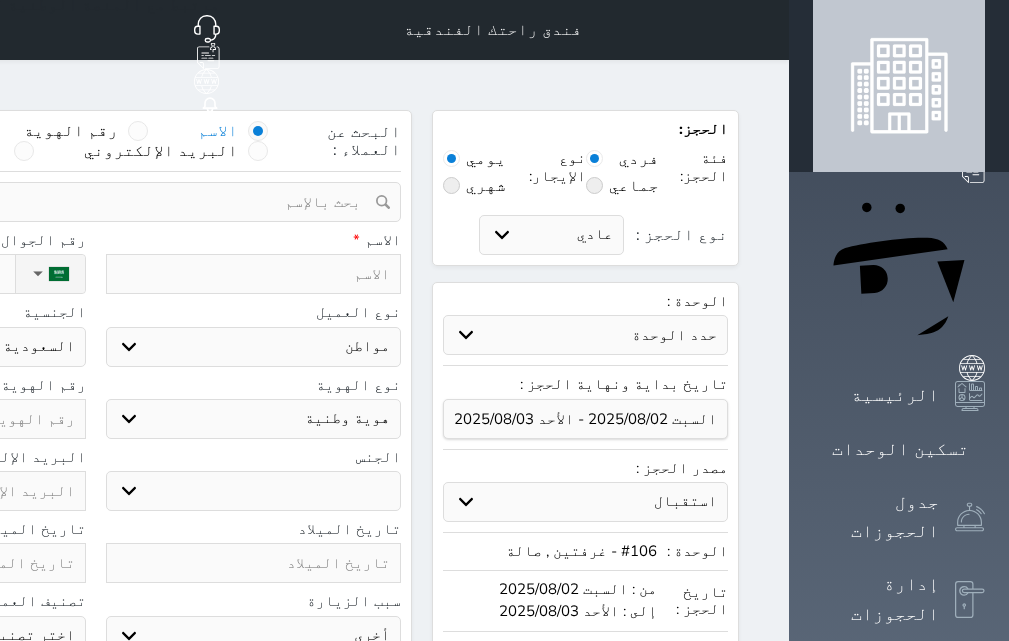 select 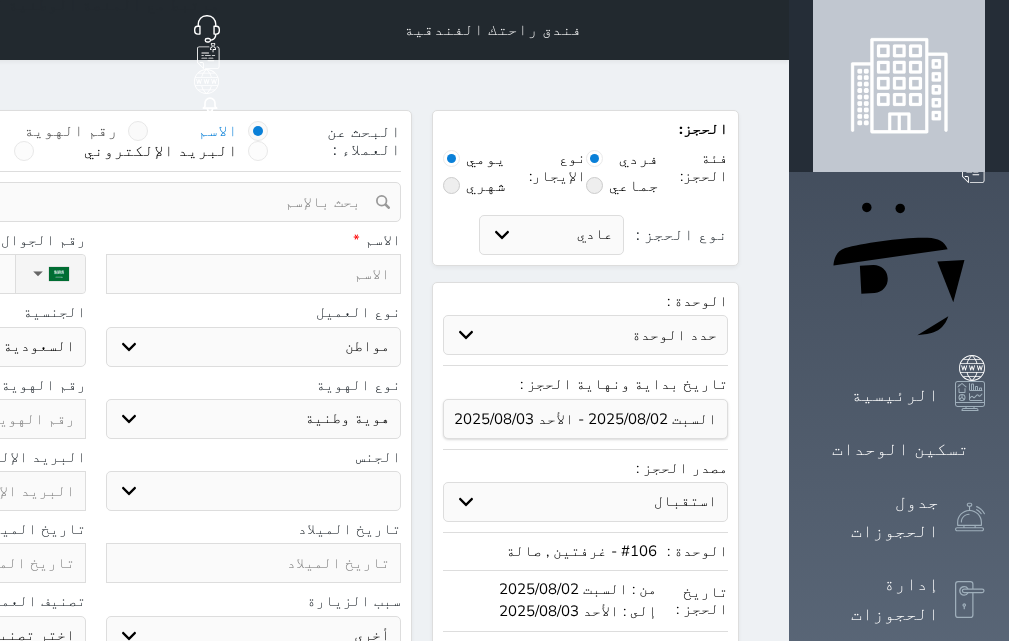 click at bounding box center [138, 131] 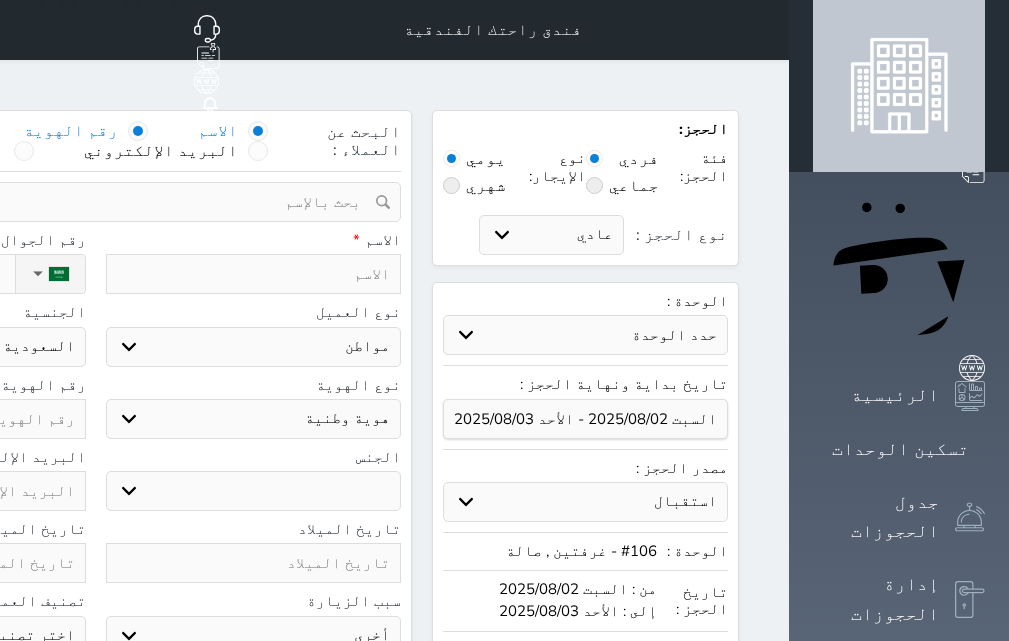 select 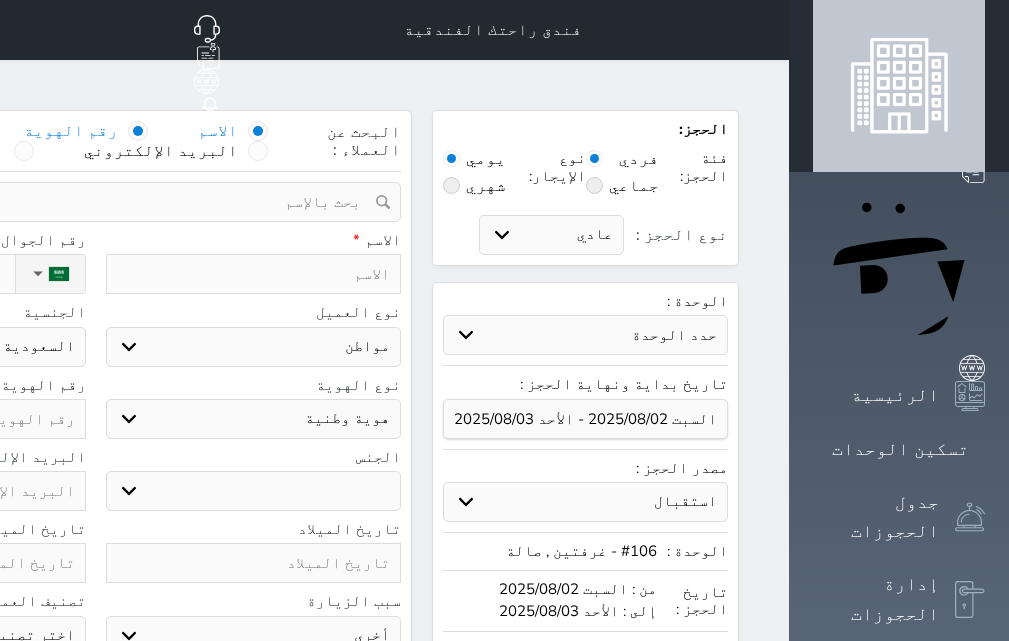 select 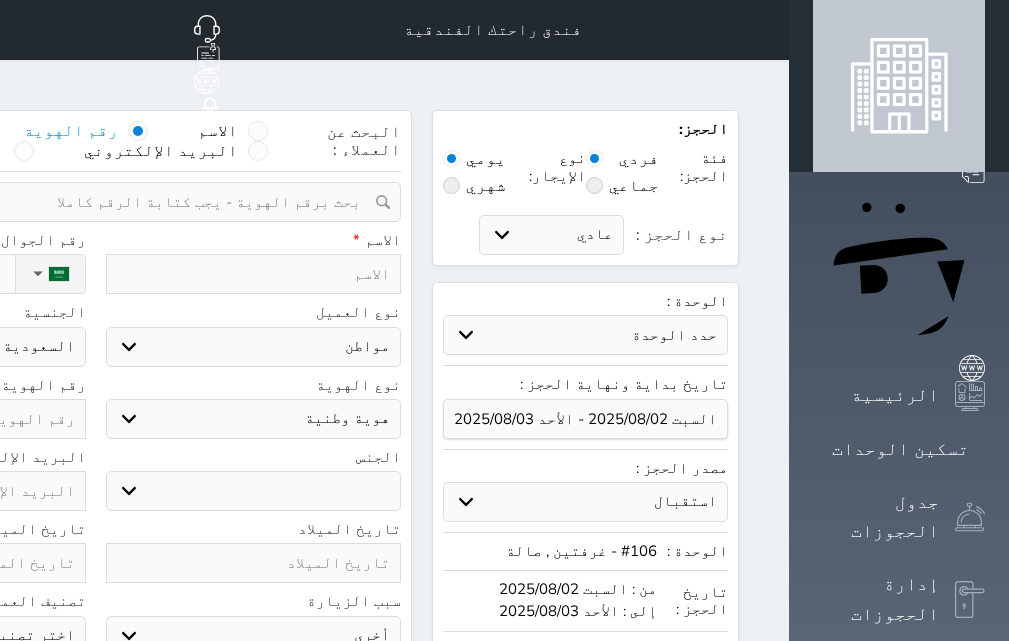 click at bounding box center (88, 202) 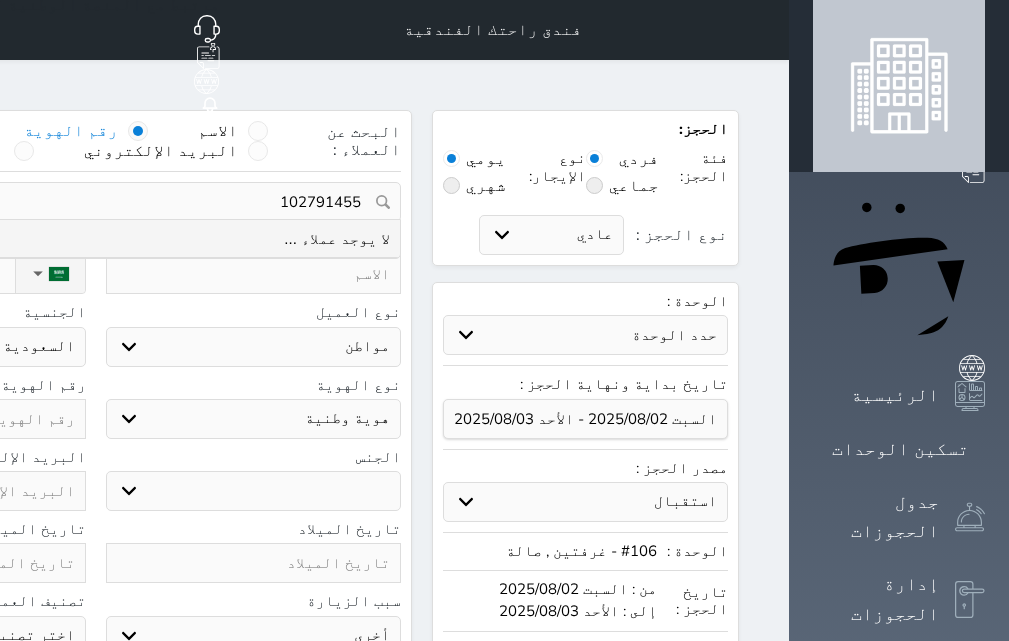 click on "102791455" at bounding box center [95, 202] 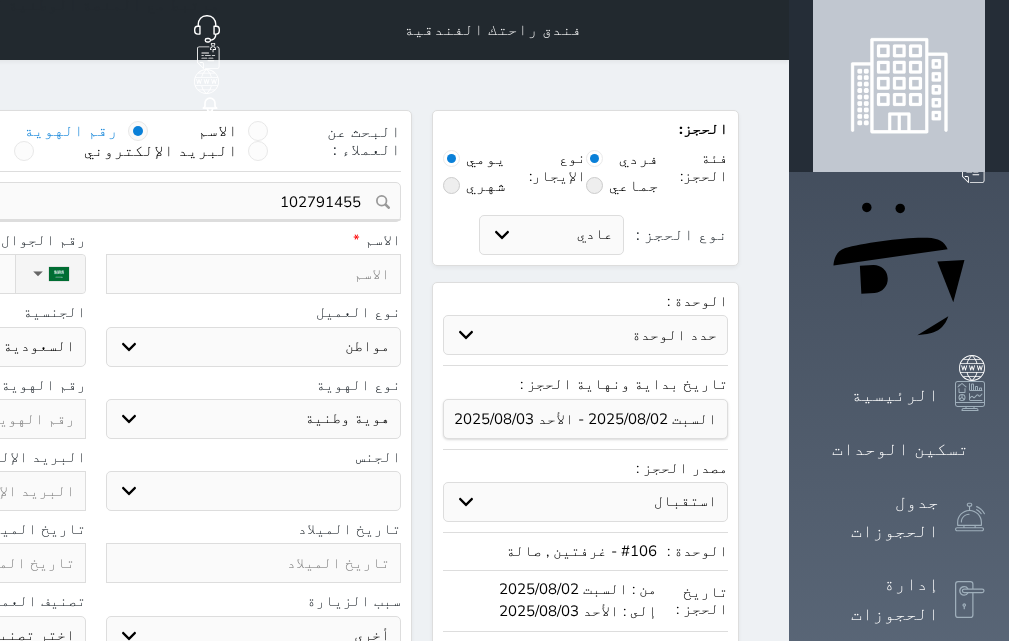 click at bounding box center (254, 274) 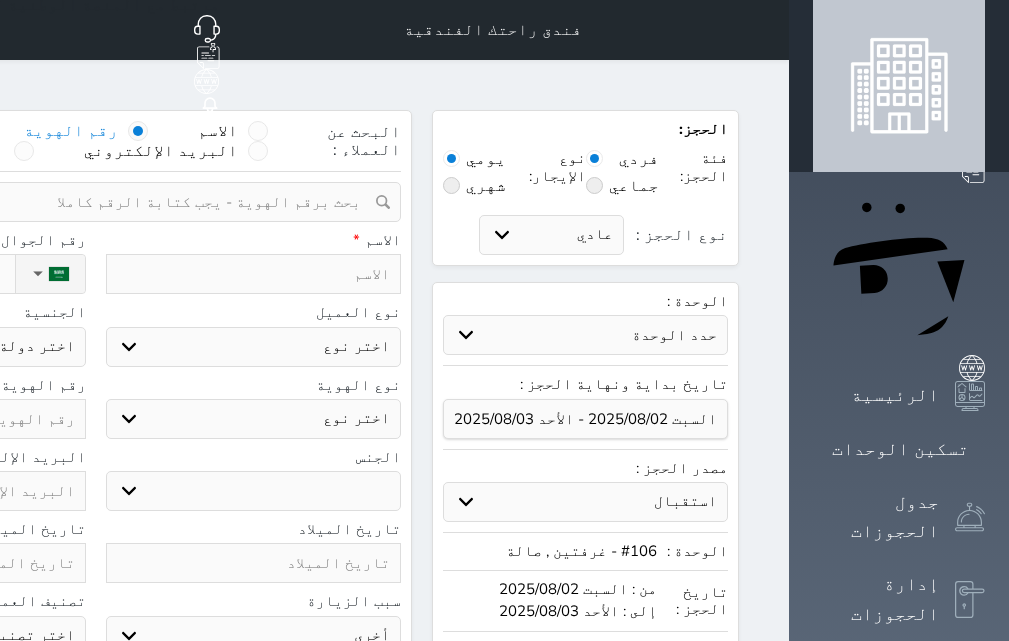 type on "د" 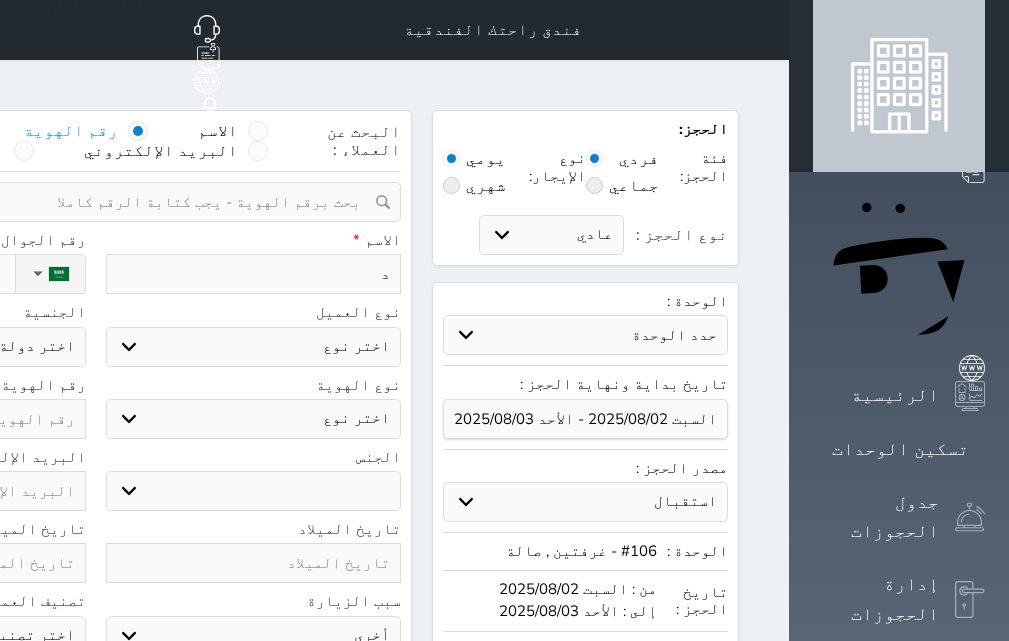 select 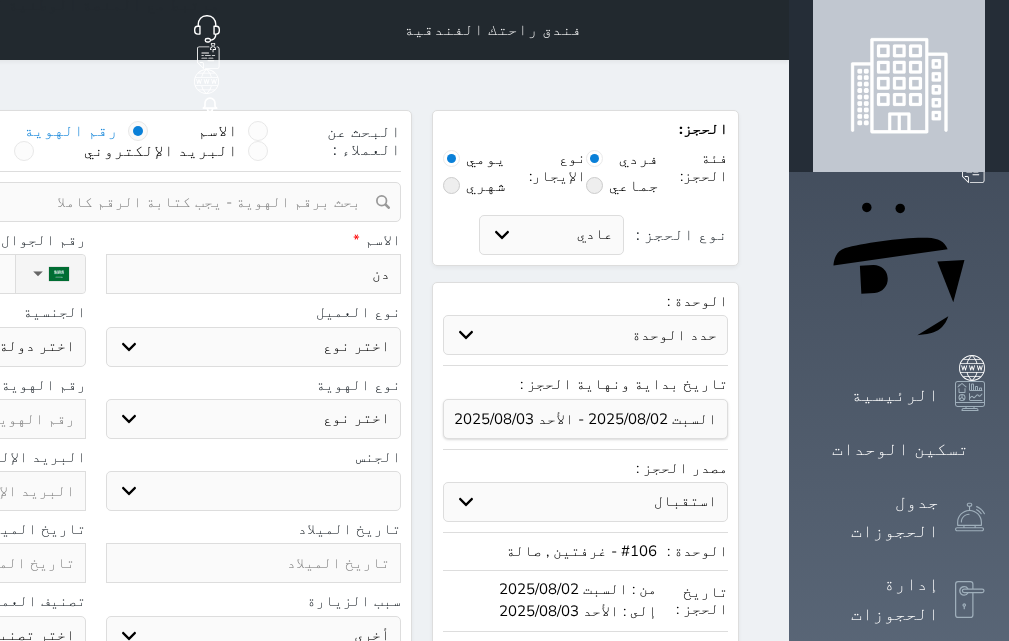 select 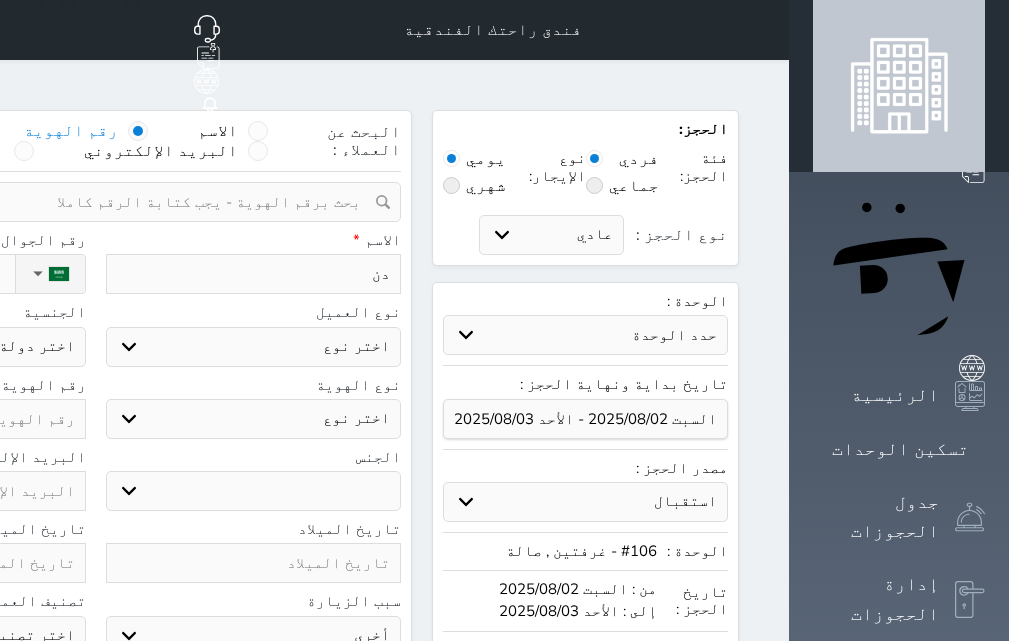 type on "دنك" 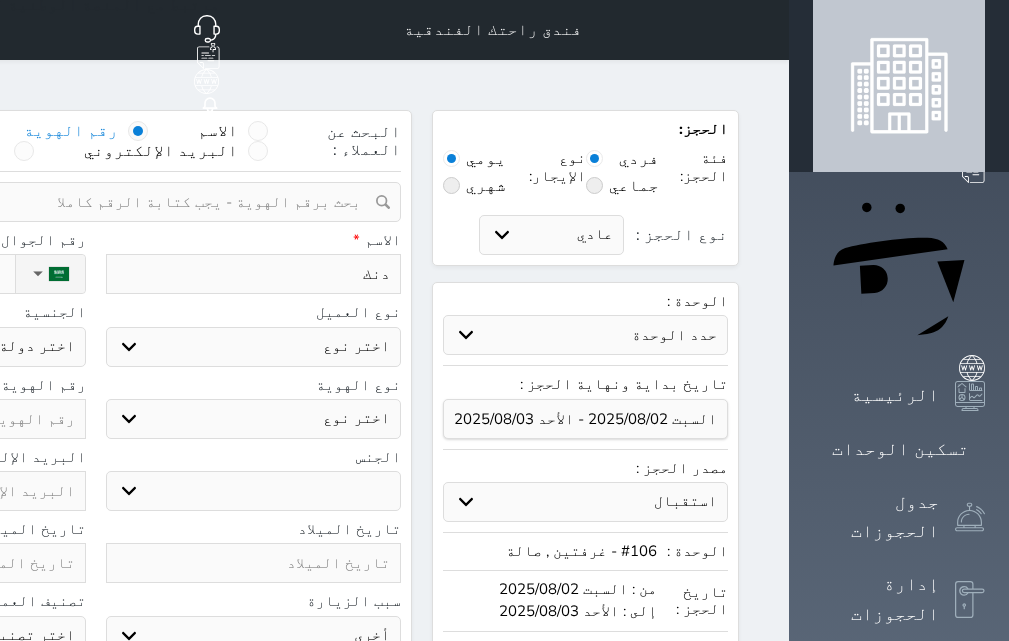 select 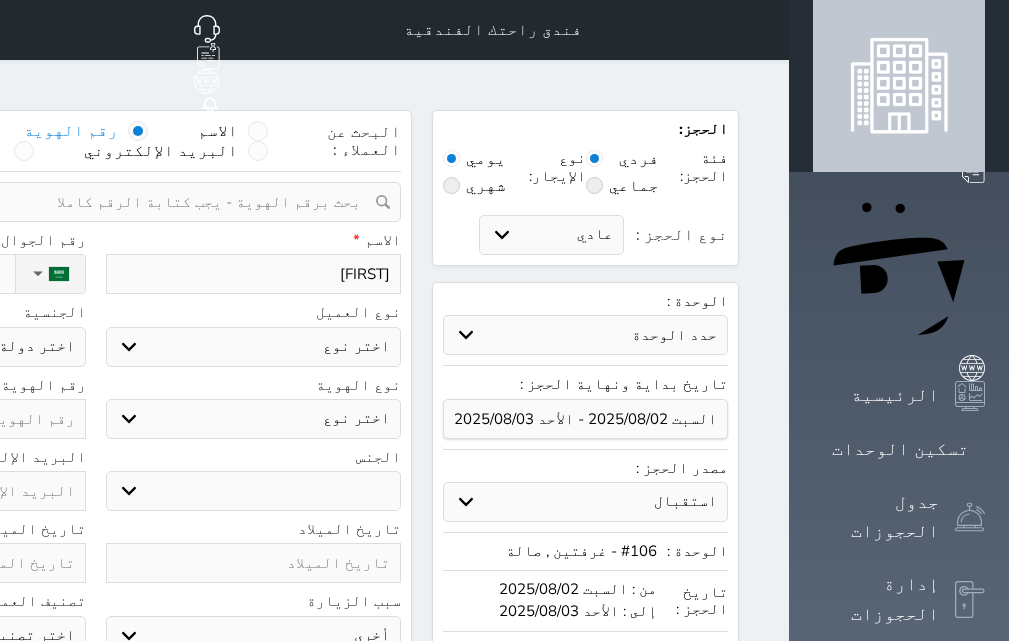 type on "دنكلي" 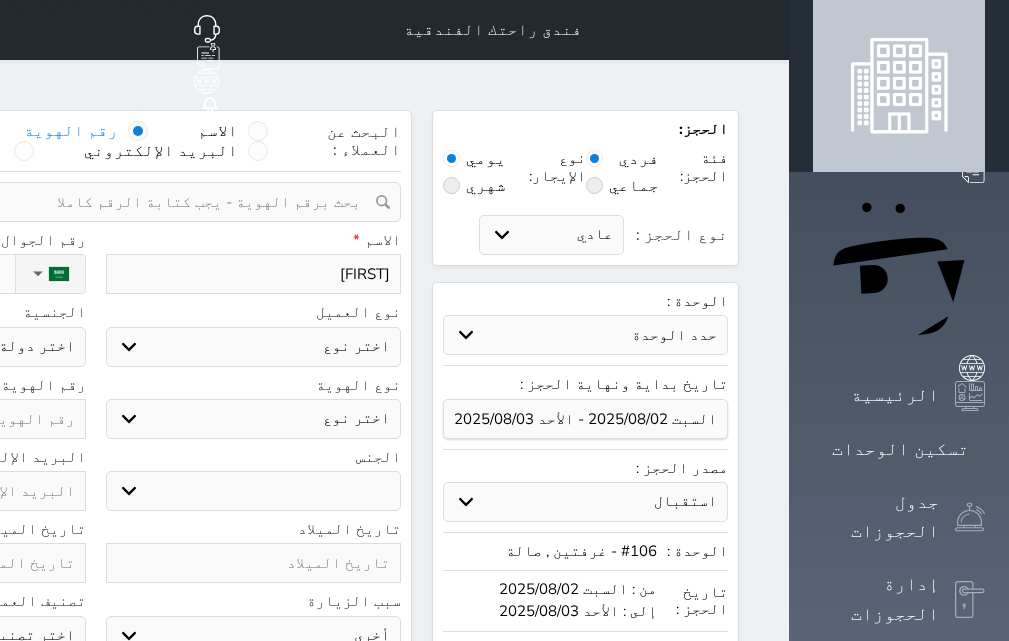 select 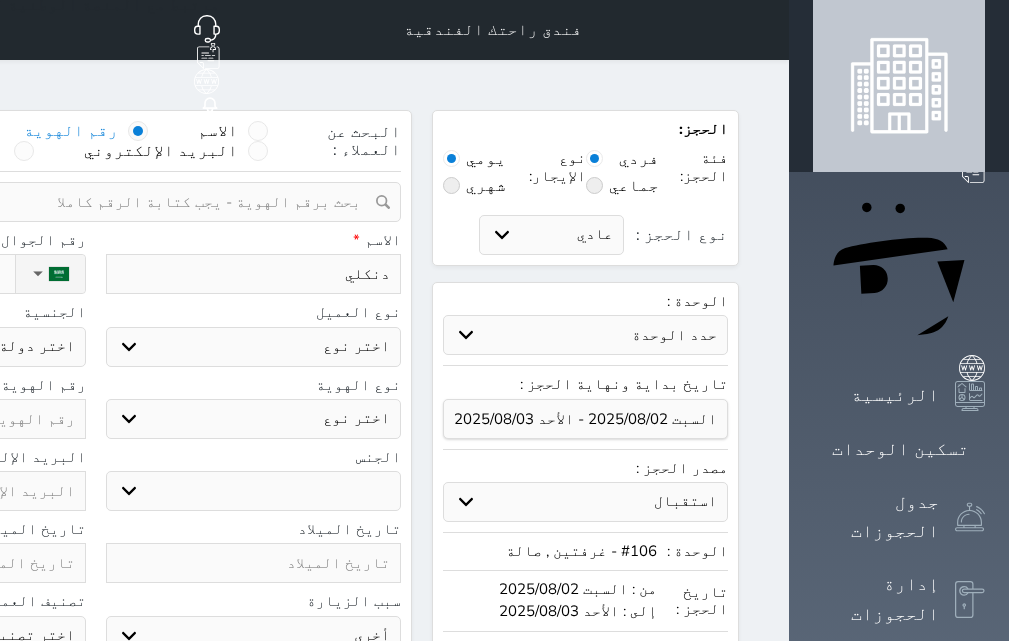 type on "دنكلي" 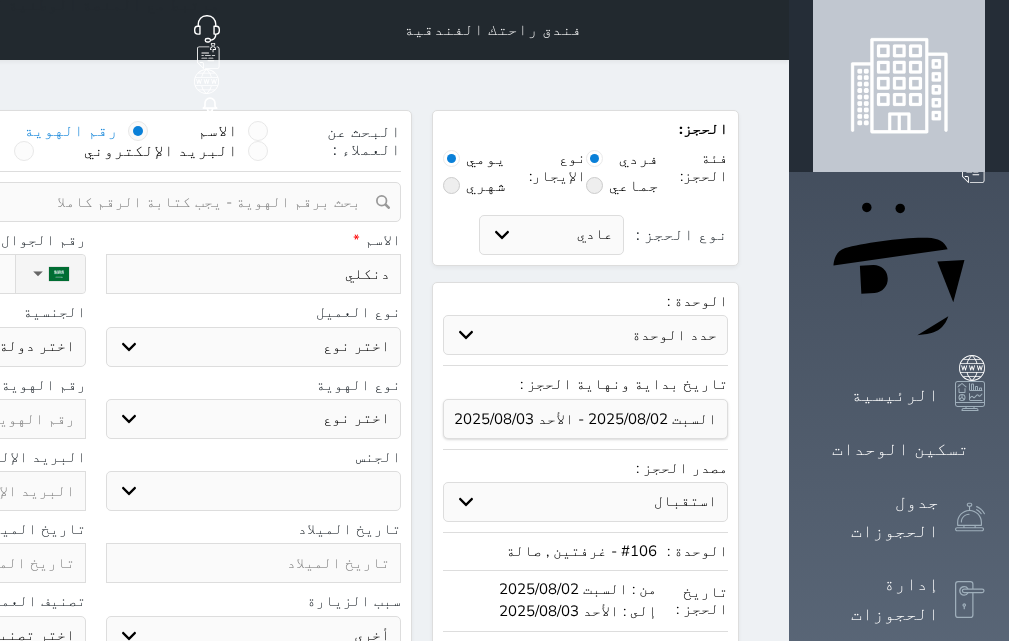type on "دنكلي ك" 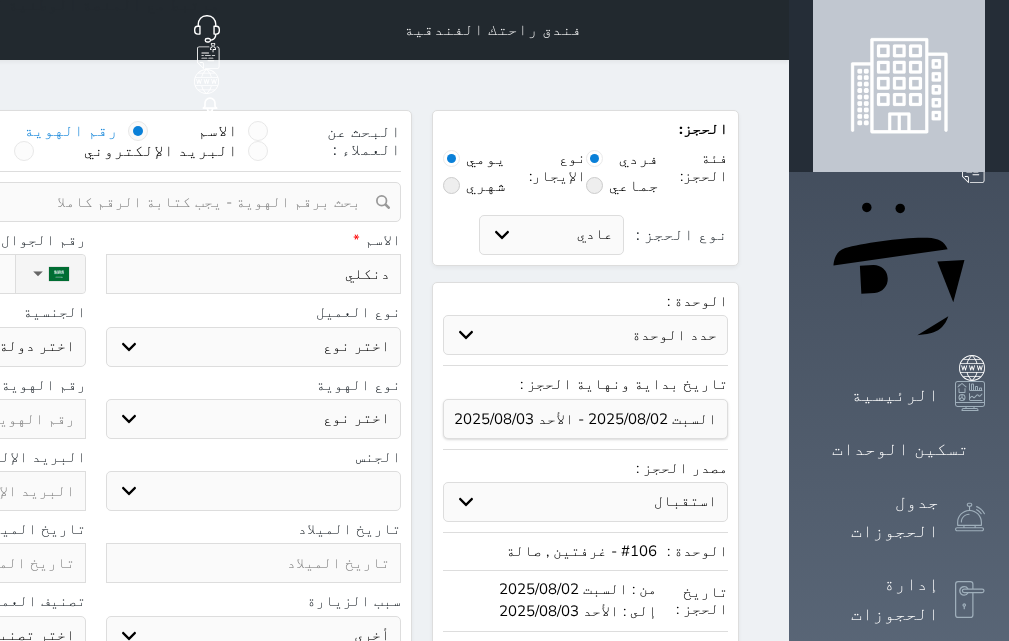 select 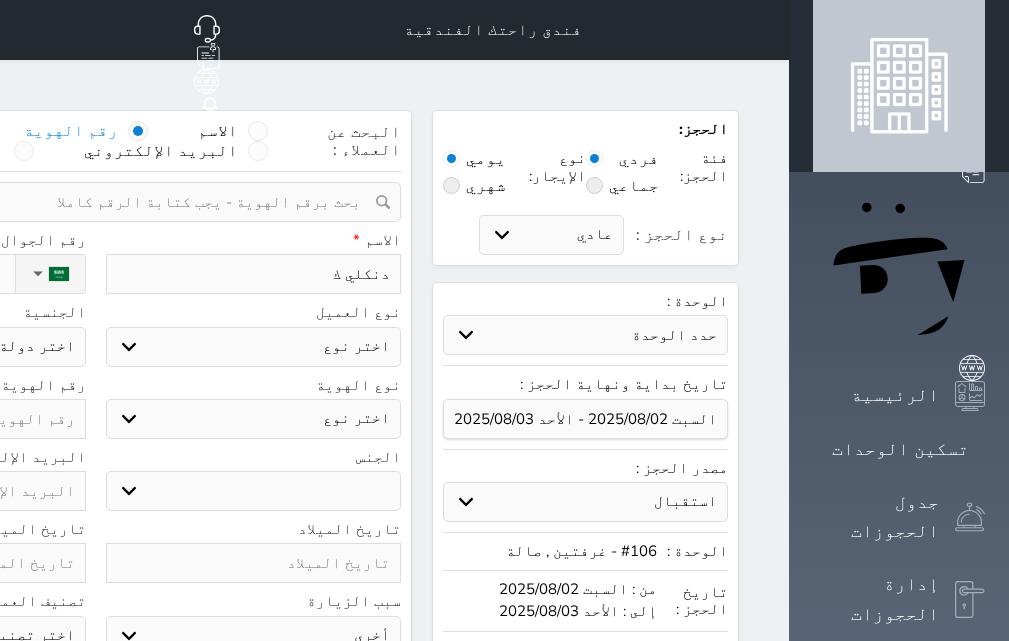 type on "[FIRST] [LAST]" 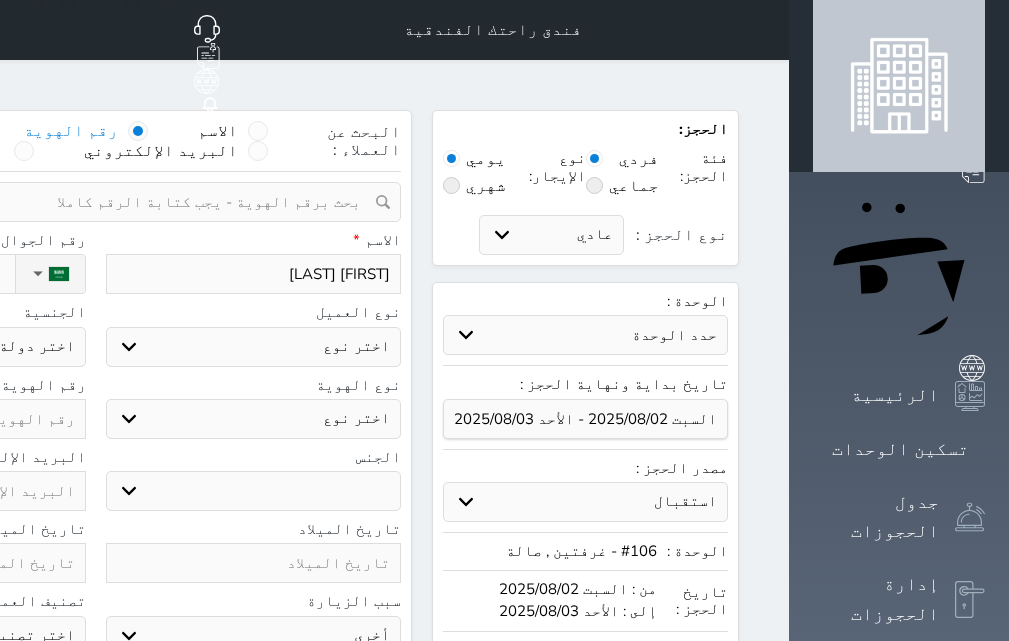 type on "دنكلي كدا" 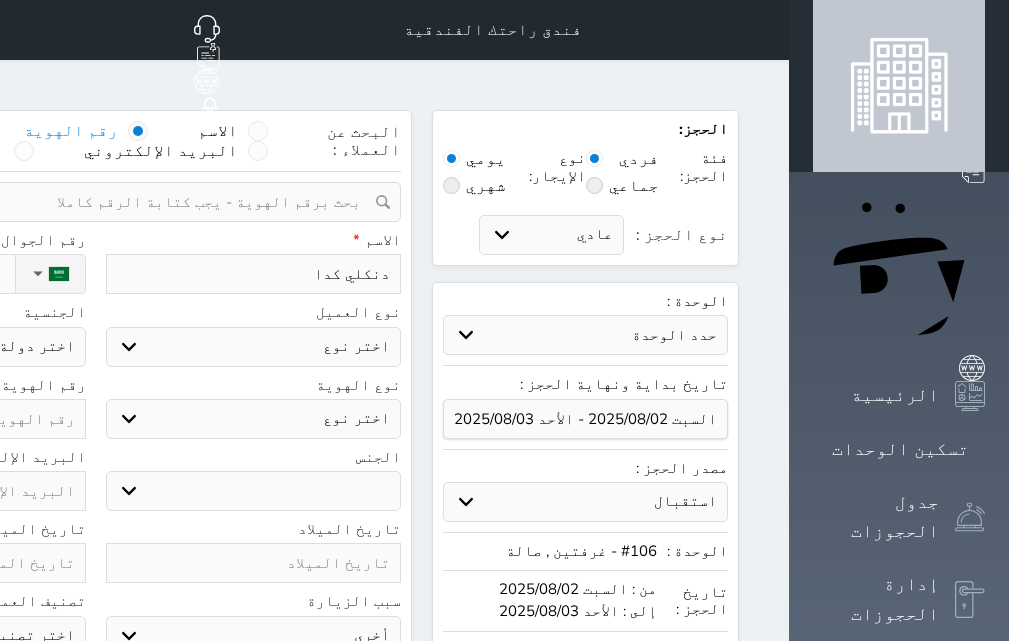 type on "دنكلي كداف" 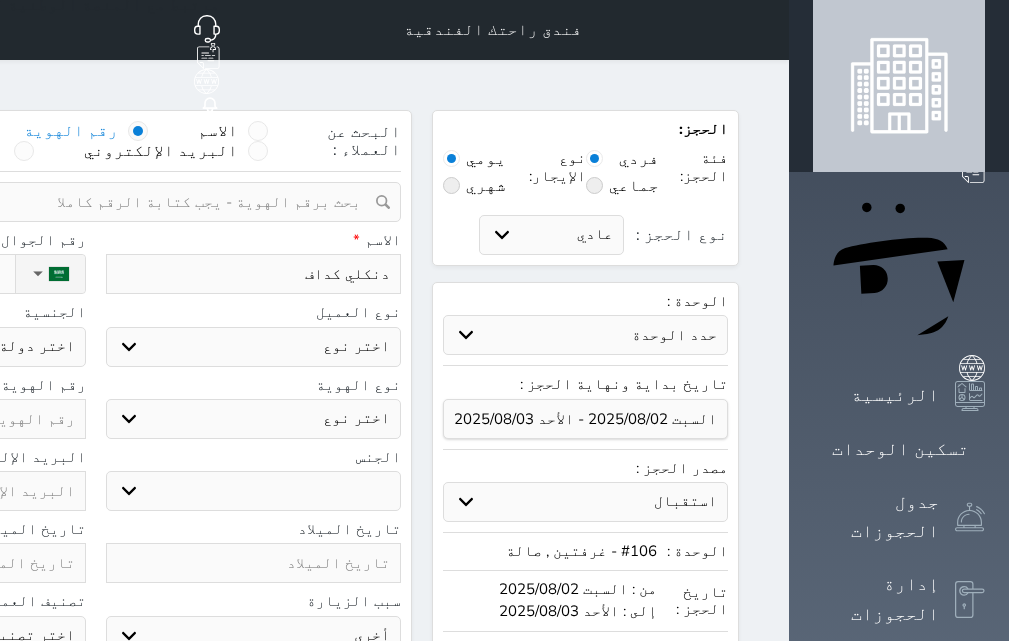 select 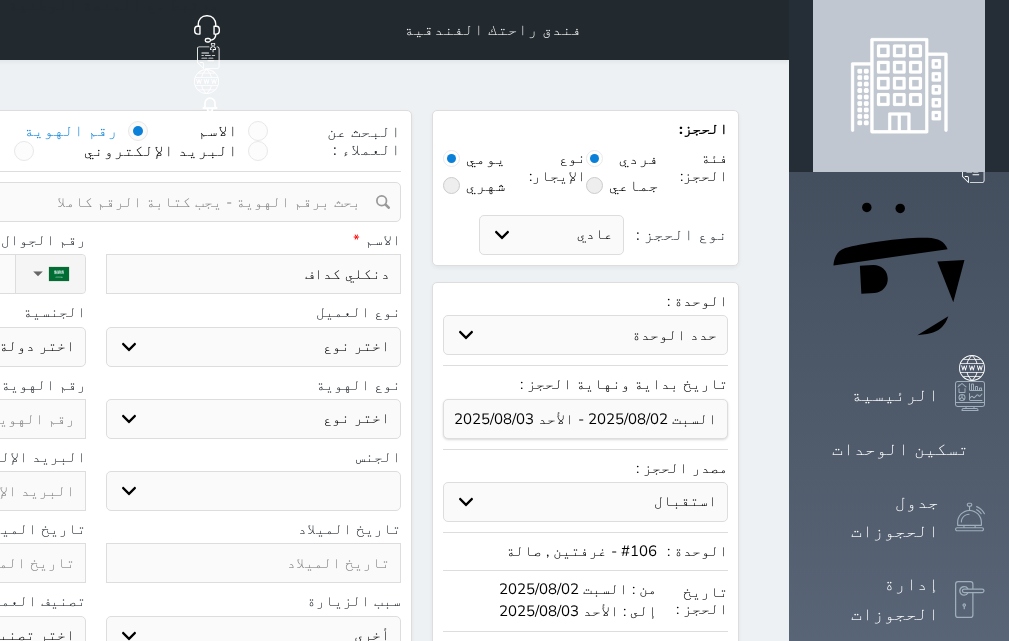 type on "دنكلي كداف ح" 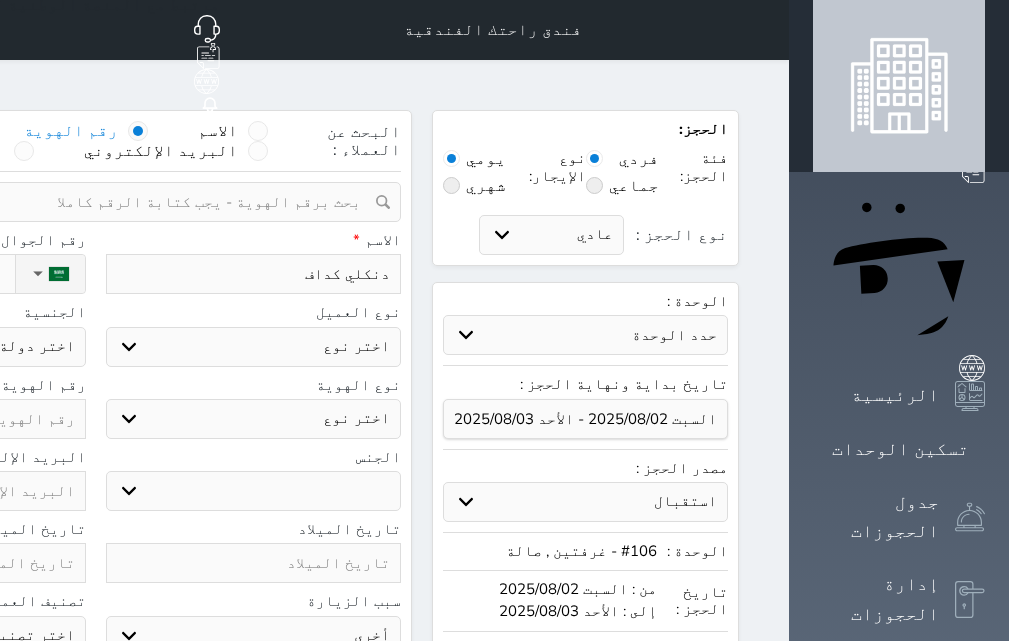 select 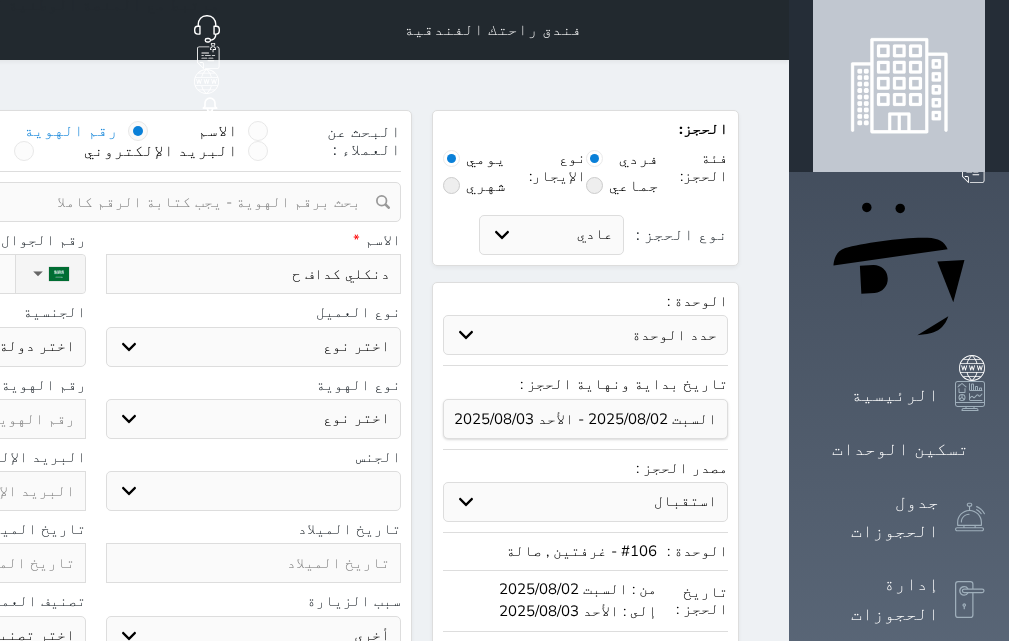 type on "دنكلي كداف حس" 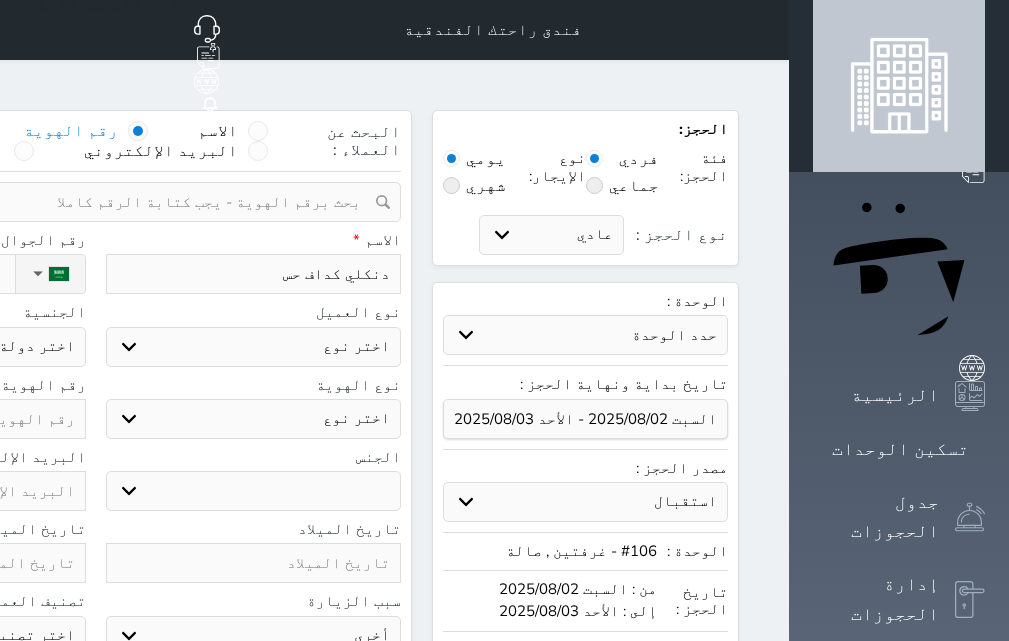 type on "دنكلي كداف [LAST]" 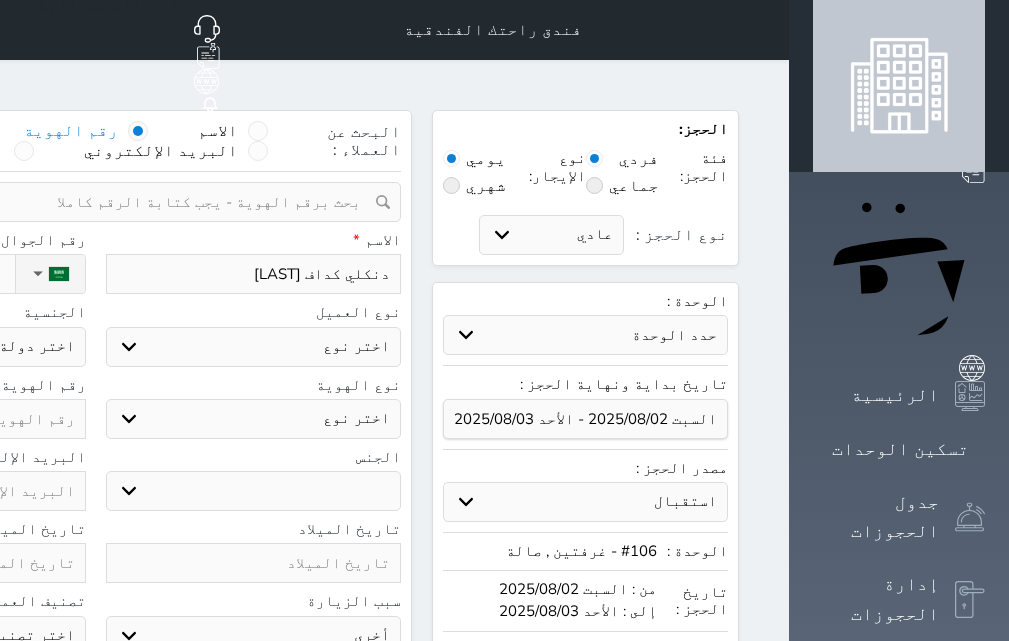 type on "دنكلي كداف [LAST]" 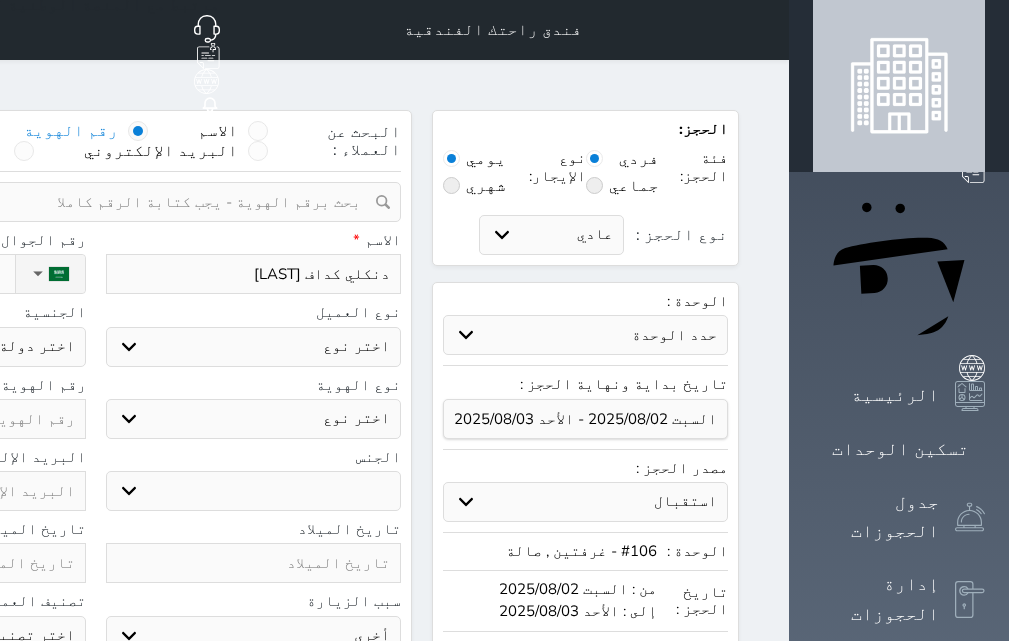type on "دنكلي كداف حسن ا" 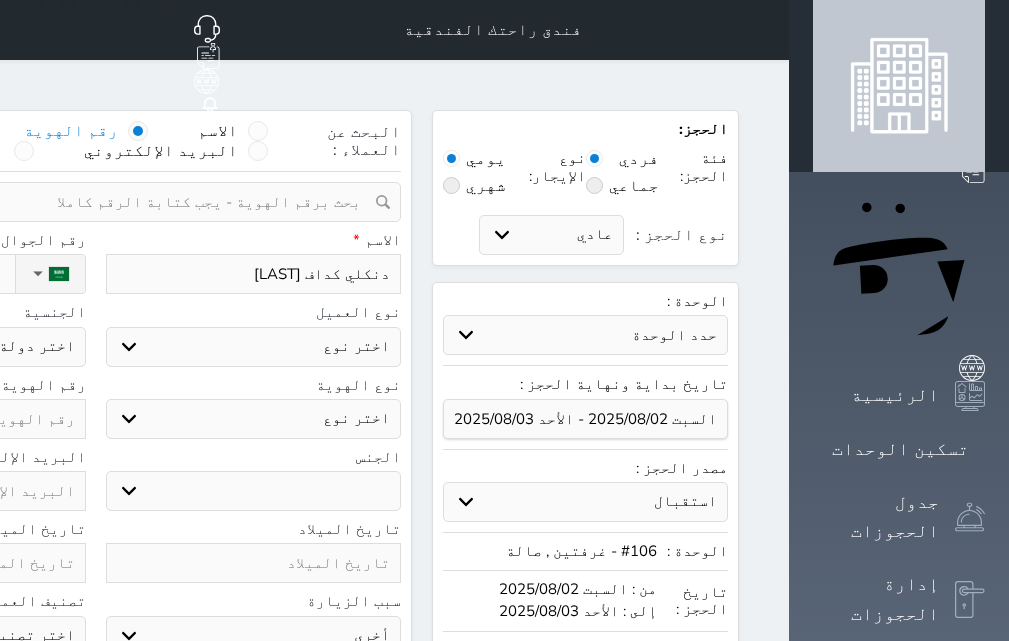 select 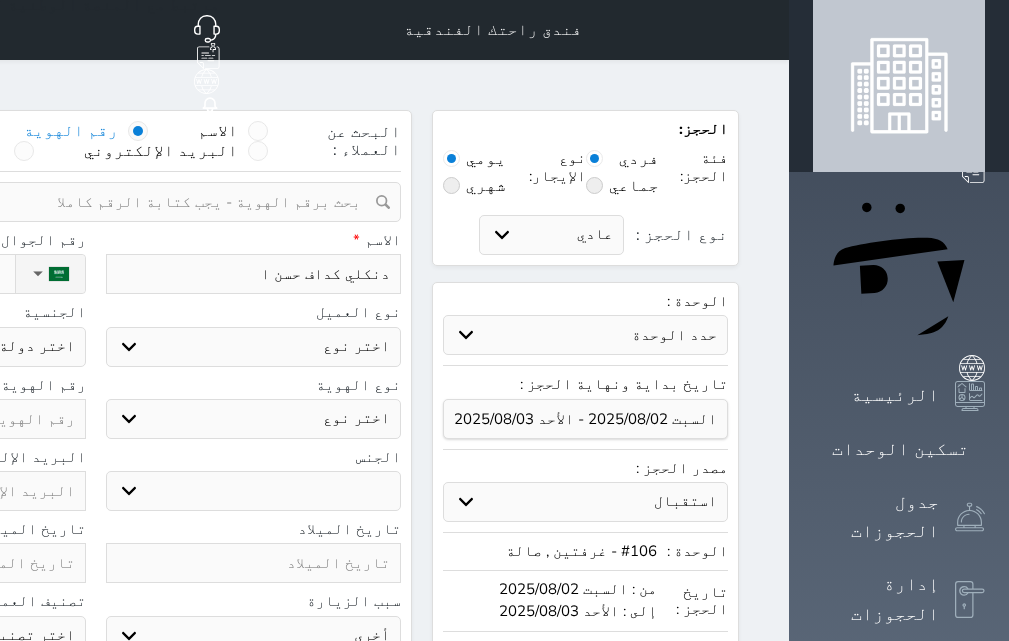 type on "دنكلي كداف حسن ال" 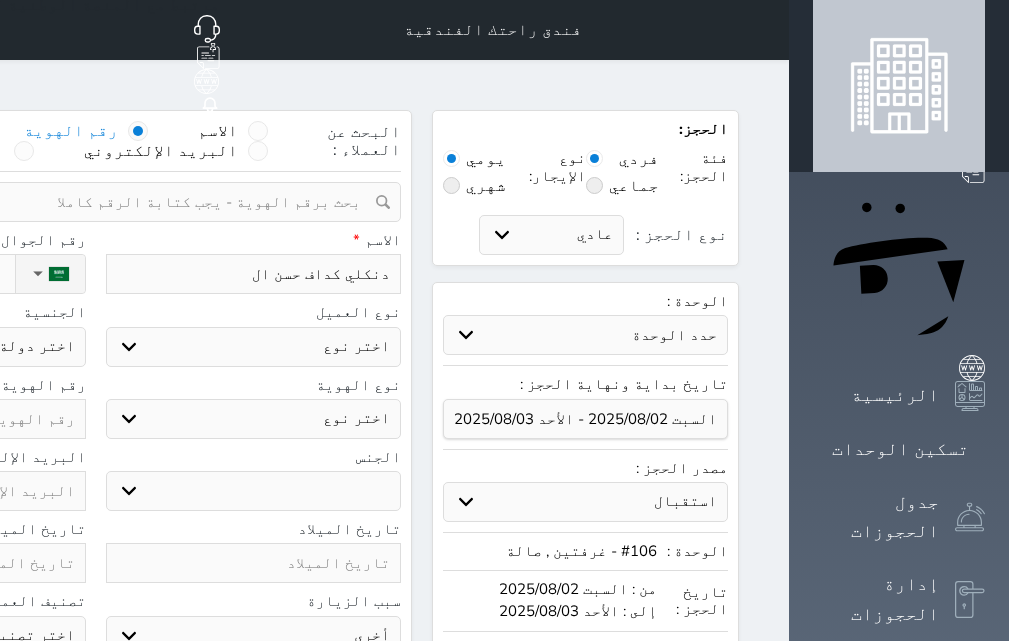 select 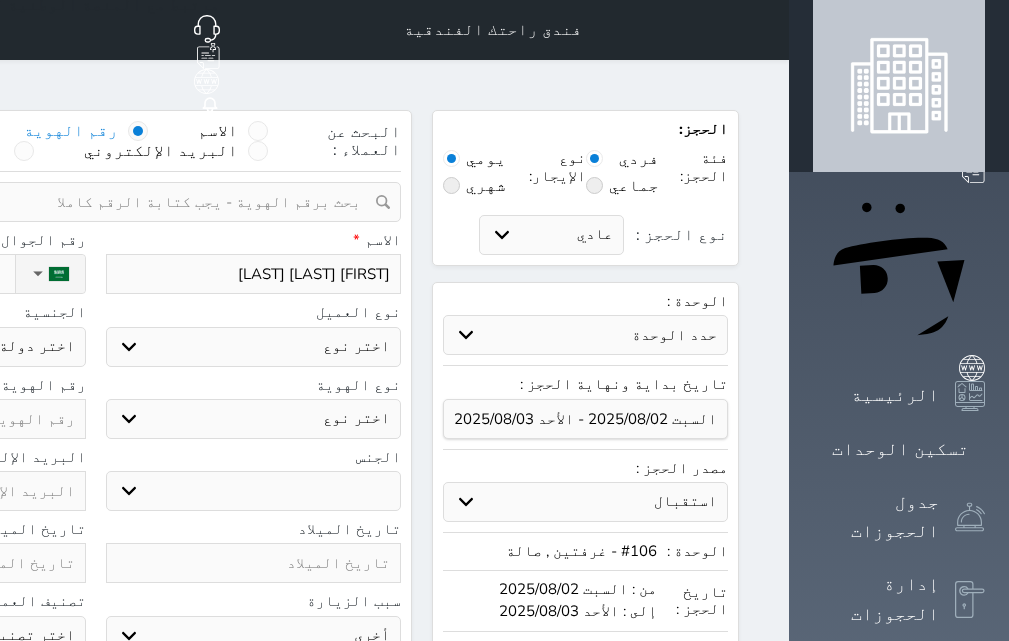 type on "دنكلي كداف حسن الصب" 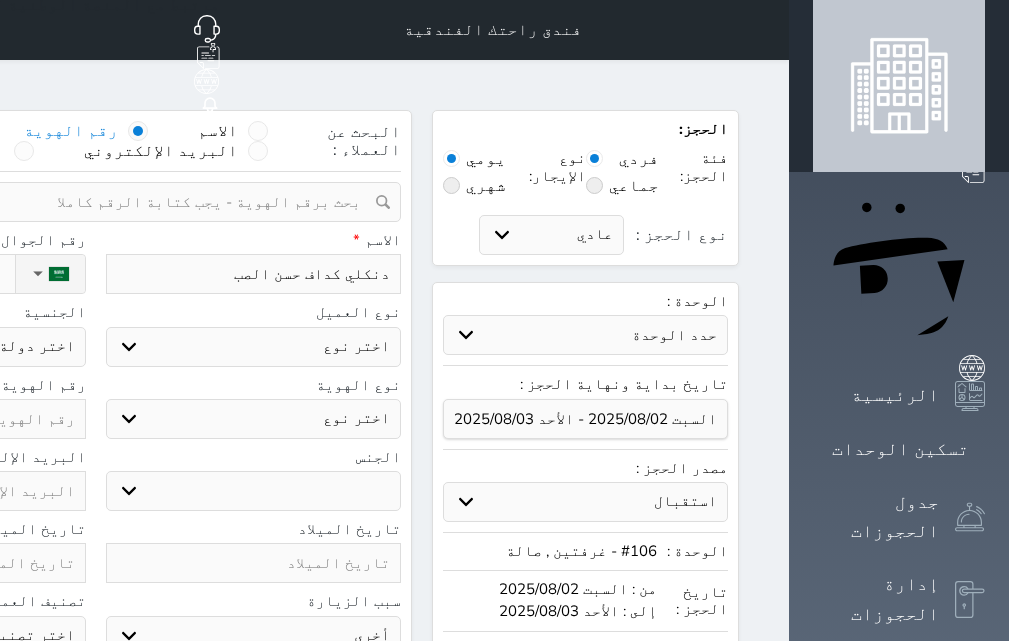 type on "[FIRST] [LAST] [LAST]" 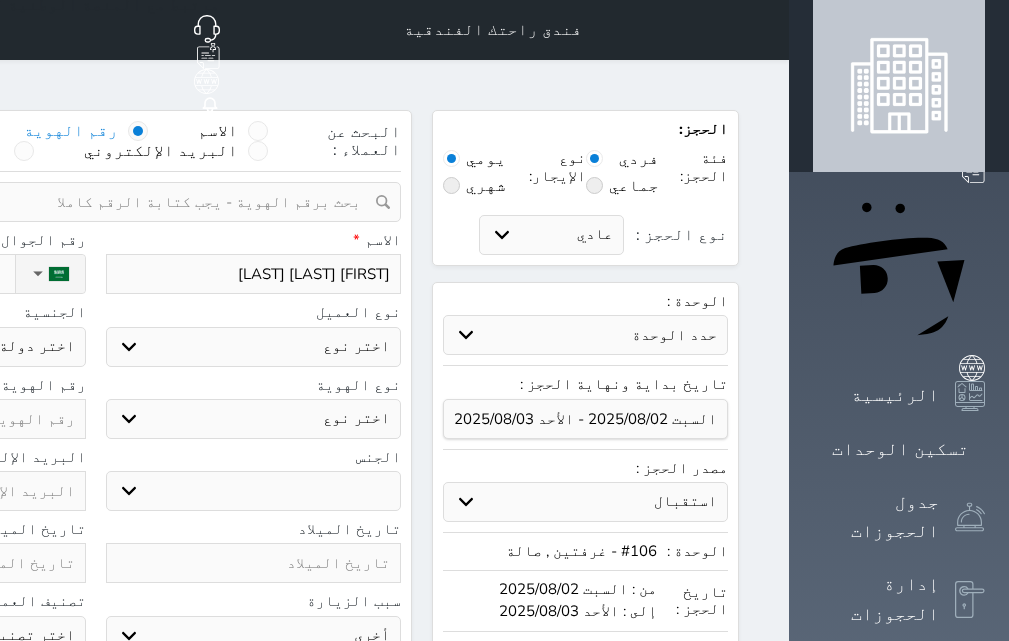 select 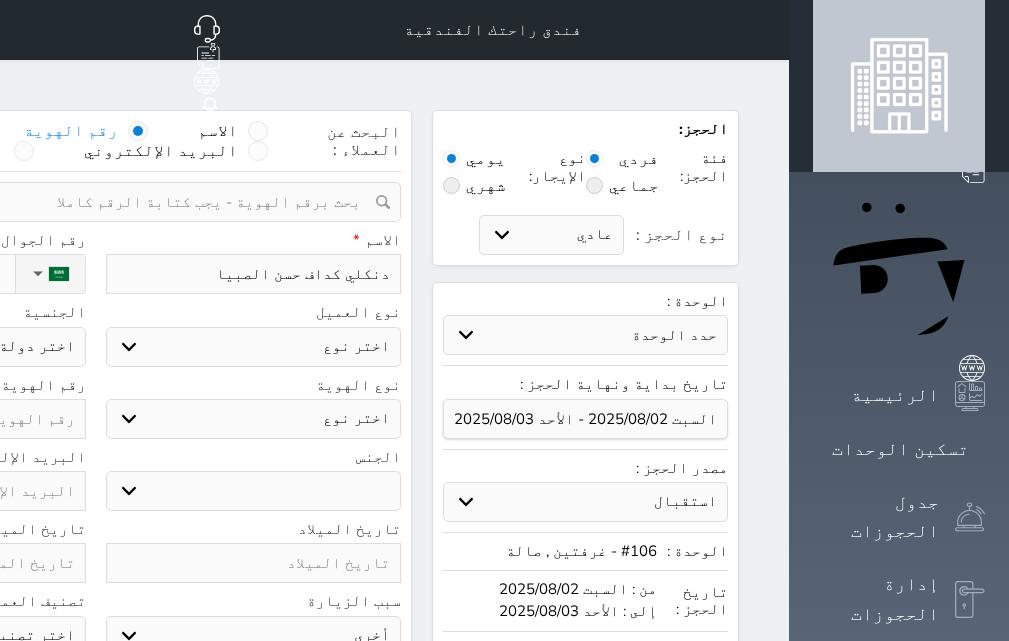 select 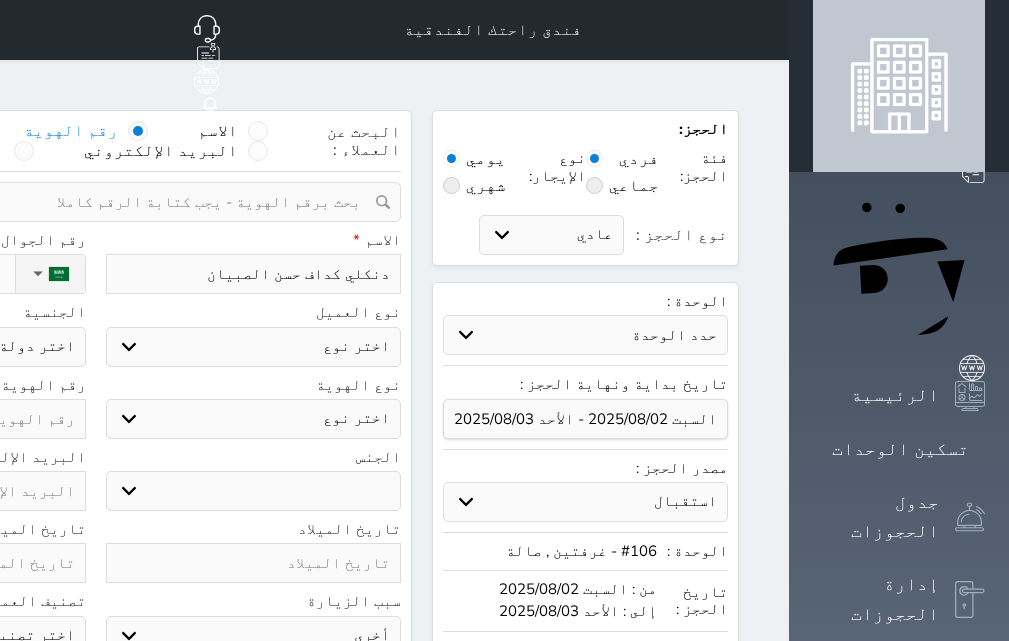 type on "دنكلي كداف حسن الصبياني" 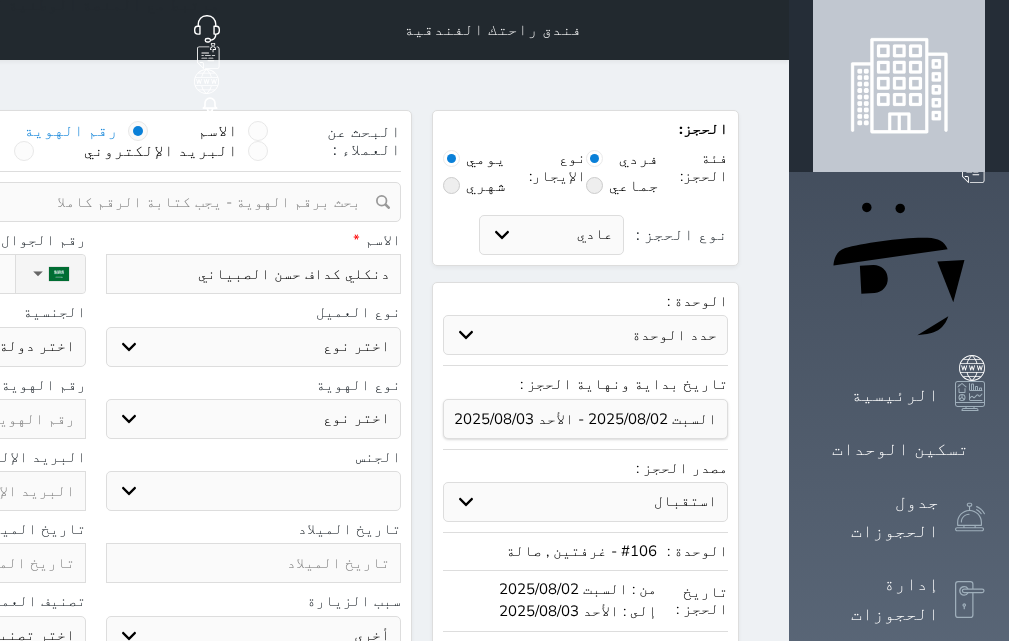 type on "دنكلي كداف حسن الصبياني" 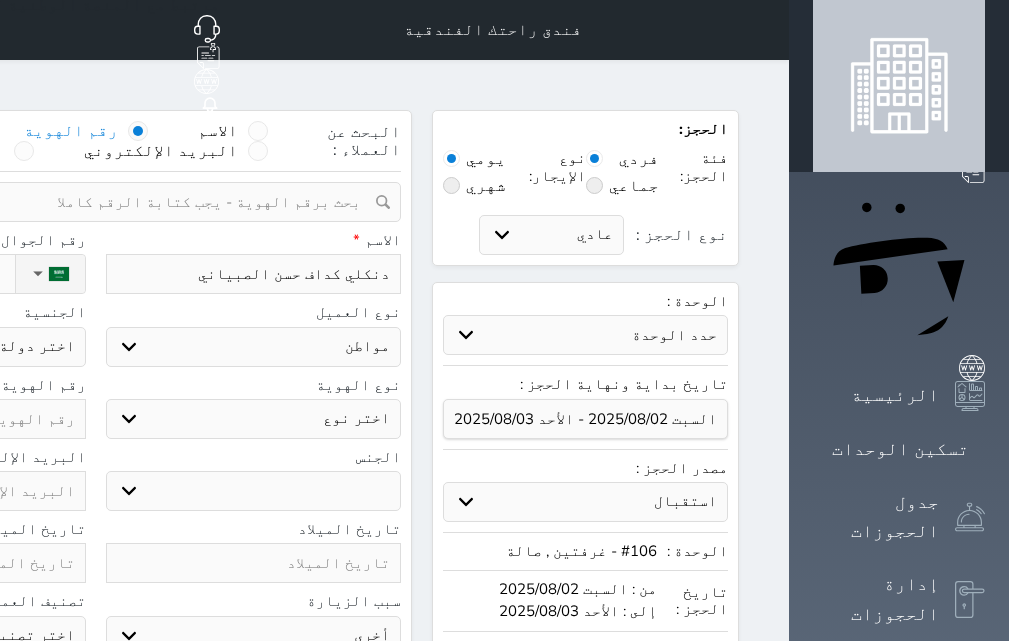 click on "اختر نوع   مواطن مواطن خليجي زائر مقيم" at bounding box center [254, 347] 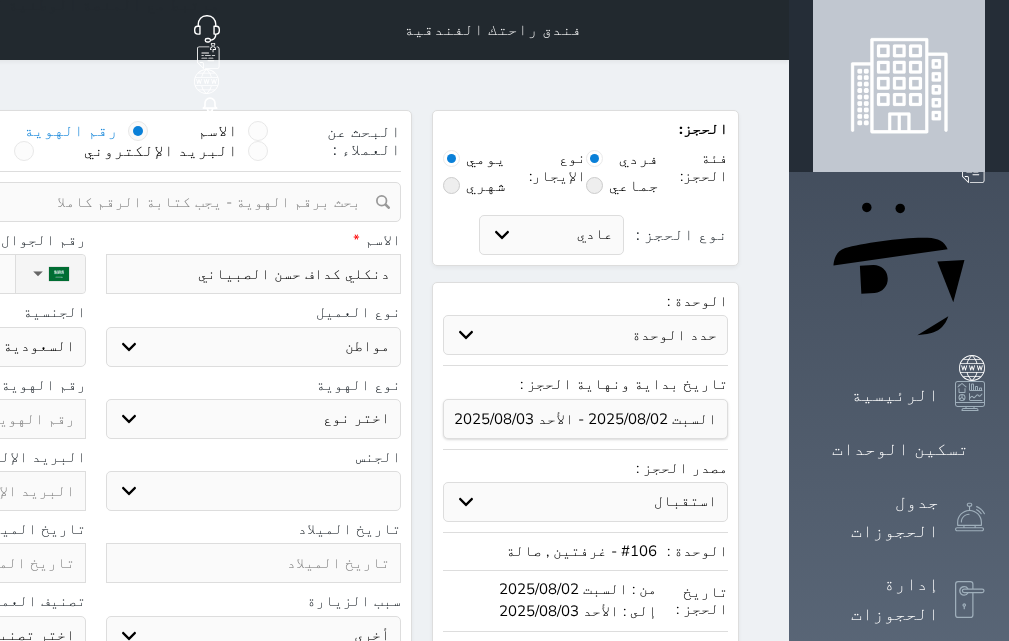 click on "اختر نوع   هوية وطنية هوية عائلية جواز السفر" at bounding box center [254, 419] 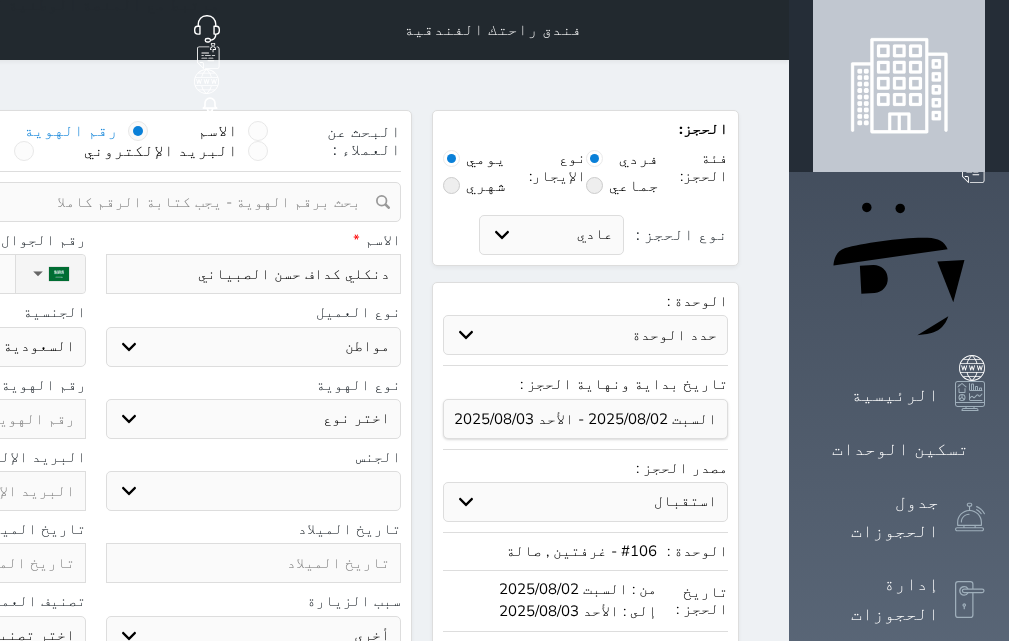 select on "1" 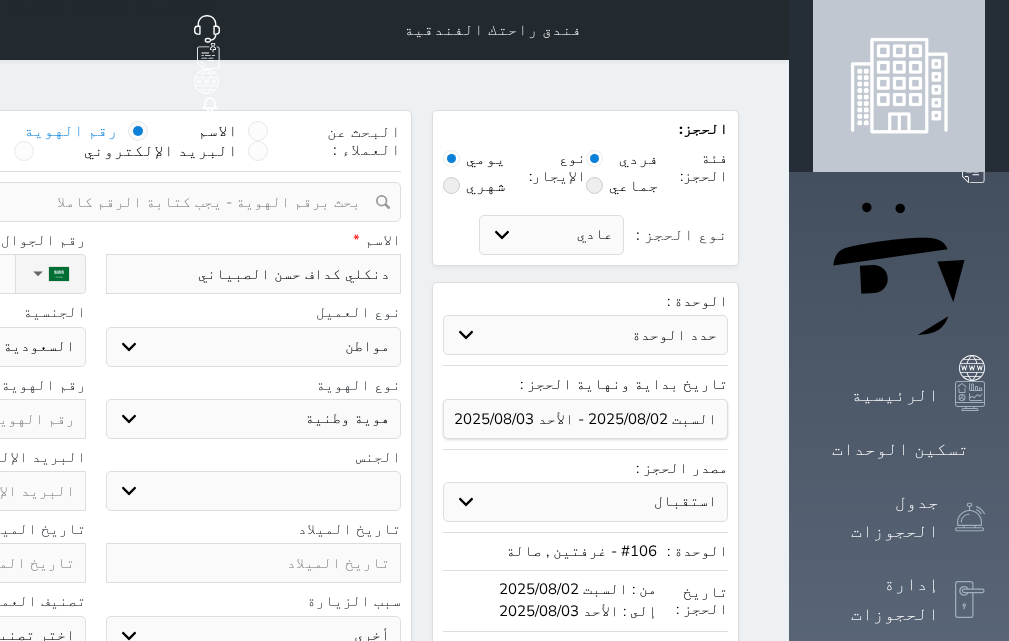click on "اختر نوع   هوية وطنية هوية عائلية جواز السفر" at bounding box center [254, 419] 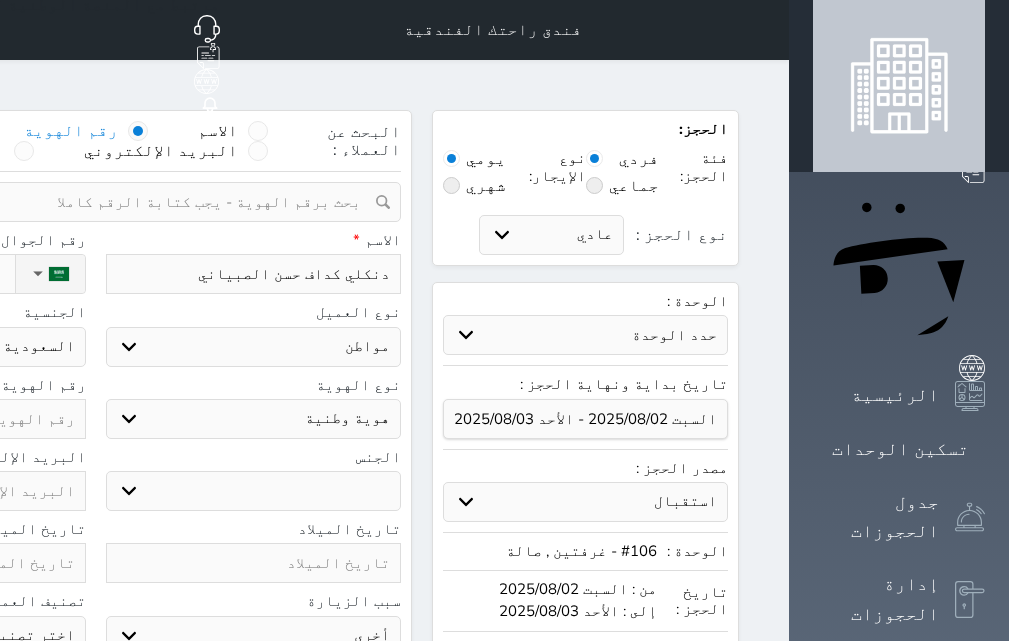 click on "ذكر   انثى" at bounding box center [254, 491] 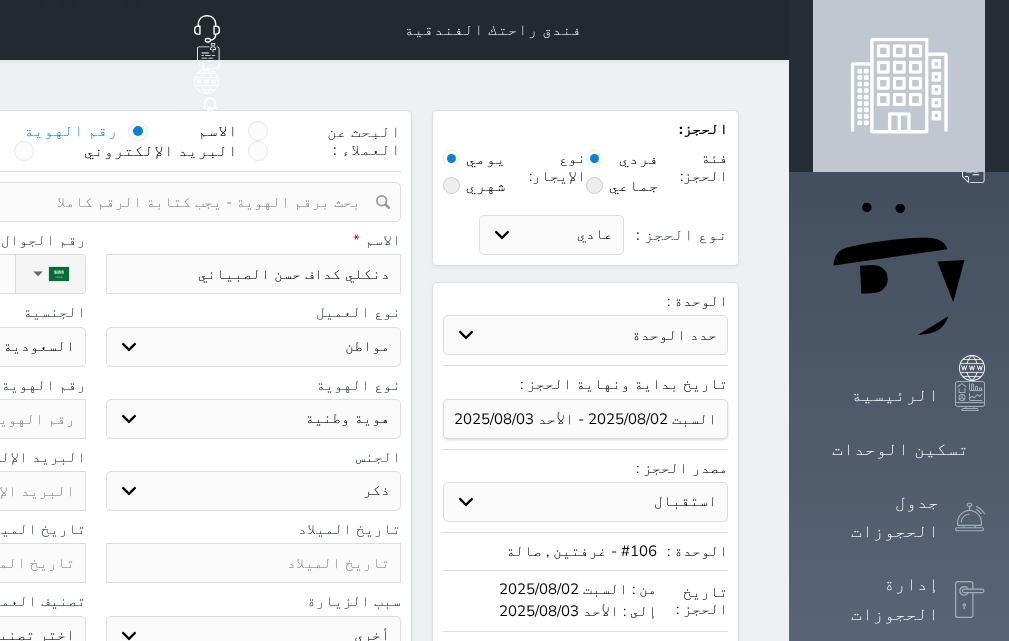 click on "ذكر   انثى" at bounding box center [254, 491] 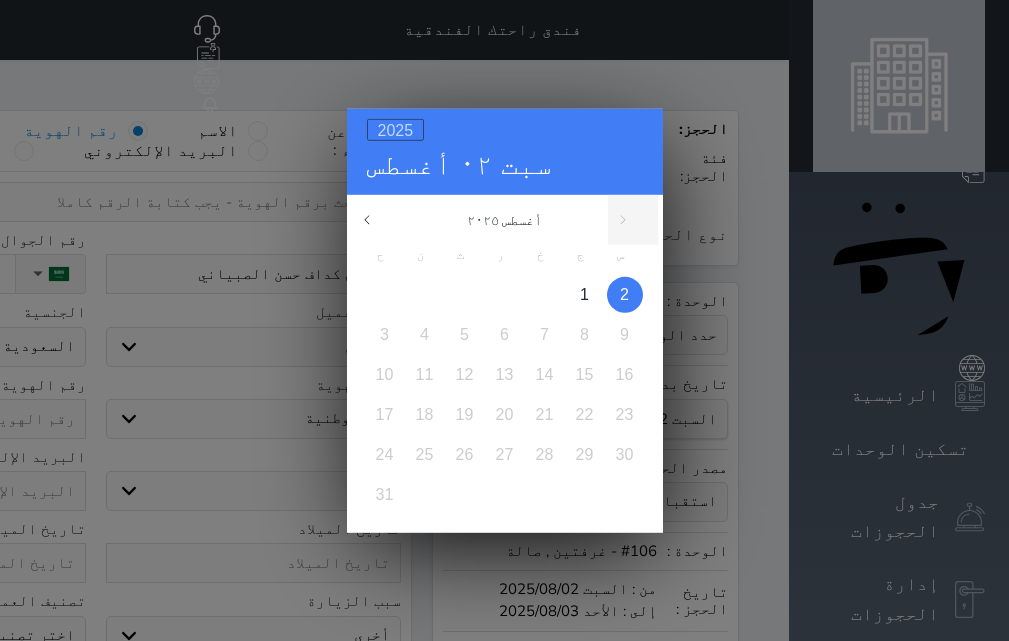 click on "2025" at bounding box center (396, 129) 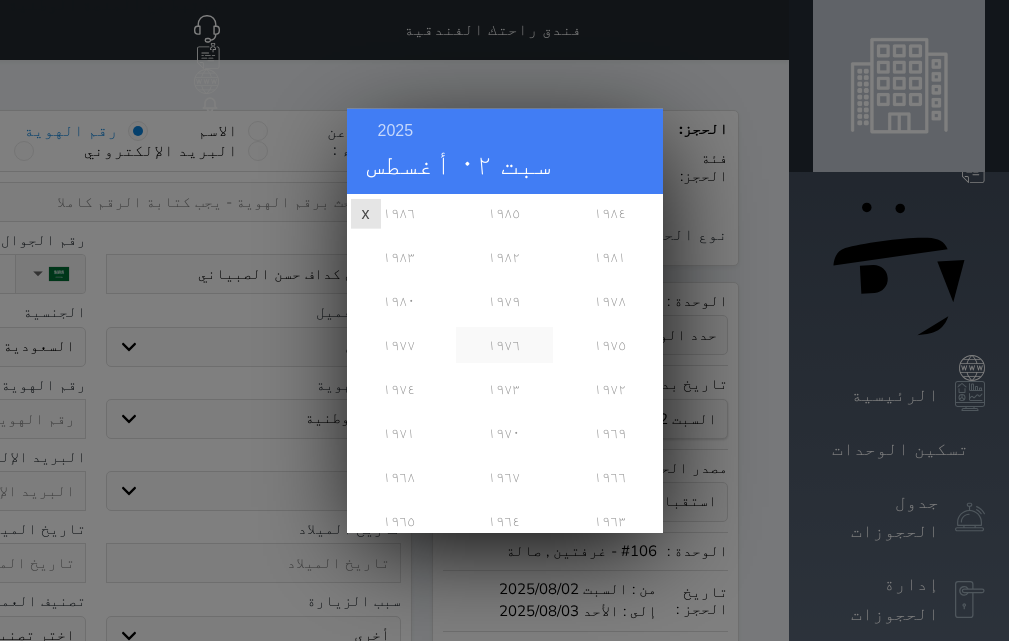 scroll, scrollTop: 700, scrollLeft: 0, axis: vertical 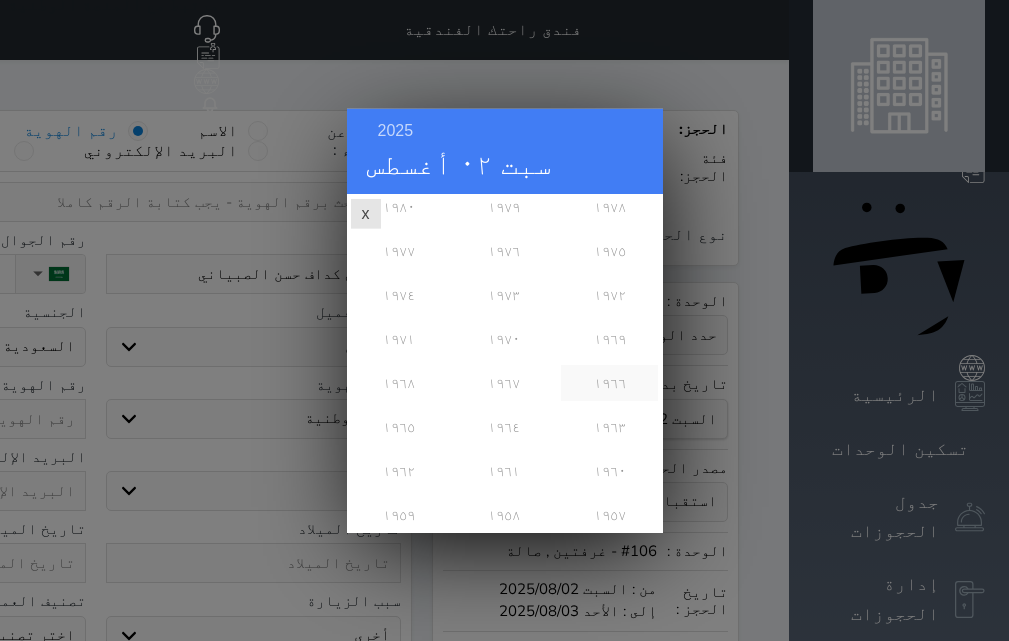 click on "١٩٦٦" at bounding box center (609, 382) 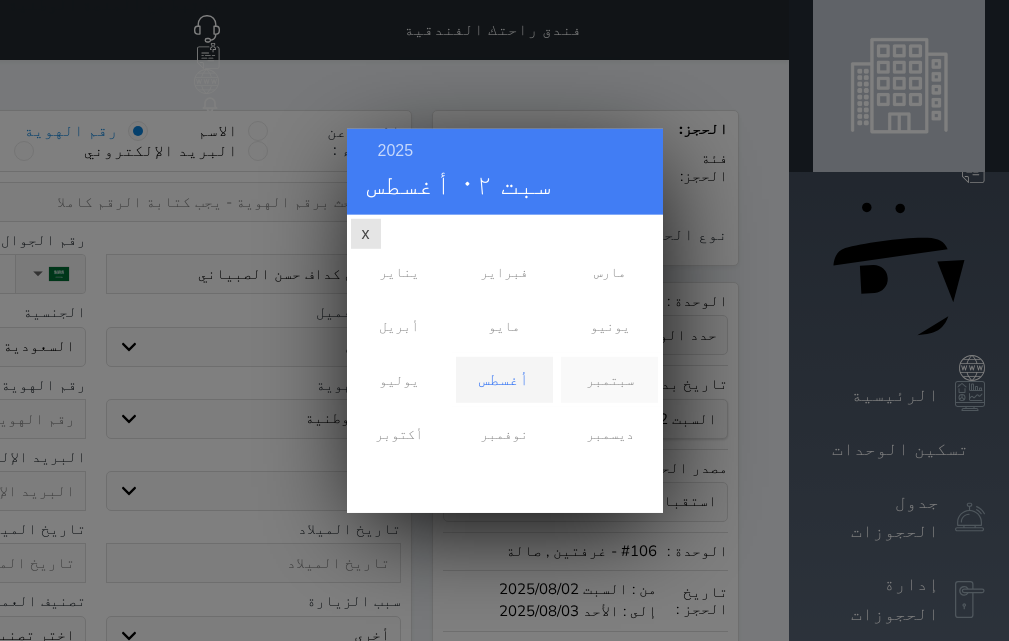 scroll, scrollTop: 0, scrollLeft: 0, axis: both 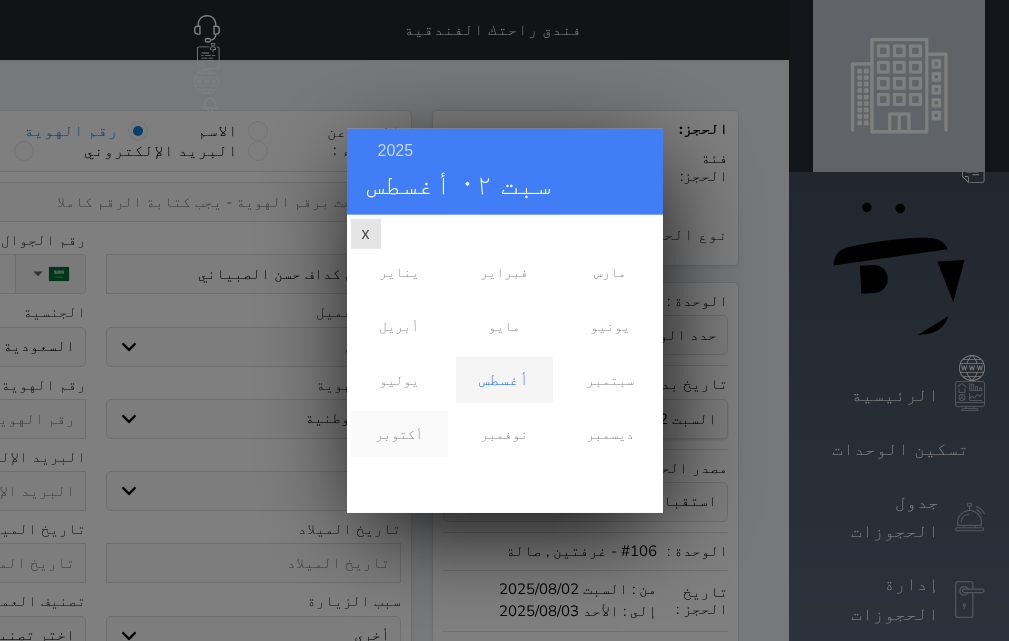 click on "أكتوبر" at bounding box center (399, 433) 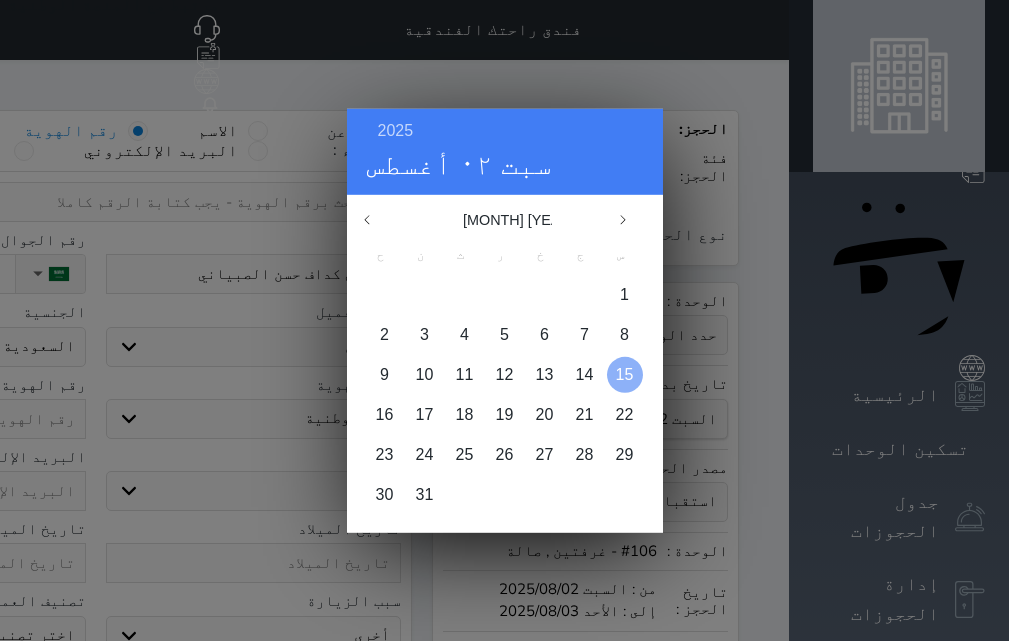 click on "15" at bounding box center (625, 373) 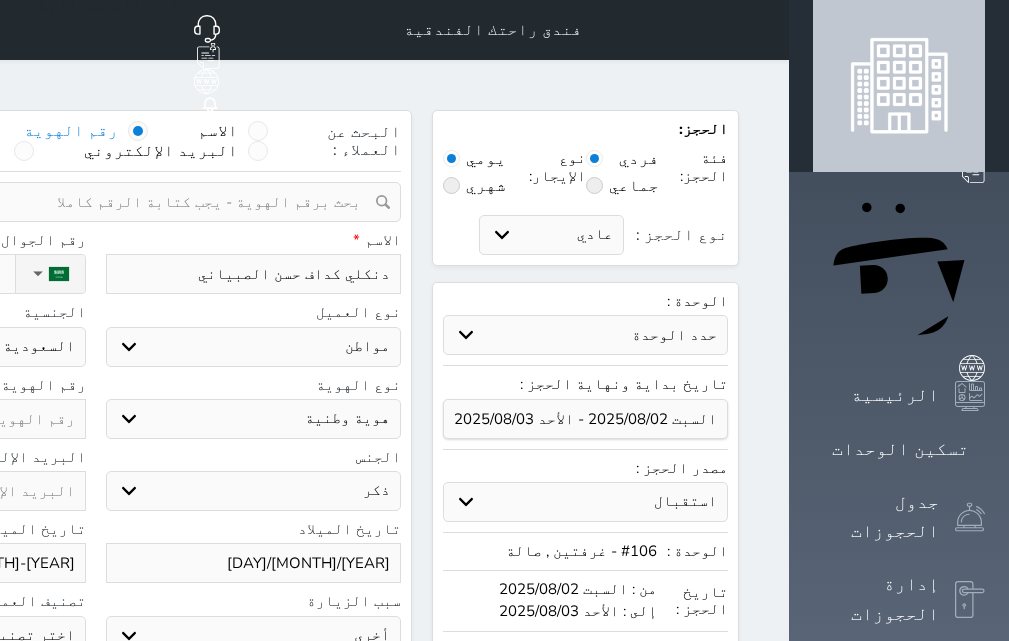 click at bounding box center (-62, 419) 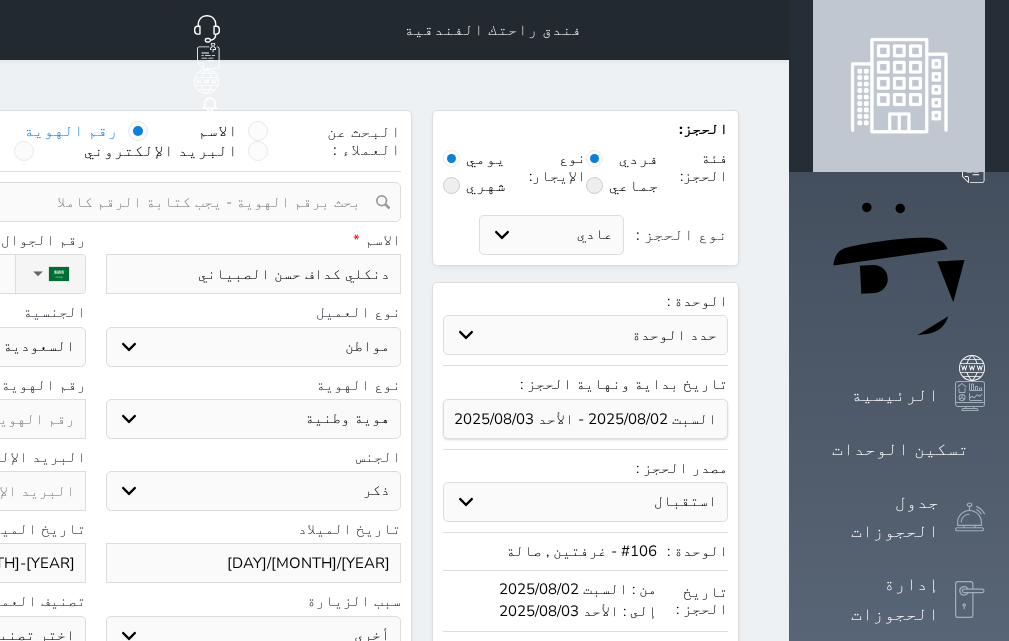 paste on "102791455" 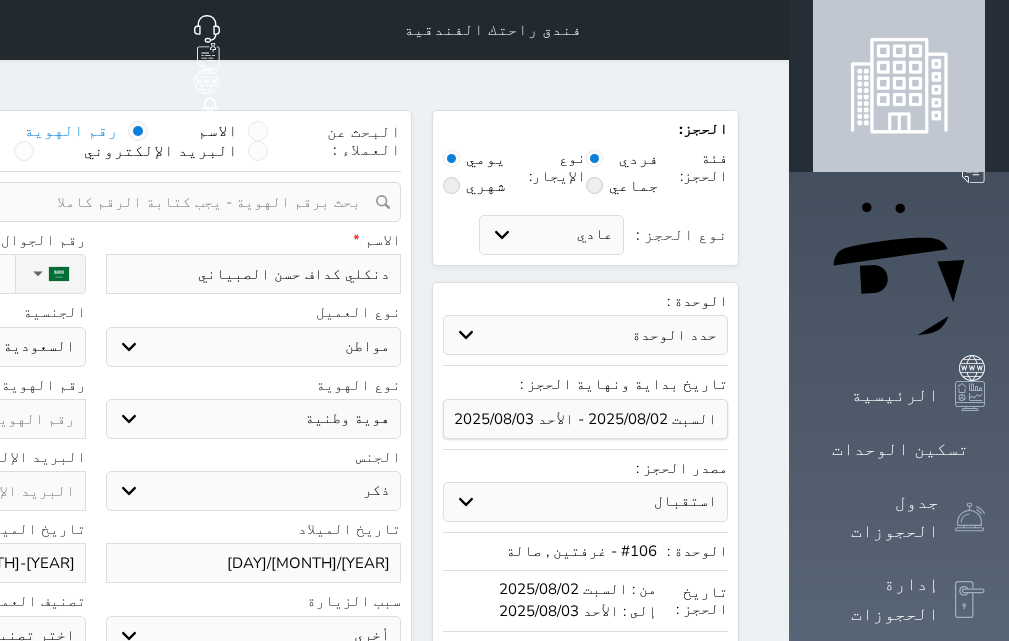 type on "102791455" 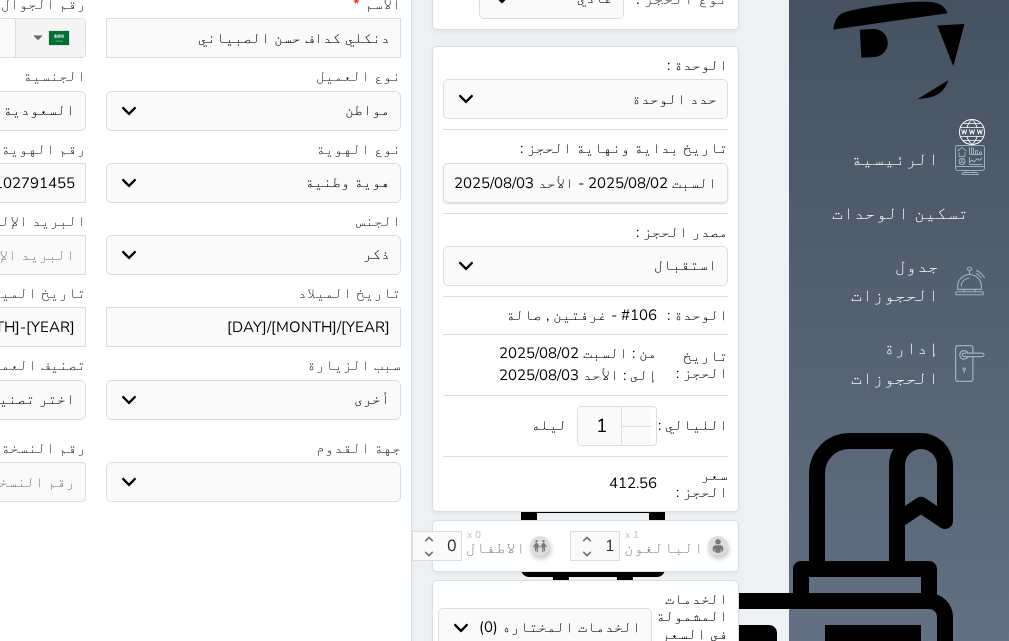 scroll, scrollTop: 300, scrollLeft: 0, axis: vertical 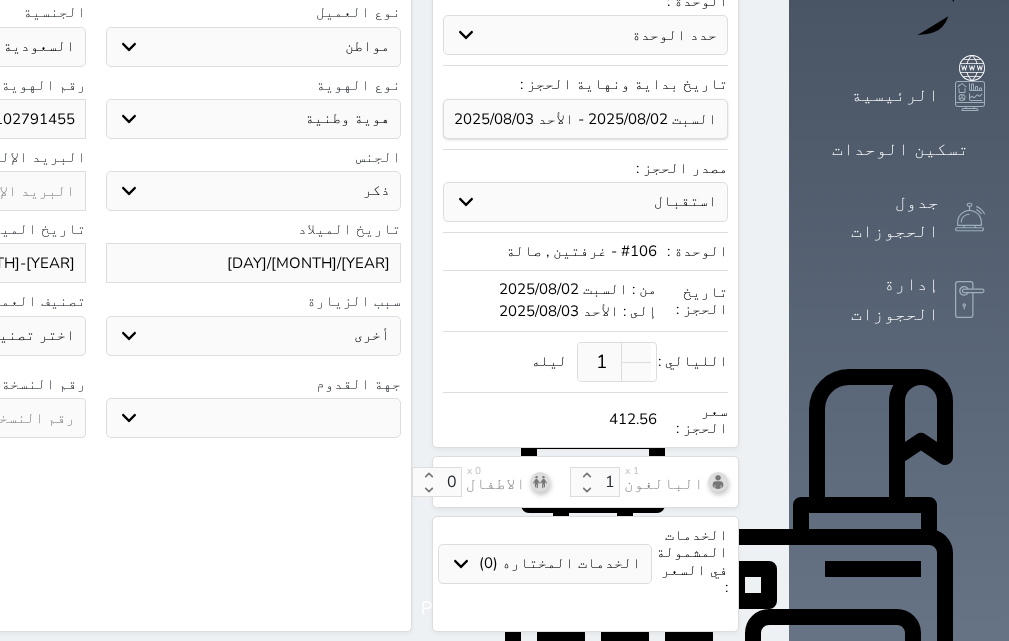 type on "102791455" 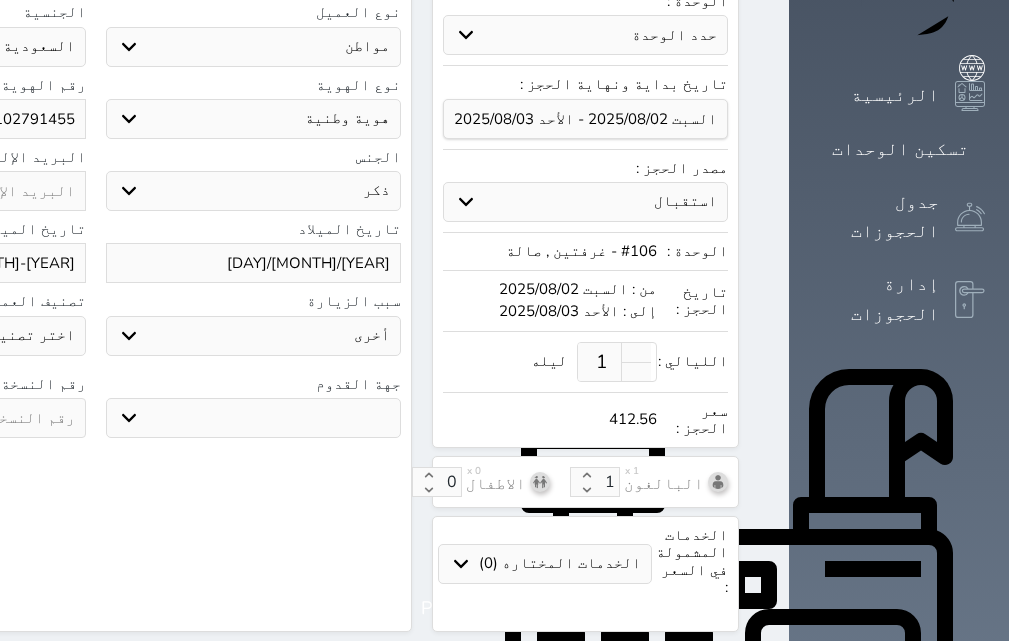 select 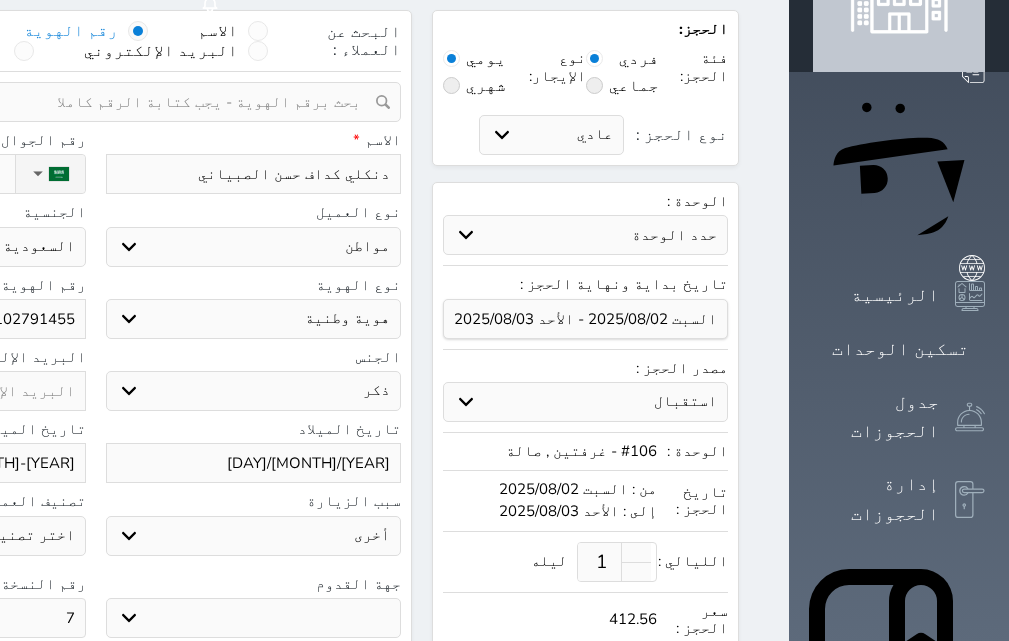 scroll, scrollTop: 0, scrollLeft: 0, axis: both 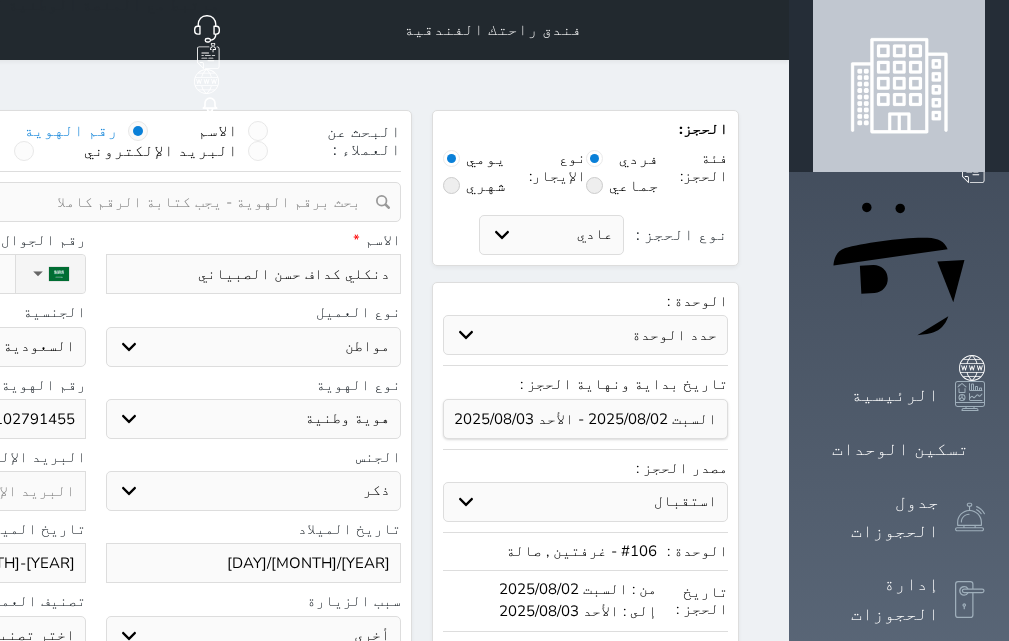 type on "7" 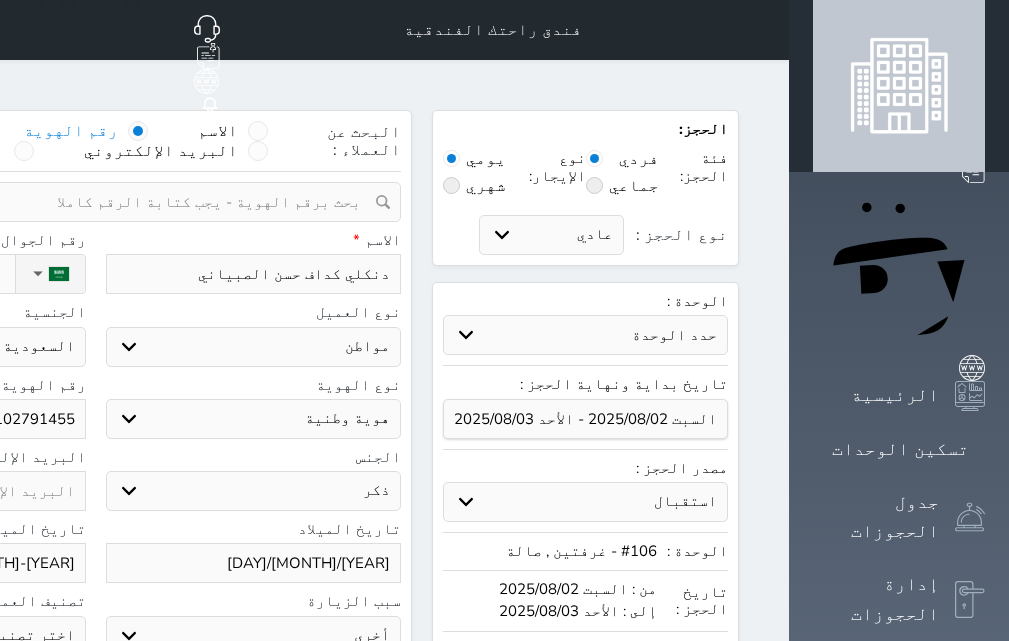 type on "0" 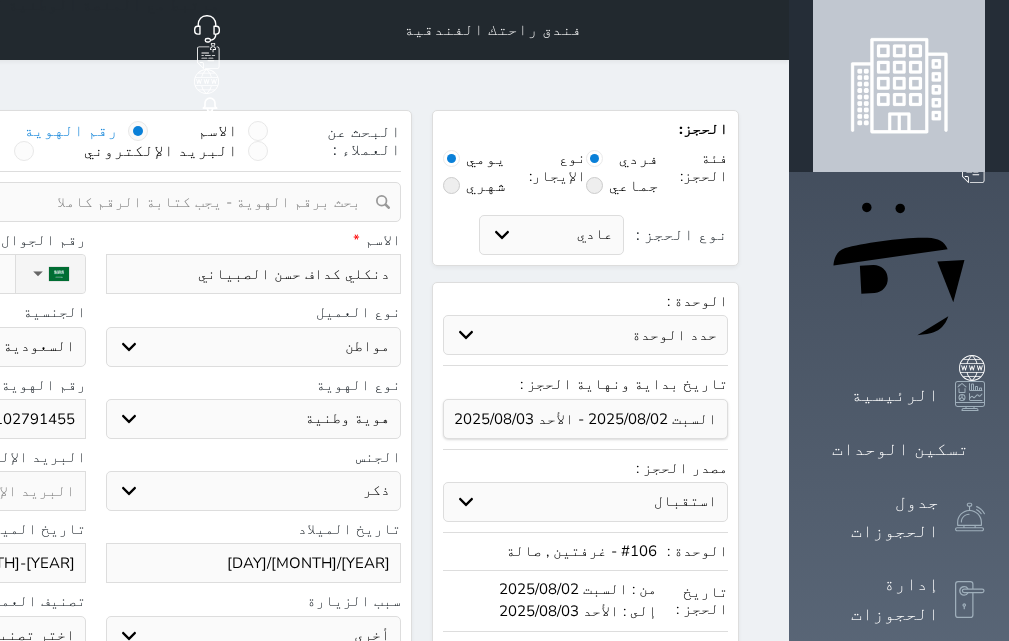 select 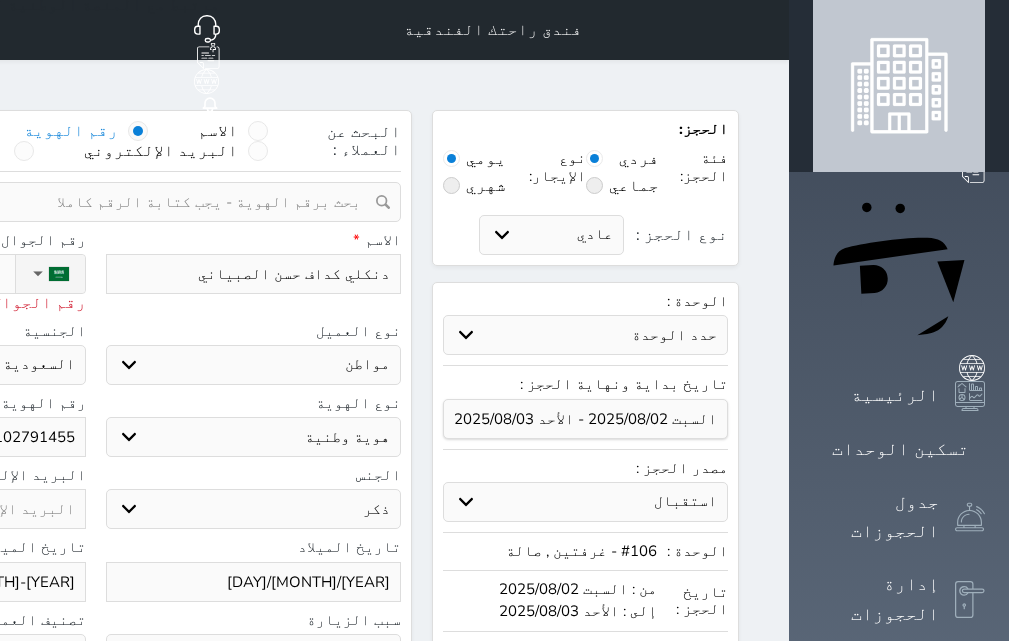 type on "05" 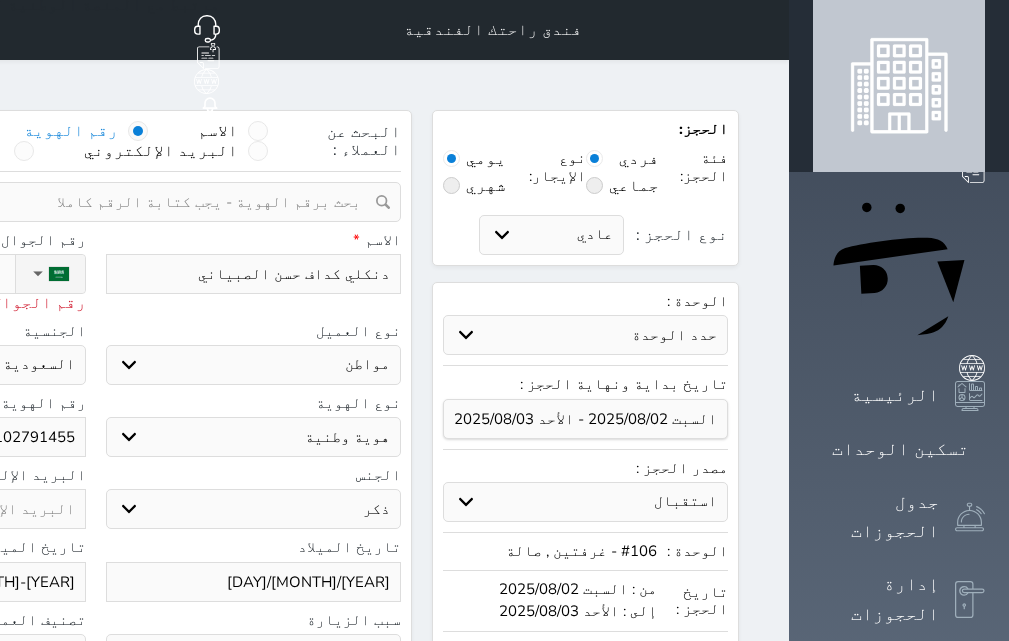 type on "054" 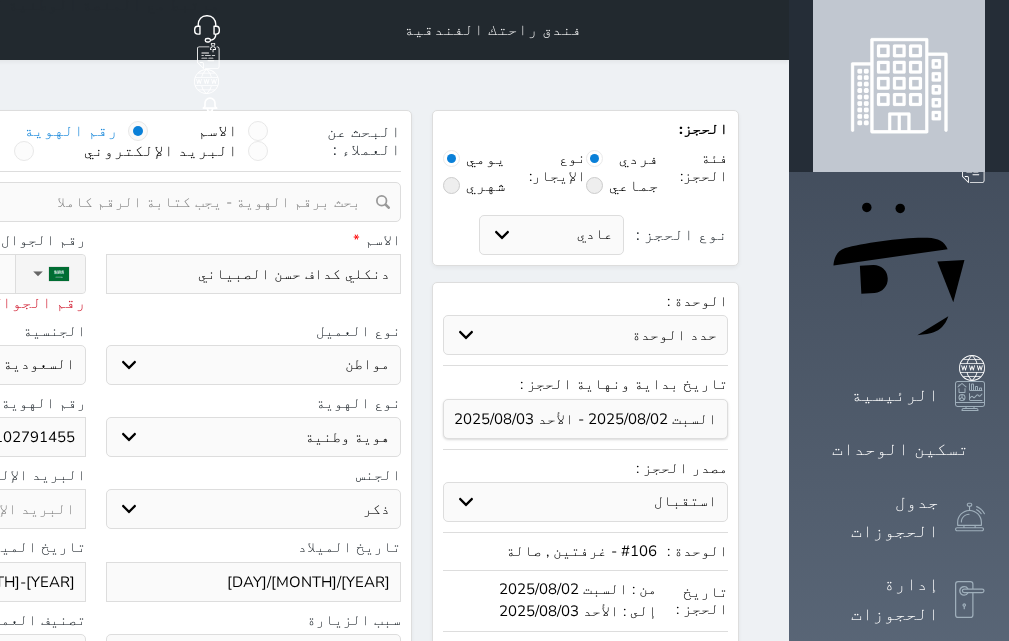 select 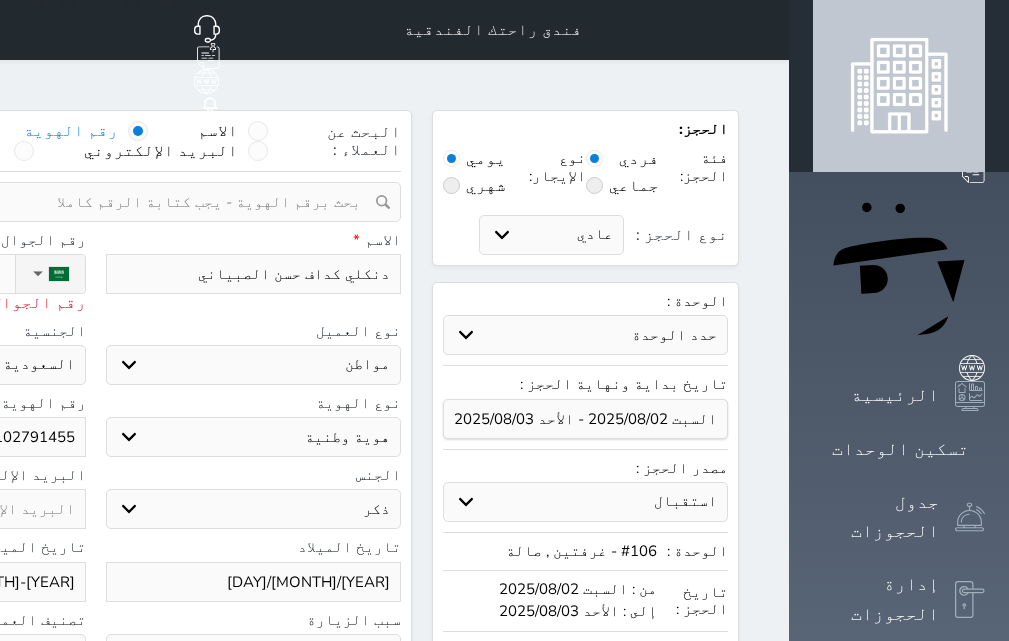 type on "[PHONE]" 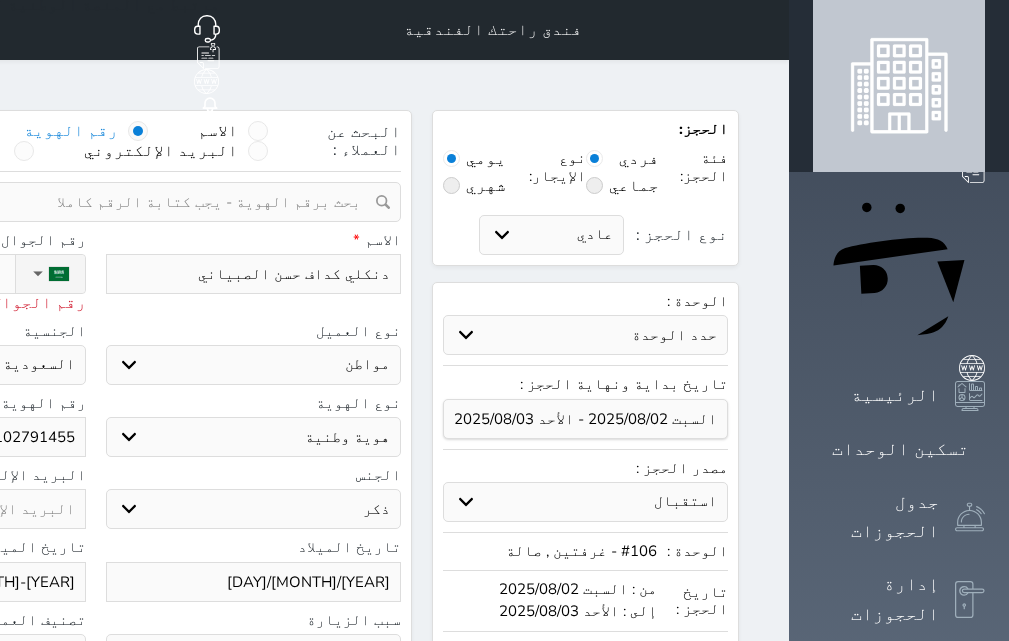 select 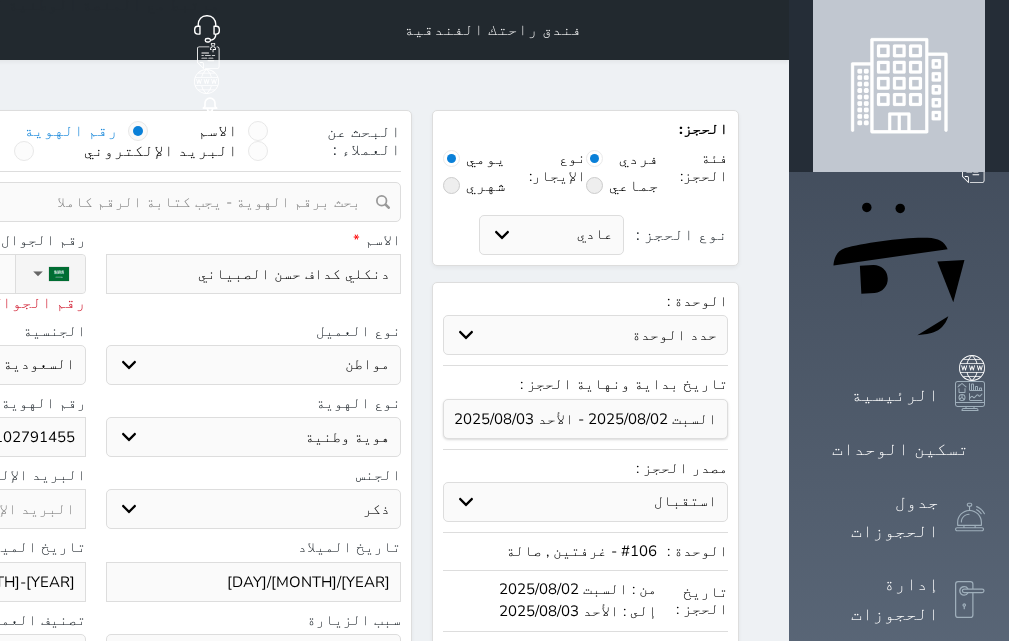 type on "[PHONE]" 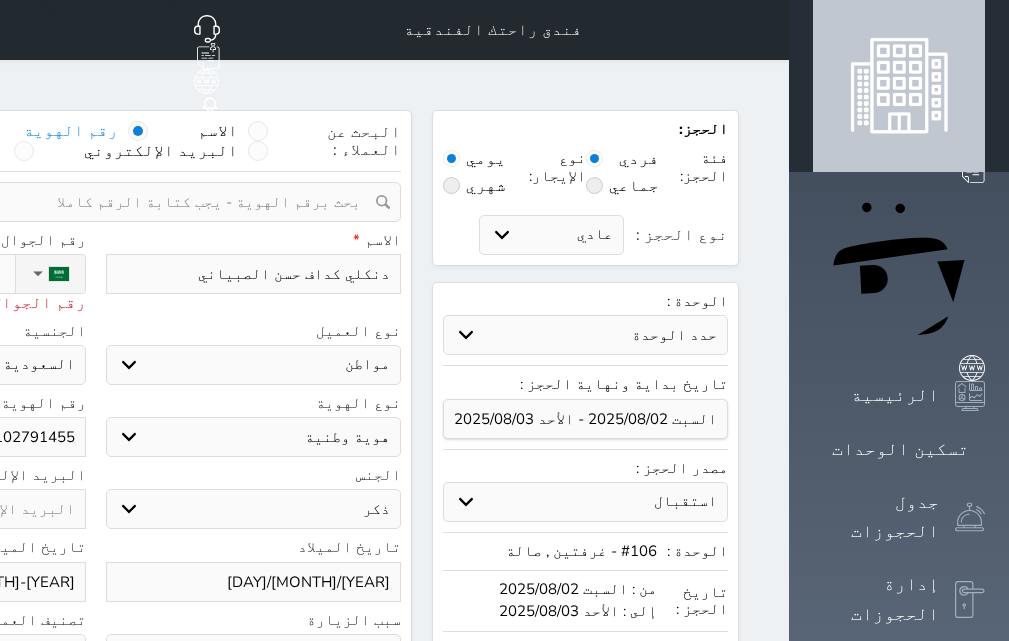 select 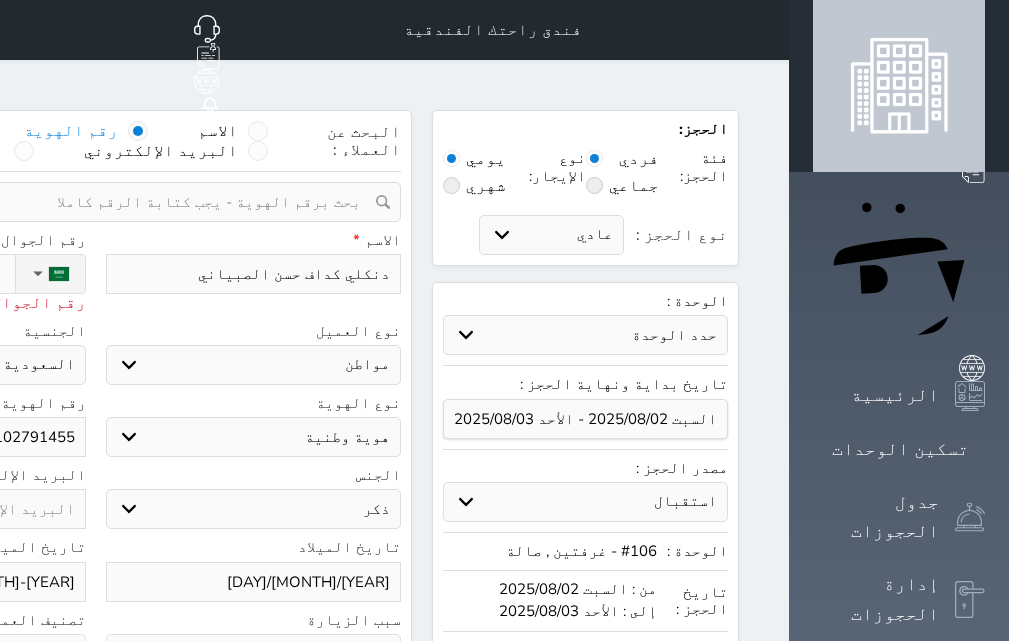 type 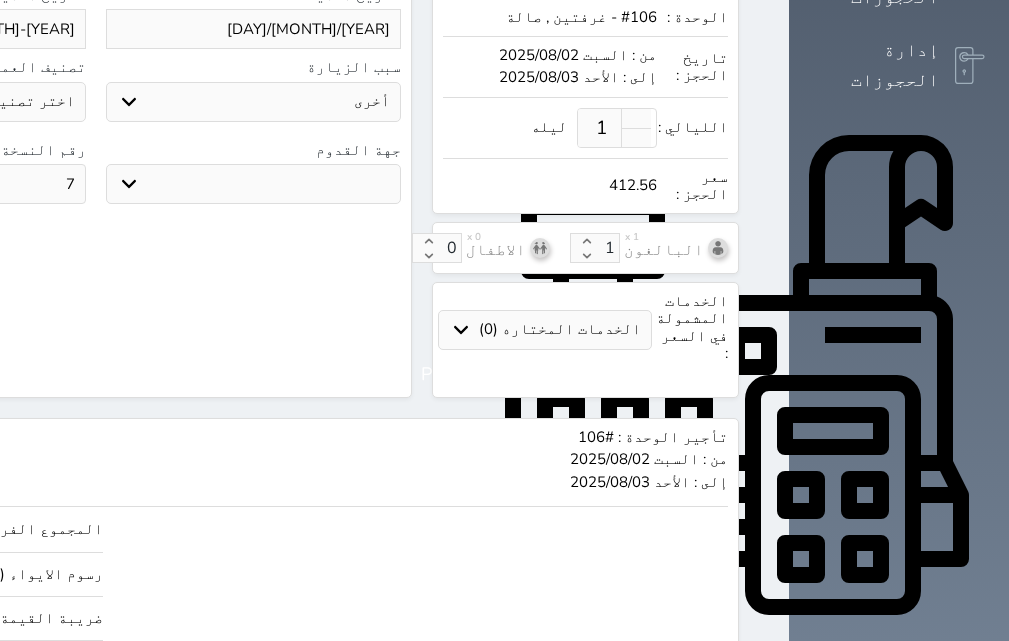 scroll, scrollTop: 604, scrollLeft: 0, axis: vertical 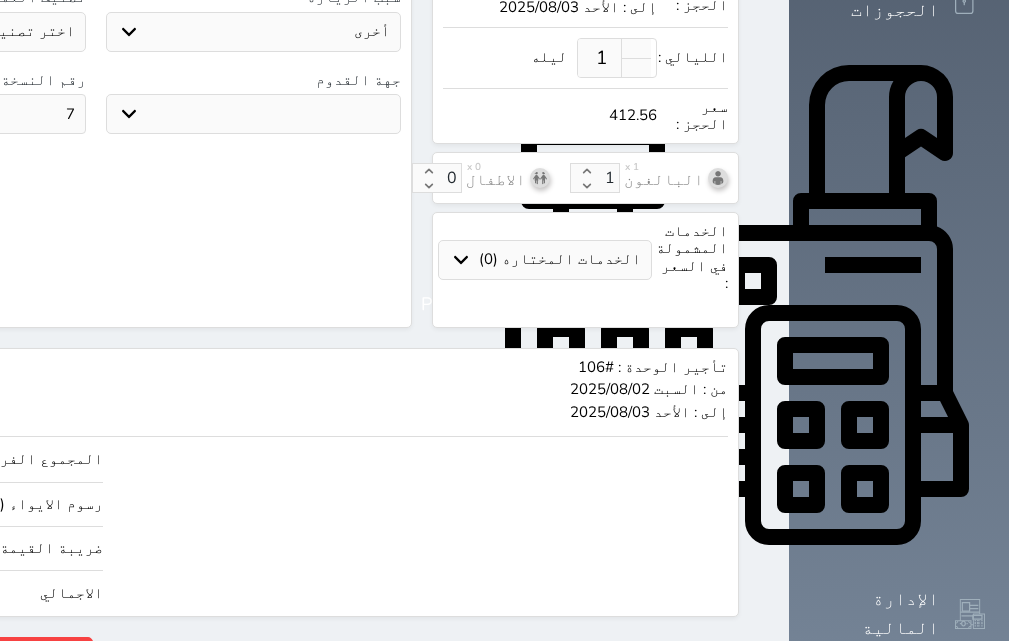click on "412.56" at bounding box center (-145, 593) 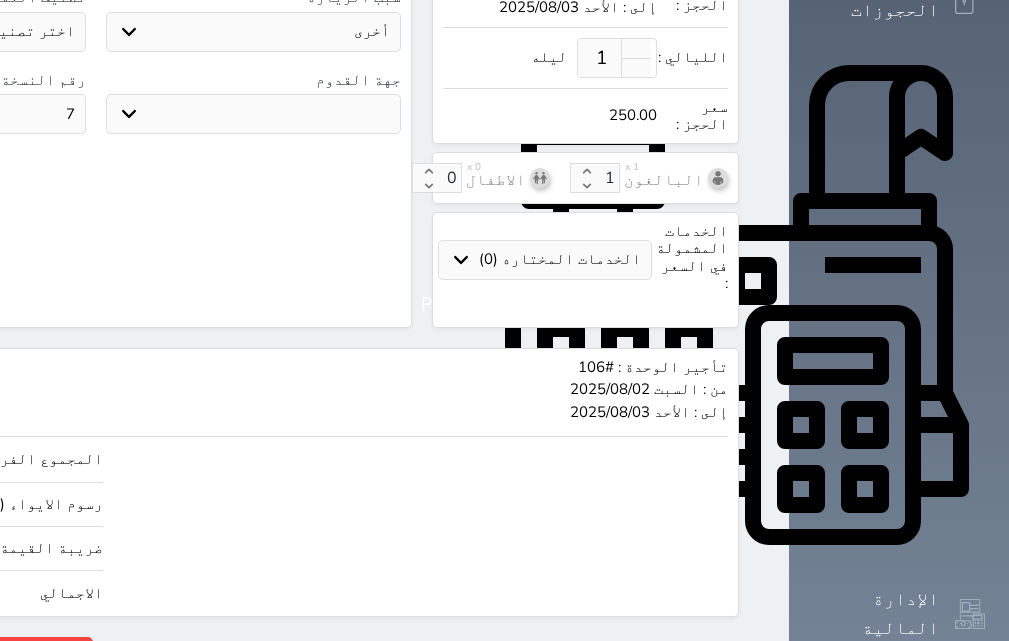 click on "حجز" at bounding box center [-128, 654] 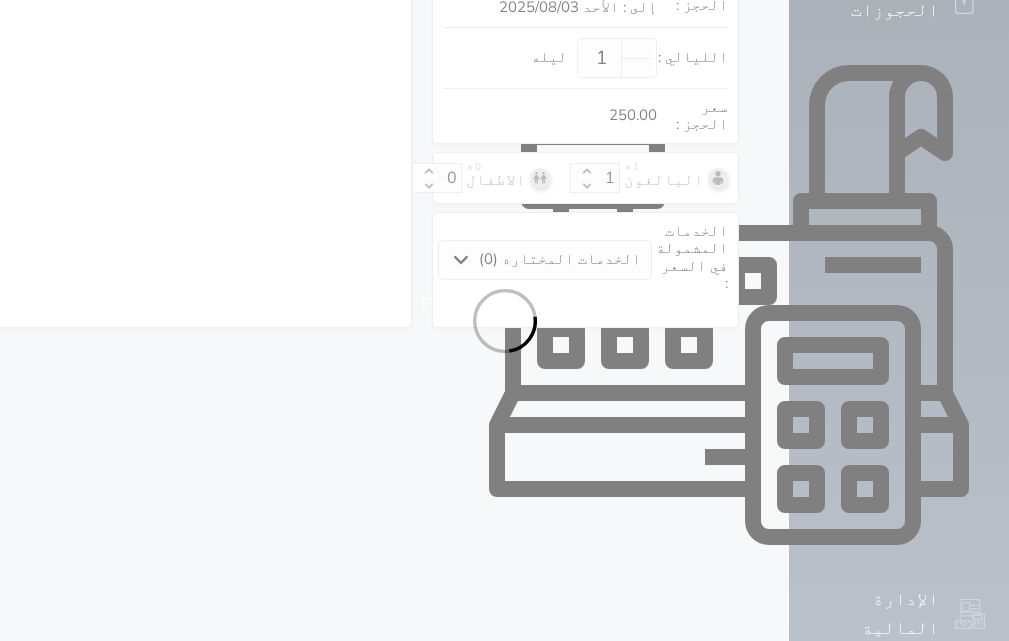 scroll, scrollTop: 369, scrollLeft: 0, axis: vertical 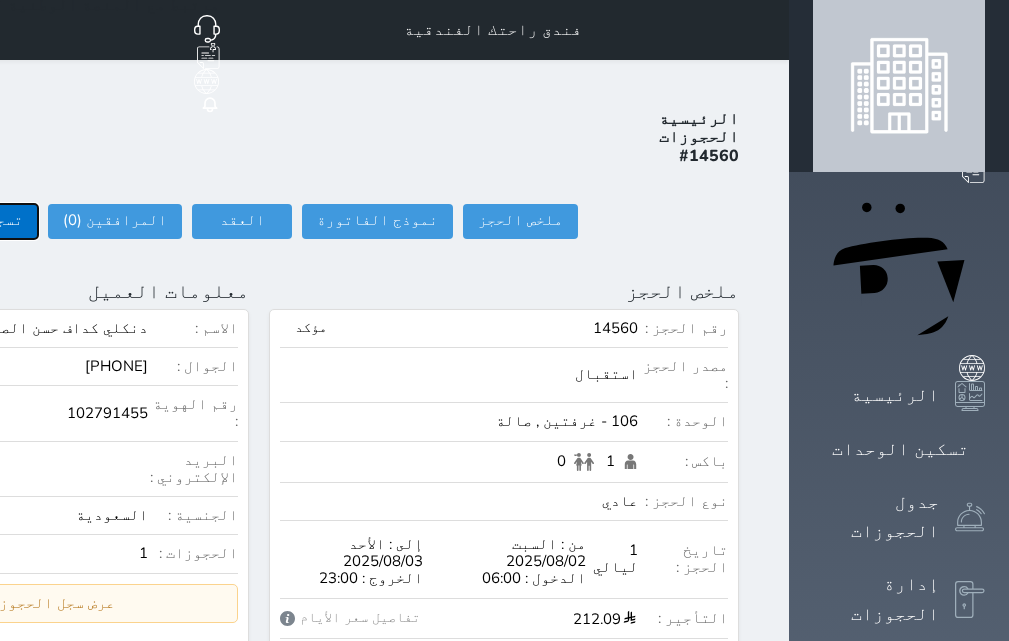 click on "تسجيل دخول" at bounding box center [-20, 221] 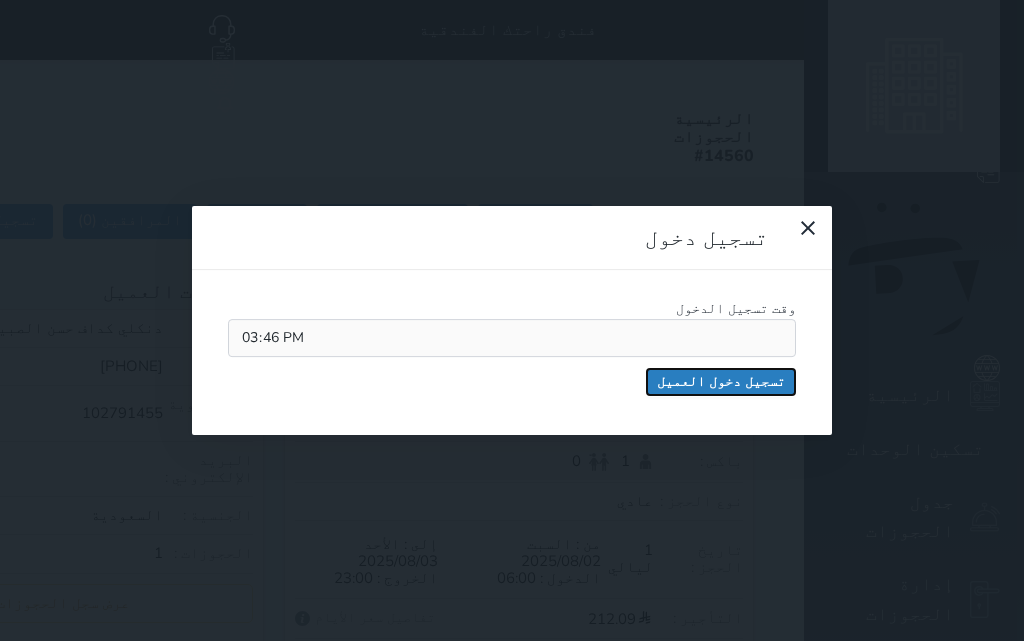click on "تسجيل دخول العميل" at bounding box center [721, 382] 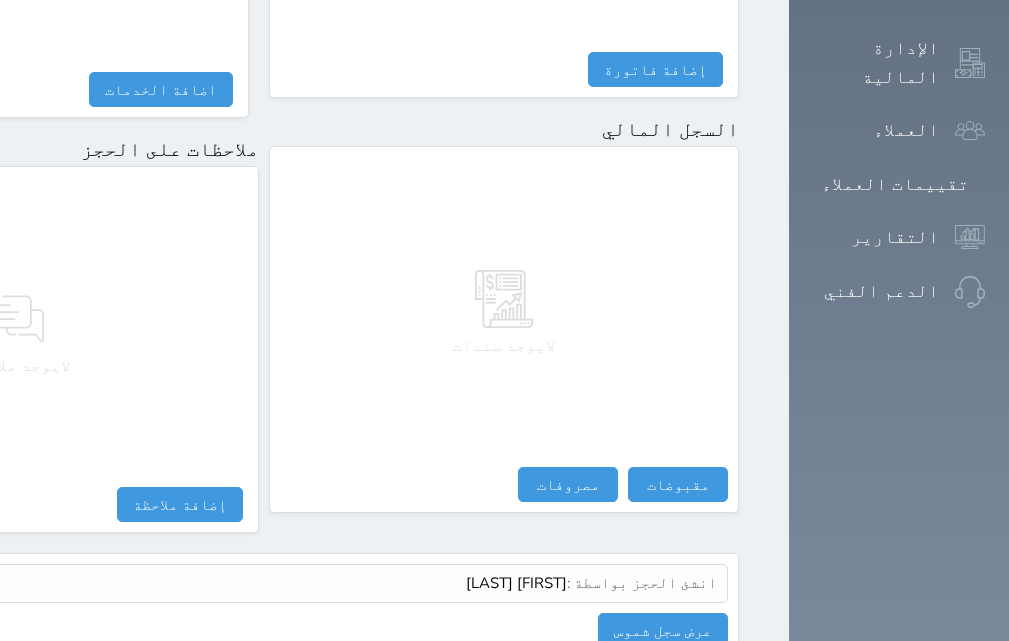 scroll, scrollTop: 1174, scrollLeft: 0, axis: vertical 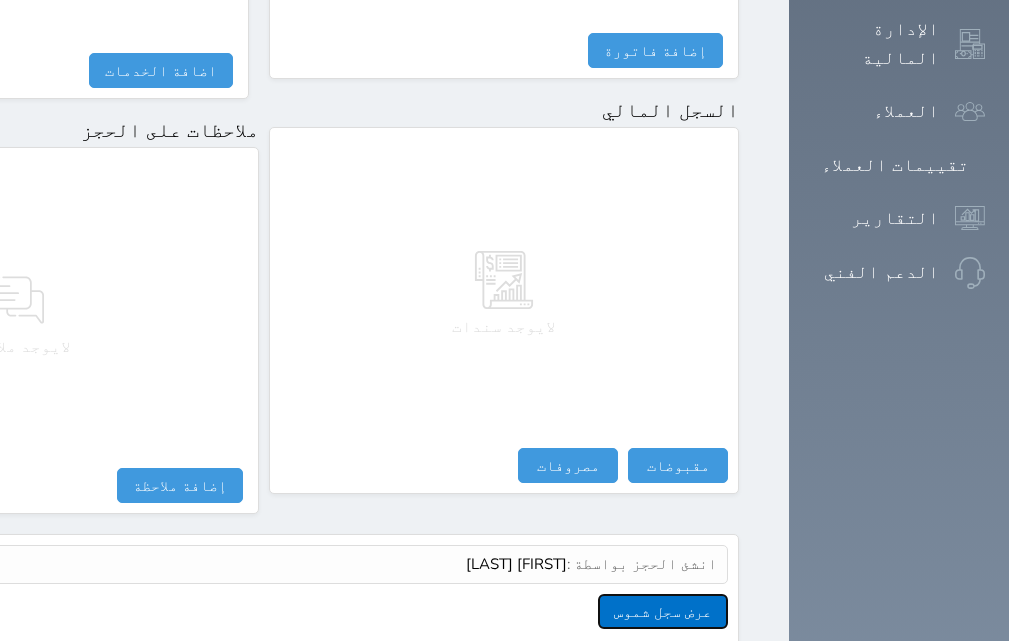 click on "عرض سجل شموس" at bounding box center [663, 611] 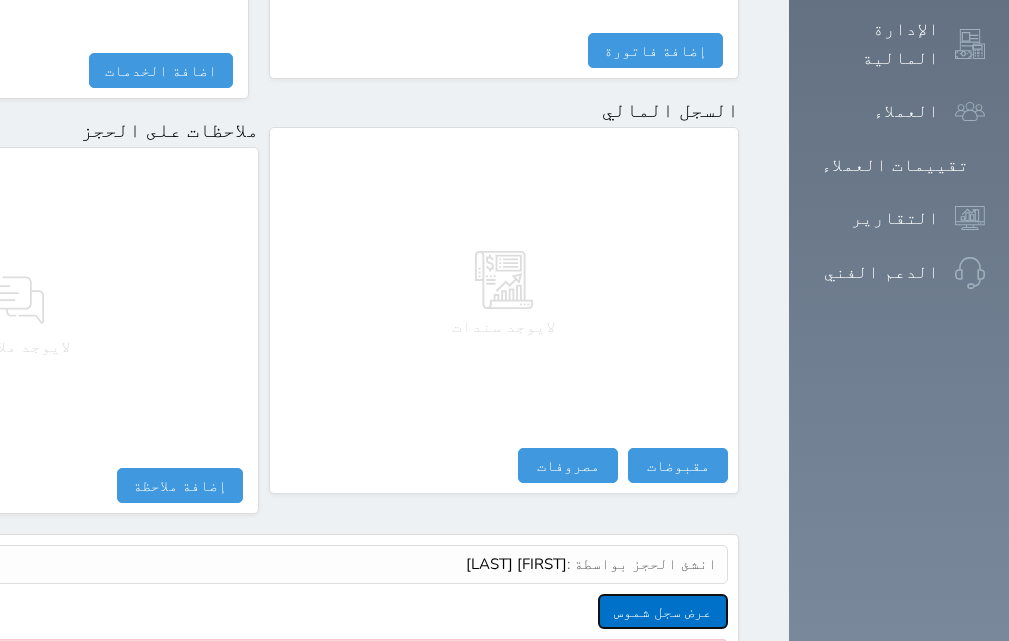 click on "عرض سجل شموس" at bounding box center [663, 611] 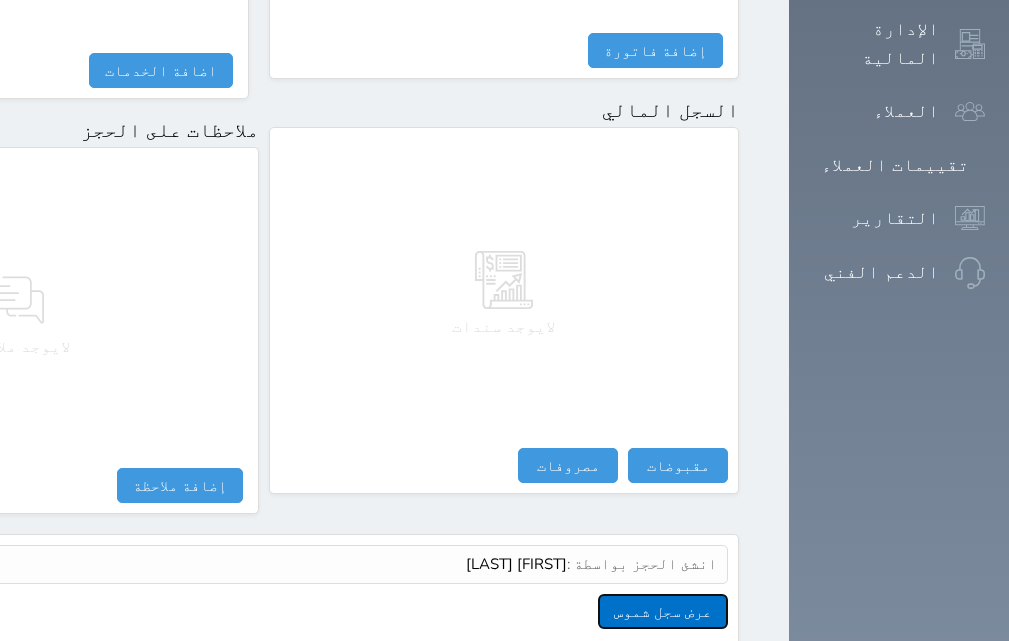 click on "عرض سجل شموس" at bounding box center (663, 611) 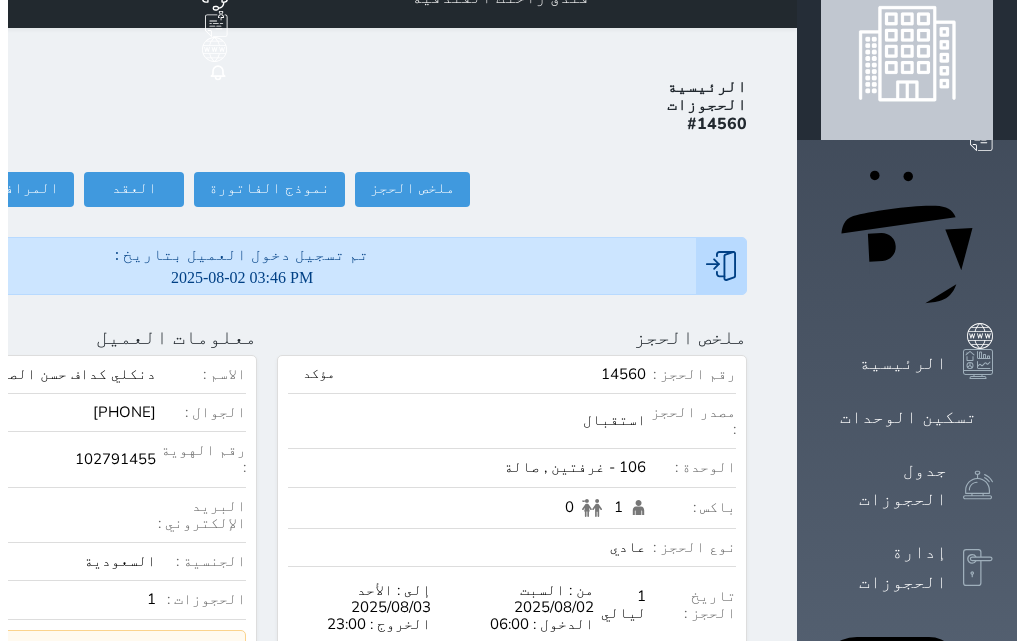 scroll, scrollTop: 0, scrollLeft: 0, axis: both 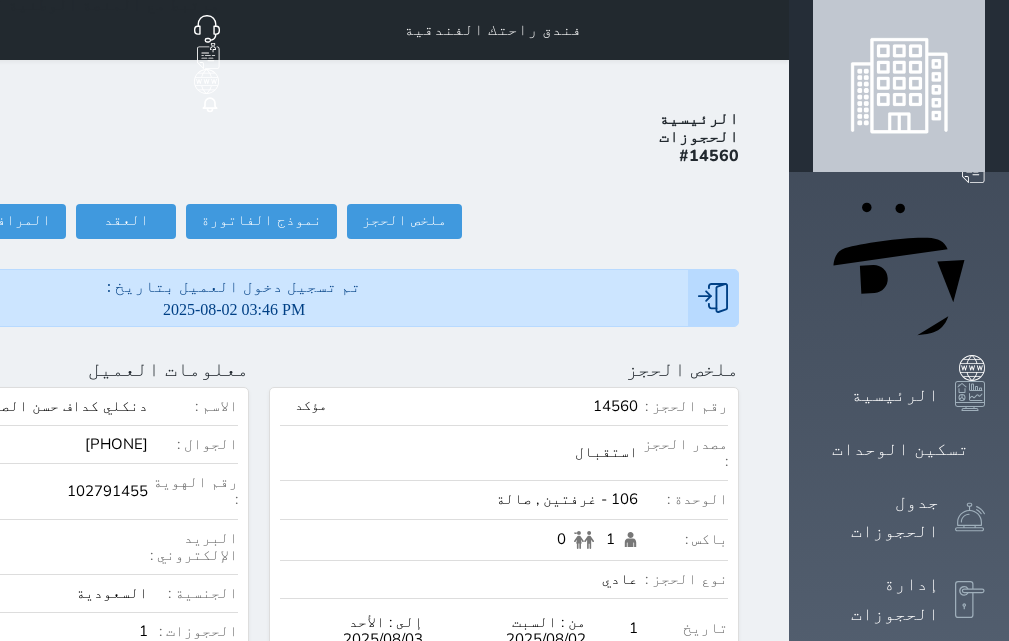 click at bounding box center [-204, 369] 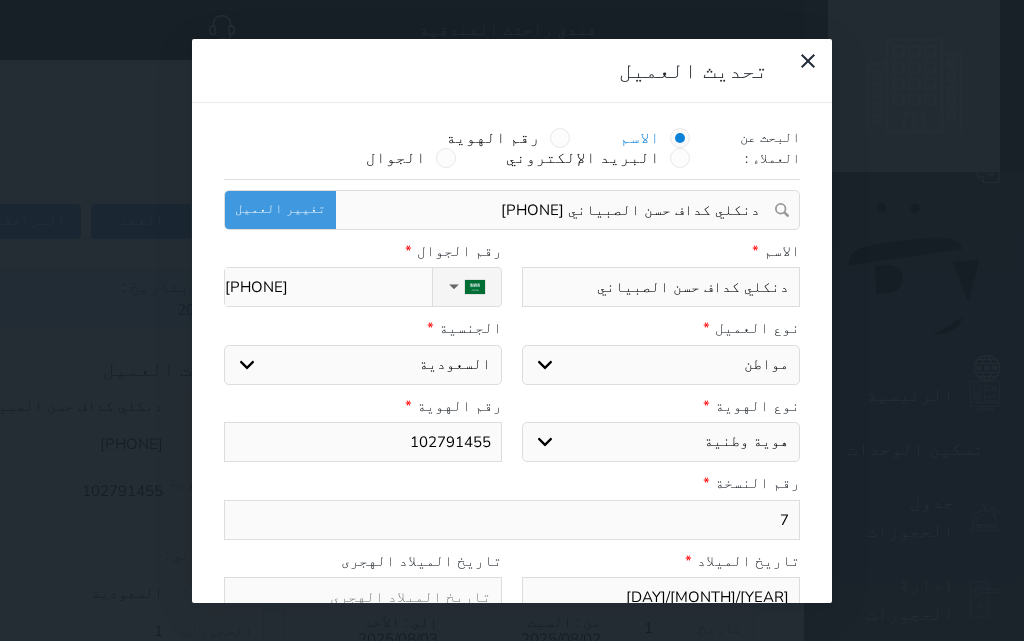 click on "102791455" at bounding box center (363, 442) 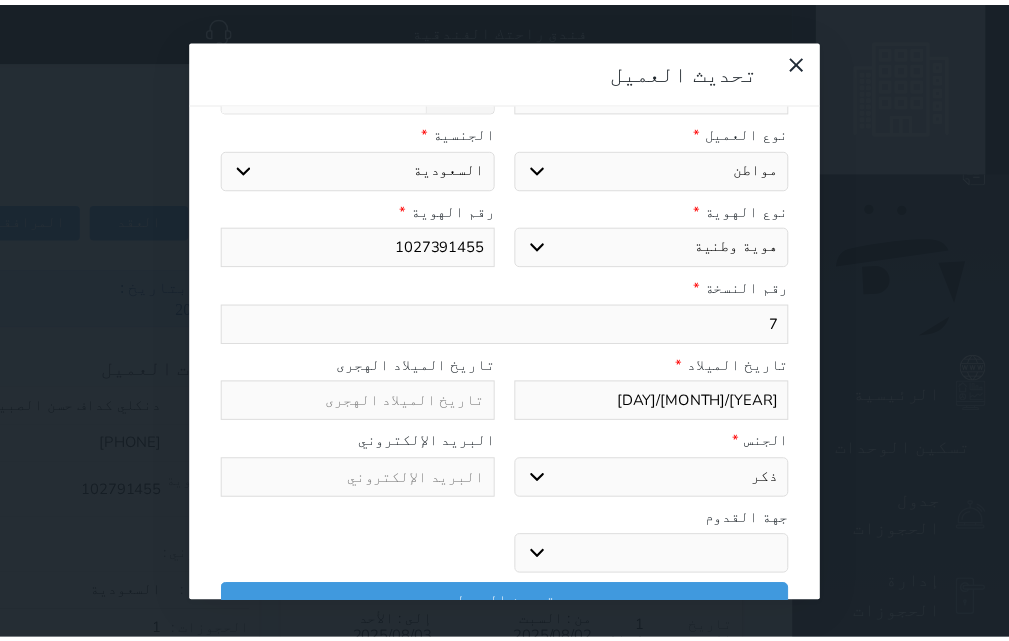 scroll, scrollTop: 200, scrollLeft: 0, axis: vertical 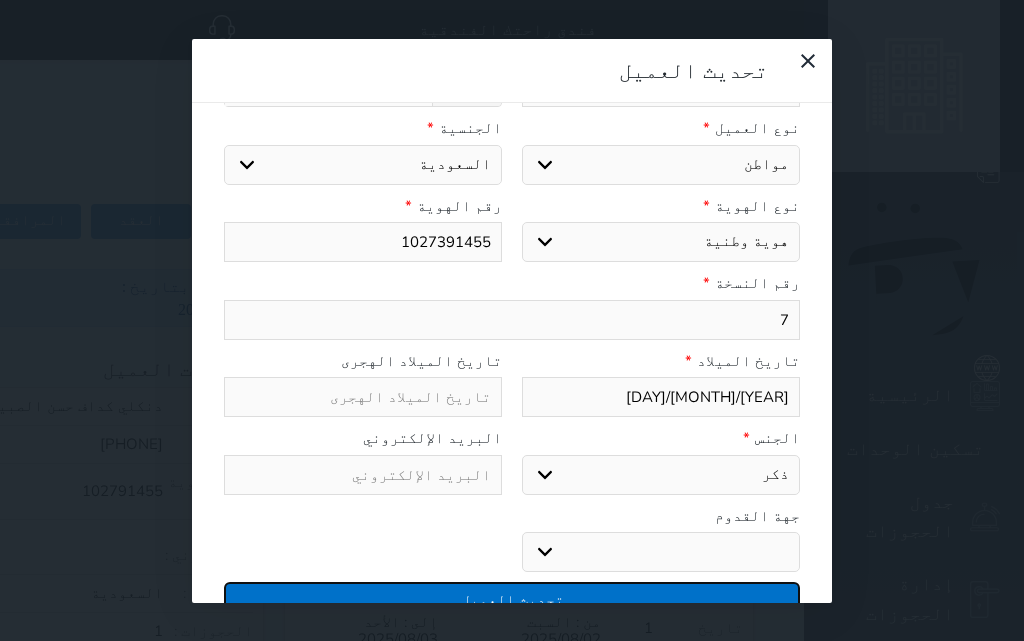 click on "تحديث العميل" at bounding box center [512, 599] 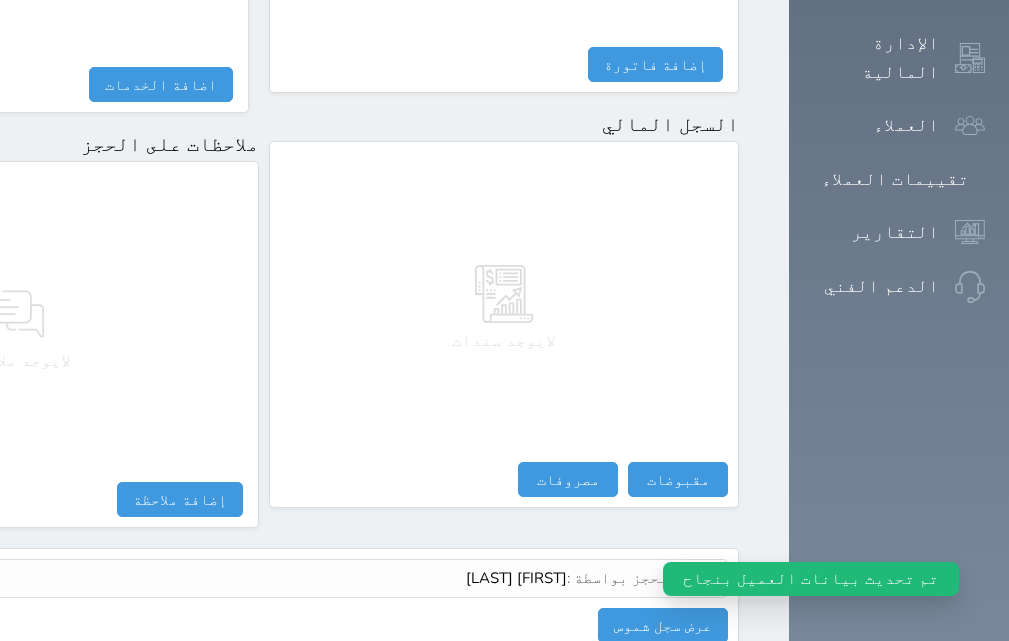 scroll, scrollTop: 1223, scrollLeft: 0, axis: vertical 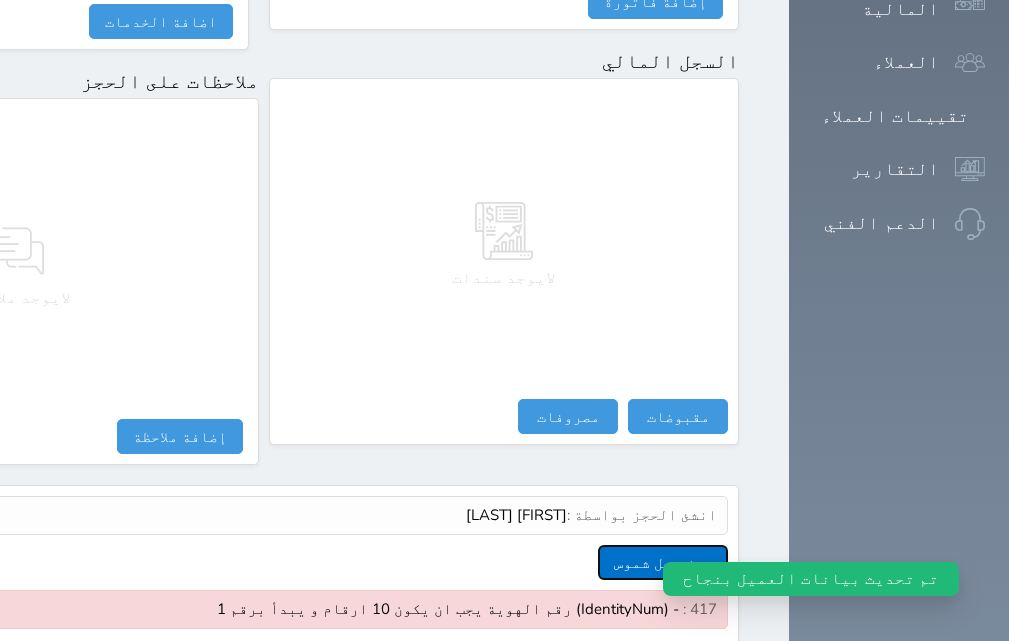 click on "عرض سجل شموس" at bounding box center [663, 562] 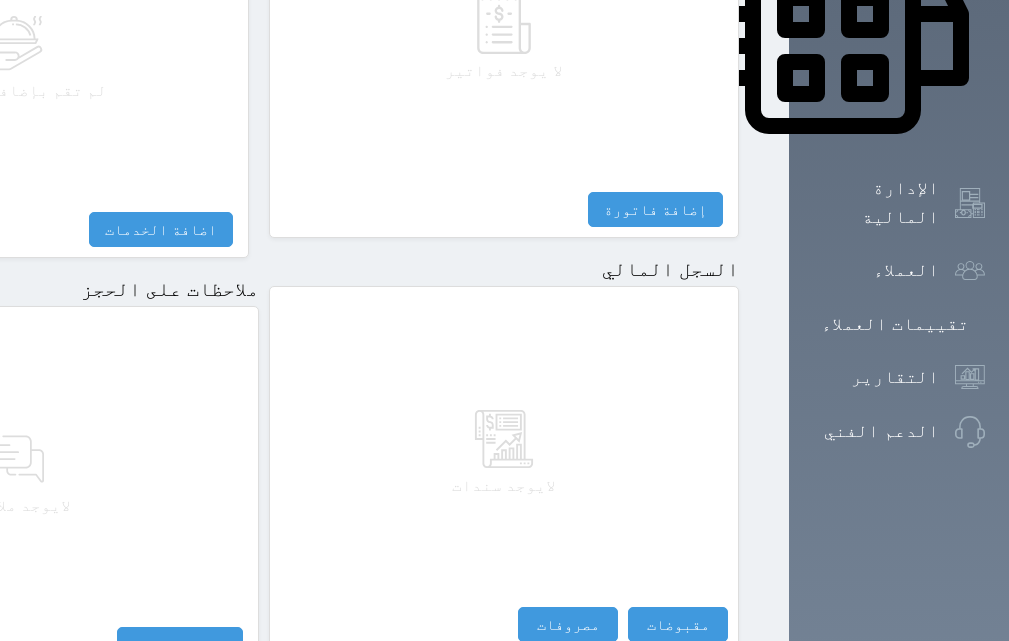 scroll, scrollTop: 1273, scrollLeft: 0, axis: vertical 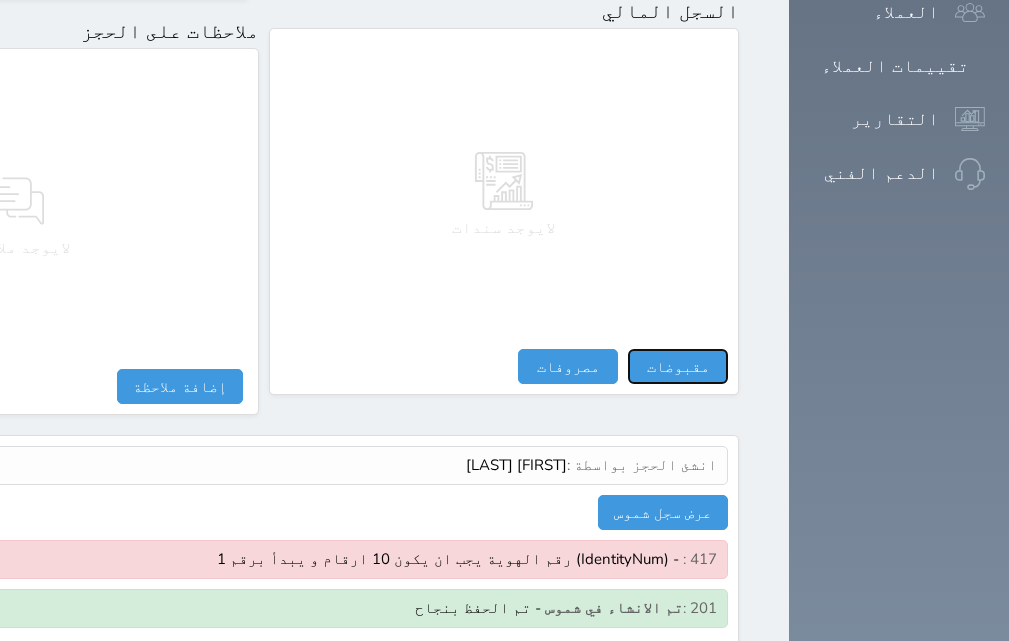 click on "مقبوضات" at bounding box center (678, 366) 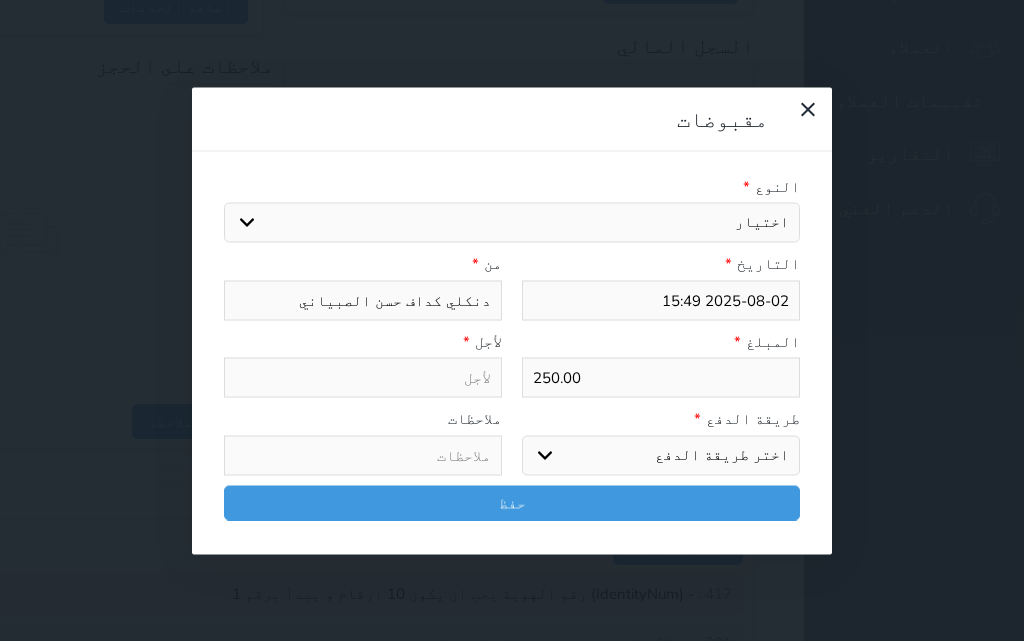 click on "اختيار" at bounding box center [512, 223] 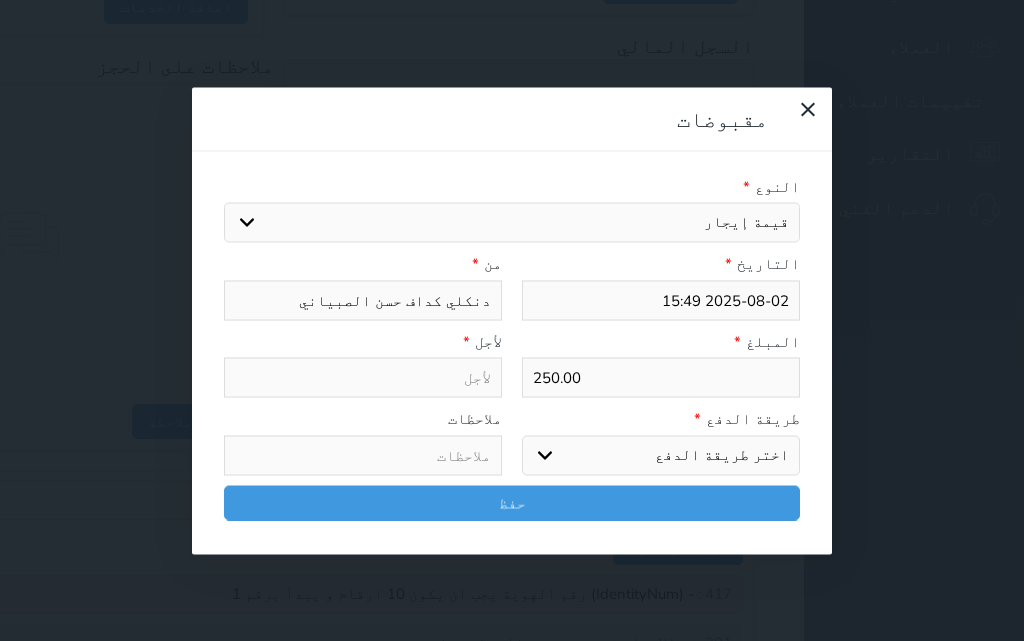 click on "اختيار   مقبوضات عامة قيمة إيجار فواتير تامين عربون لا ينطبق آخر مغسلة واي فاي - الإنترنت مواقف السيارات طعام الأغذية والمشروبات مشروبات المشروبات الباردة المشروبات الساخنة الإفطار غداء عشاء مخبز و كعك حمام سباحة الصالة الرياضية سبا و خدمات الجمال اختيار وإسقاط (خدمات النقل) ميني بار كابل - تلفزيون سرير إضافي تصفيف الشعر التسوق خدمات الجولات السياحية المنظمة خدمات الدليل السياحي فواتير البوفية" at bounding box center (512, 223) 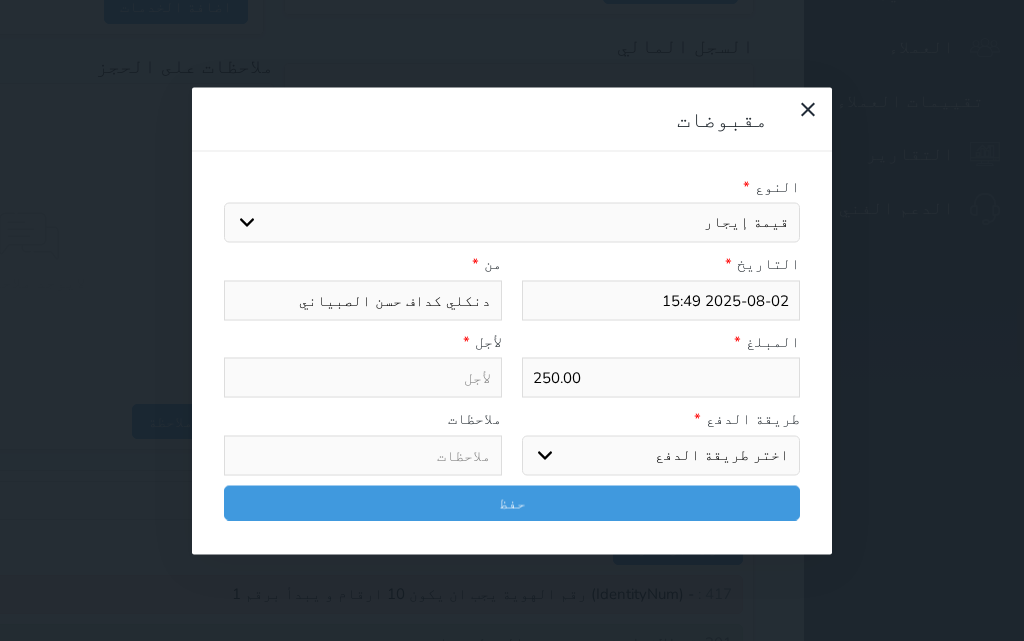 click on "اختر طريقة الدفع   دفع نقدى   تحويل بنكى   مدى   بطاقة ائتمان   آجل" at bounding box center (661, 455) 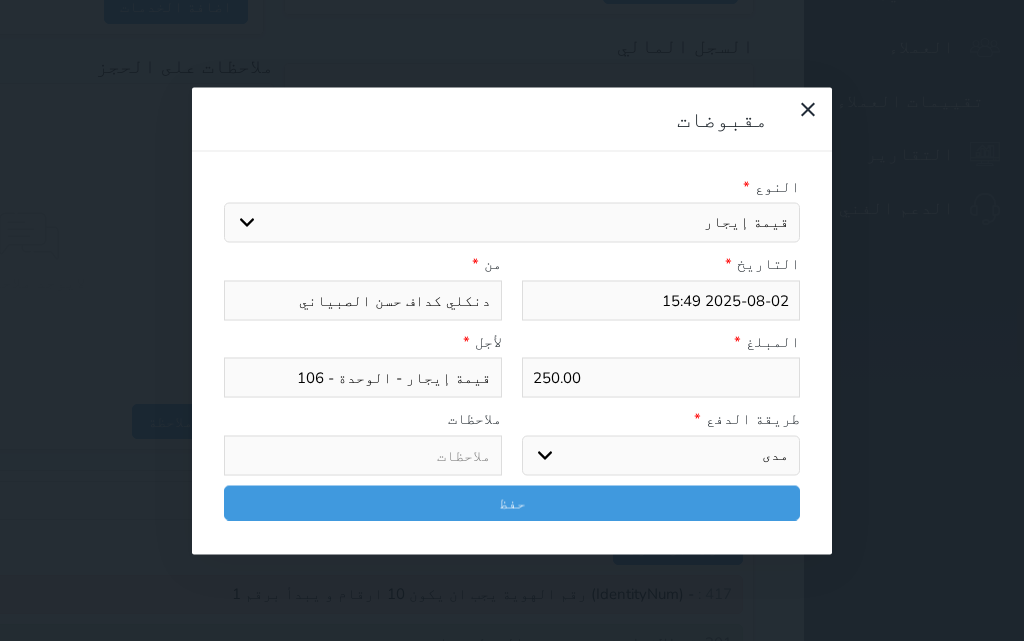 click on "اختر طريقة الدفع   دفع نقدى   تحويل بنكى   مدى   بطاقة ائتمان   آجل" at bounding box center (661, 455) 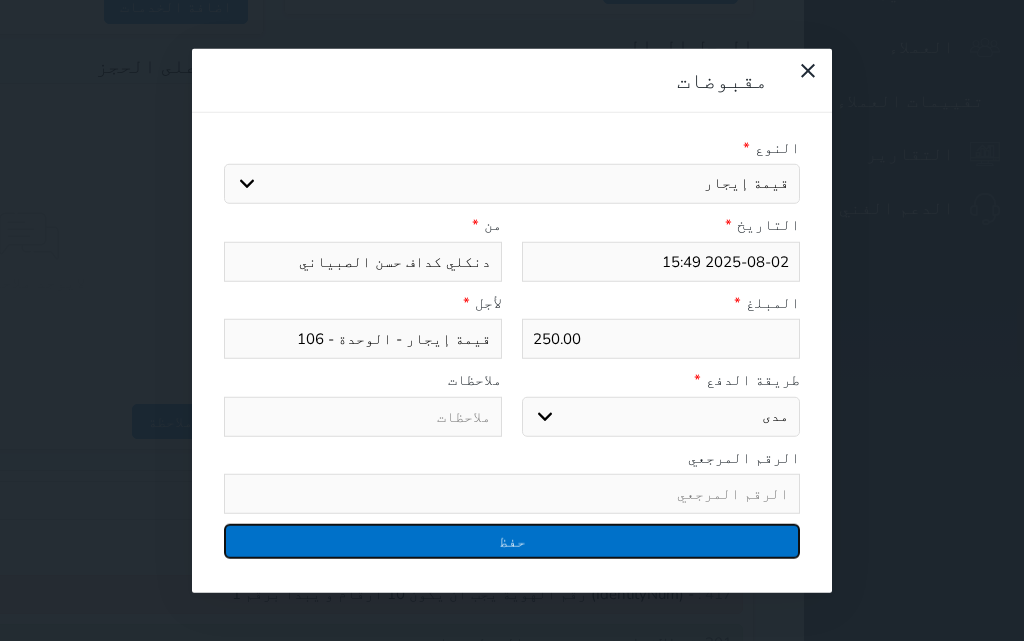 click on "حفظ" at bounding box center [512, 541] 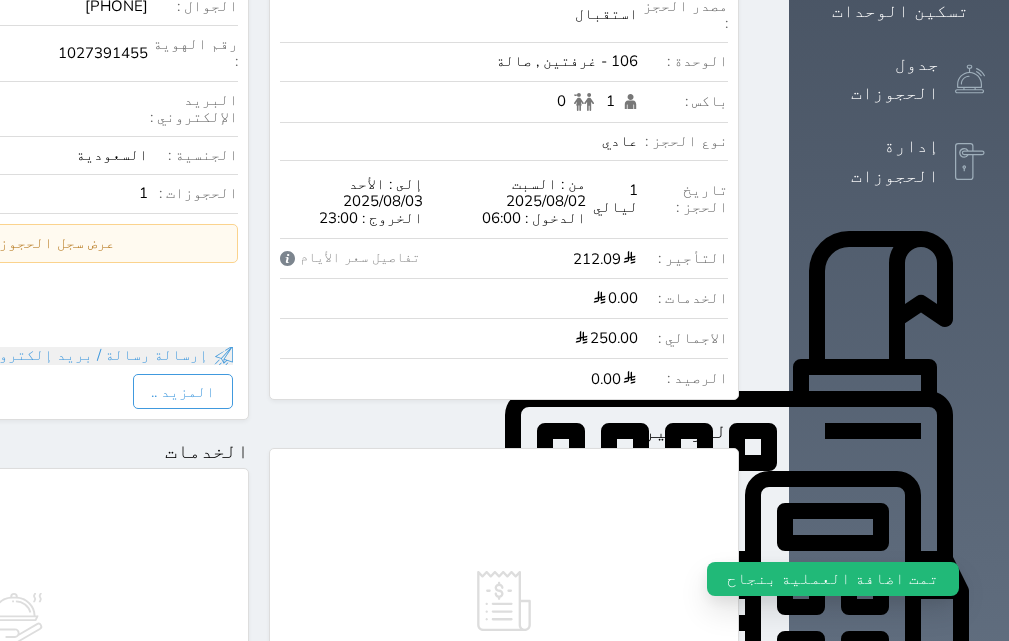 scroll, scrollTop: 0, scrollLeft: 0, axis: both 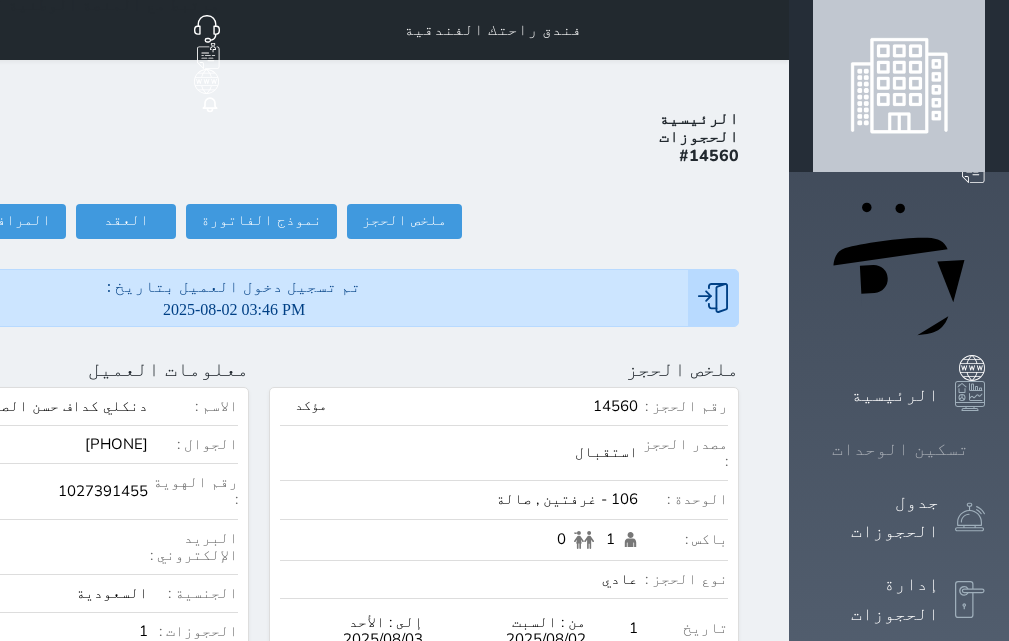 click on "تسكين الوحدات" at bounding box center [900, 449] 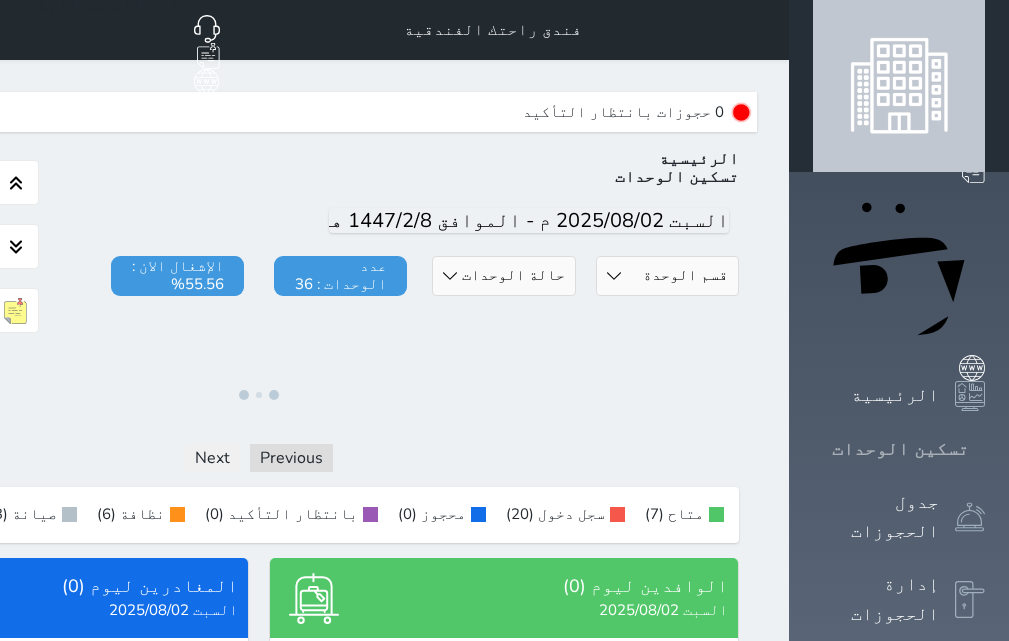 click on "تسكين الوحدات" at bounding box center (900, 449) 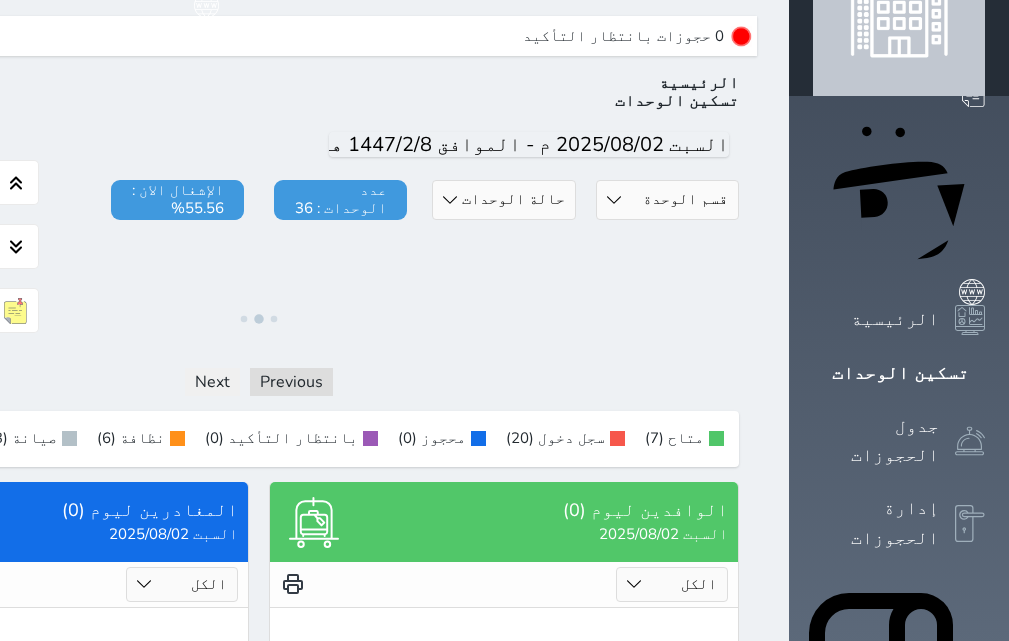 scroll, scrollTop: 69, scrollLeft: 0, axis: vertical 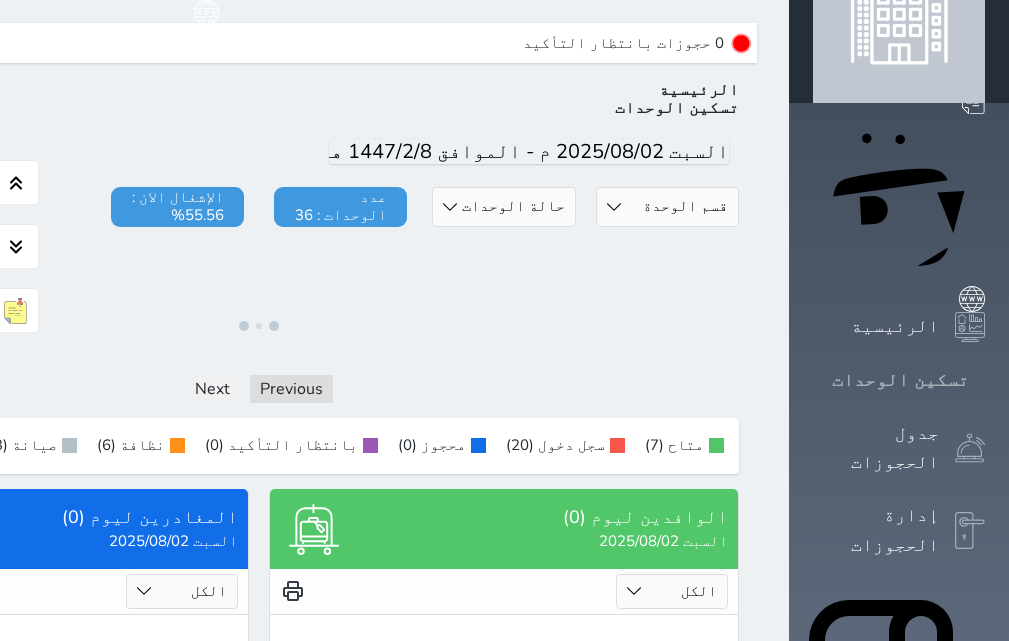 click on "تسكين الوحدات" at bounding box center [899, 380] 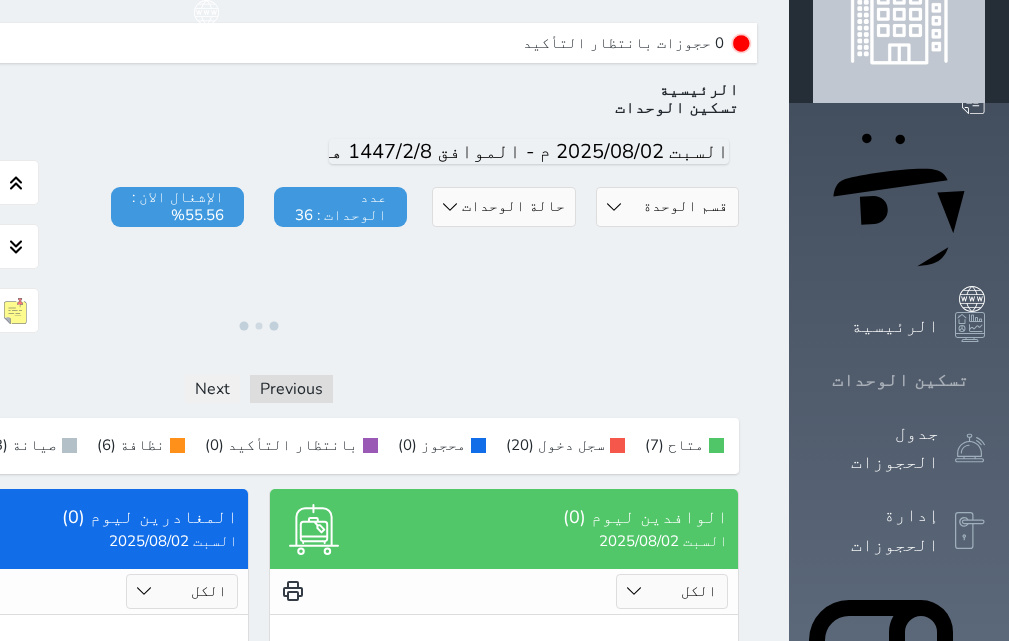 click on "تسكين الوحدات" at bounding box center [900, 380] 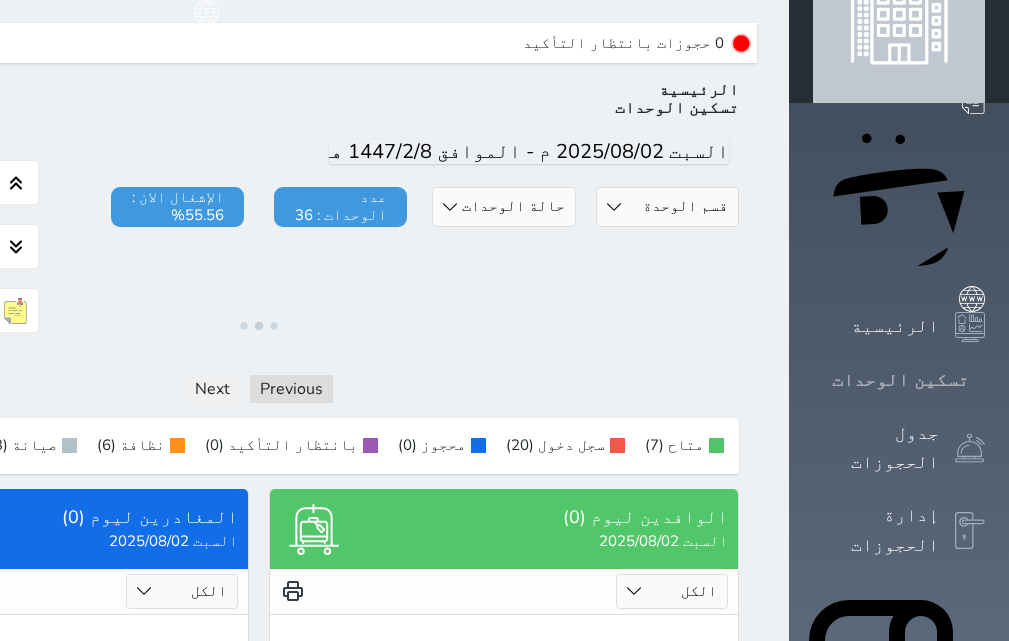 click on "تسكين الوحدات" at bounding box center (900, 380) 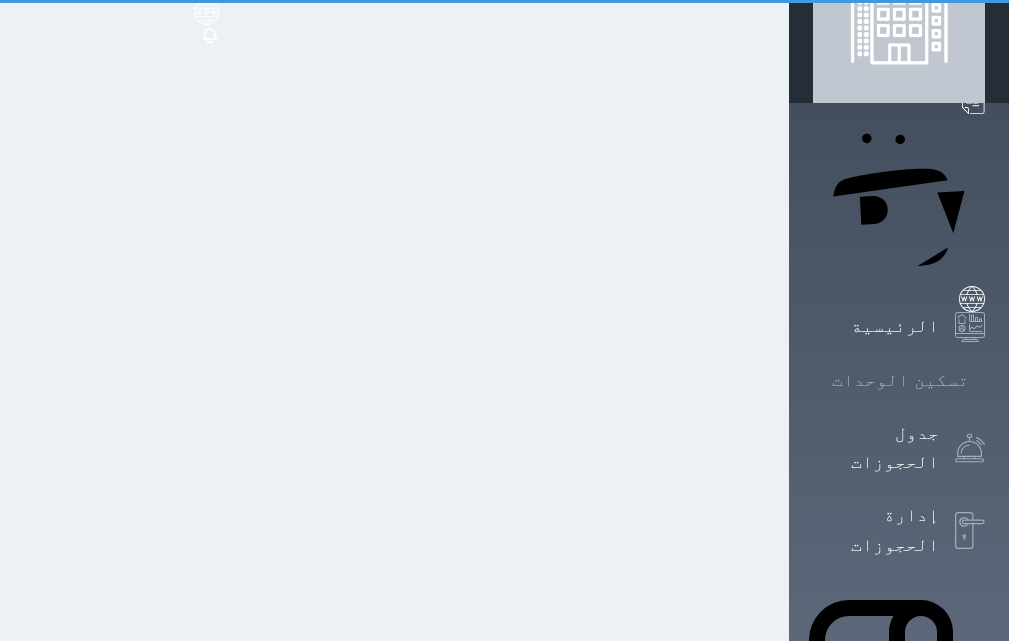 scroll, scrollTop: 0, scrollLeft: 0, axis: both 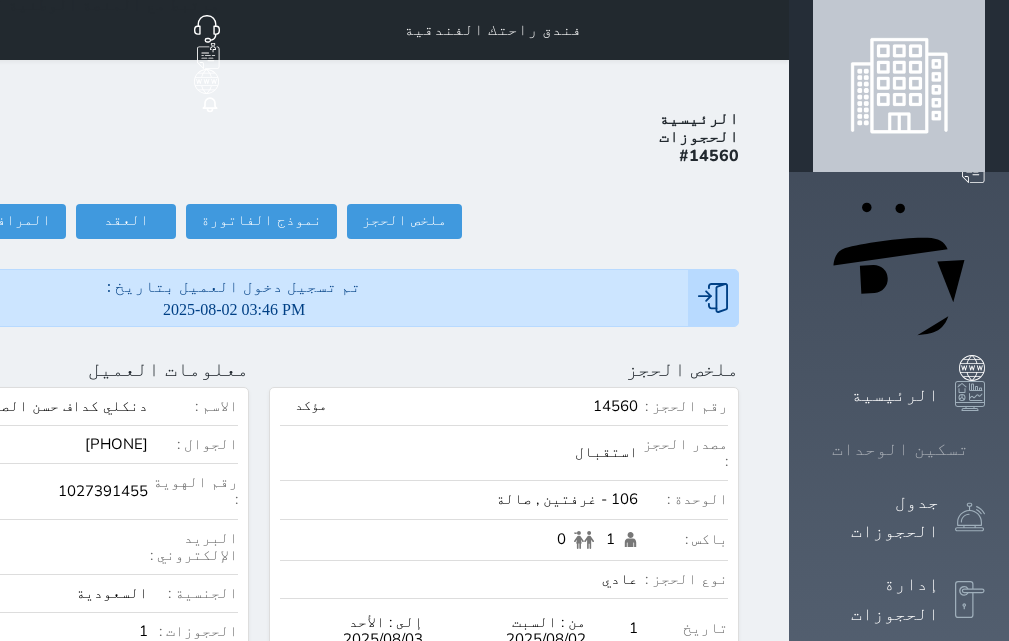 click on "تسكين الوحدات" at bounding box center [900, 449] 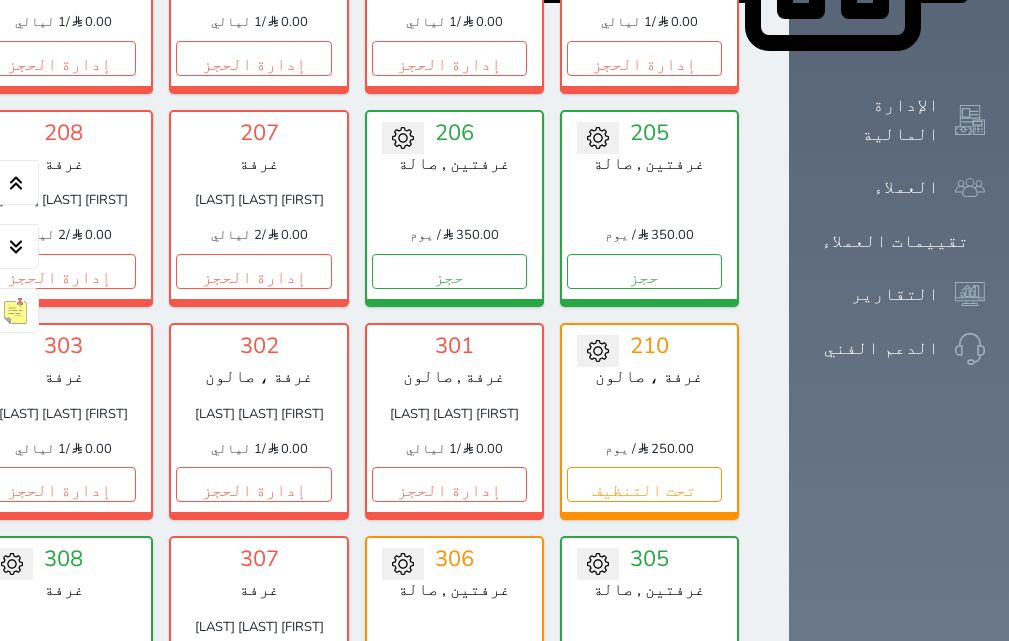 scroll, scrollTop: 1100, scrollLeft: 0, axis: vertical 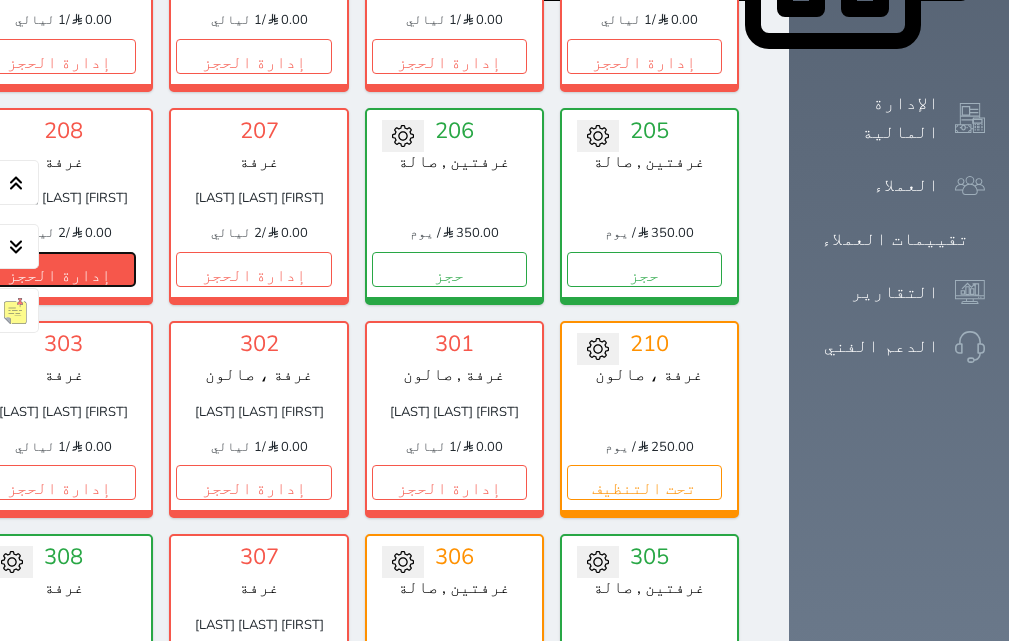 click on "إدارة الحجز" at bounding box center [58, 269] 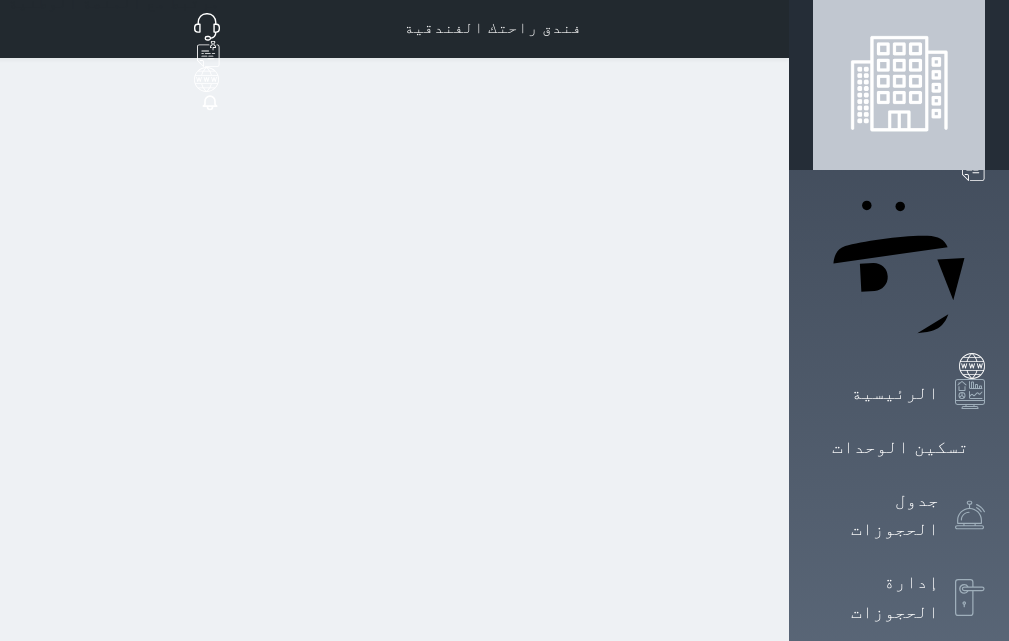 scroll, scrollTop: 0, scrollLeft: 0, axis: both 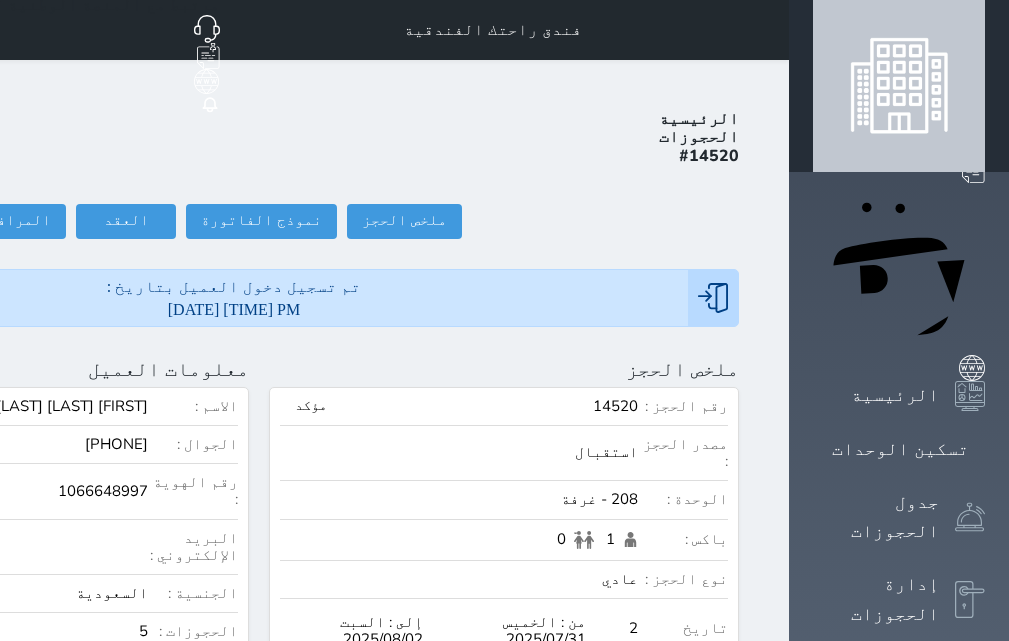 click on "تسجيل مغادرة" at bounding box center [-145, 221] 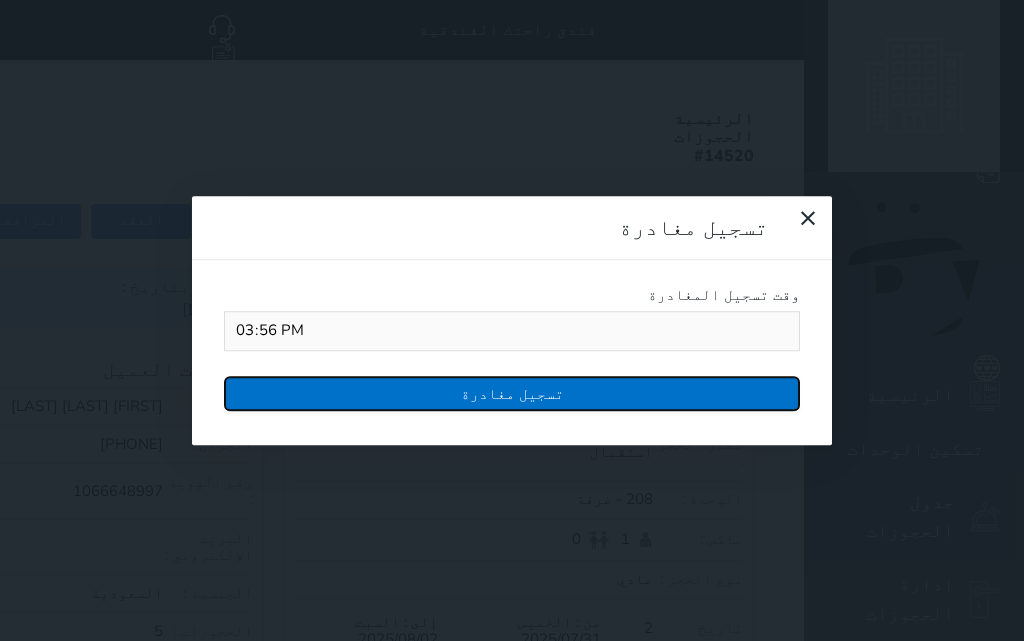 click on "تسجيل مغادرة" at bounding box center [512, 393] 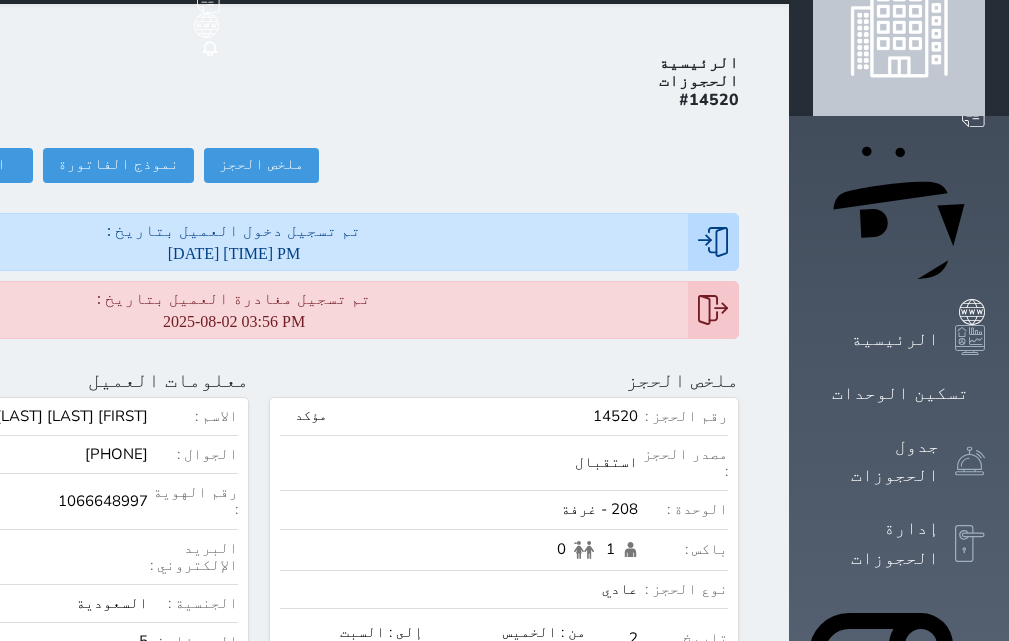 scroll, scrollTop: 100, scrollLeft: 0, axis: vertical 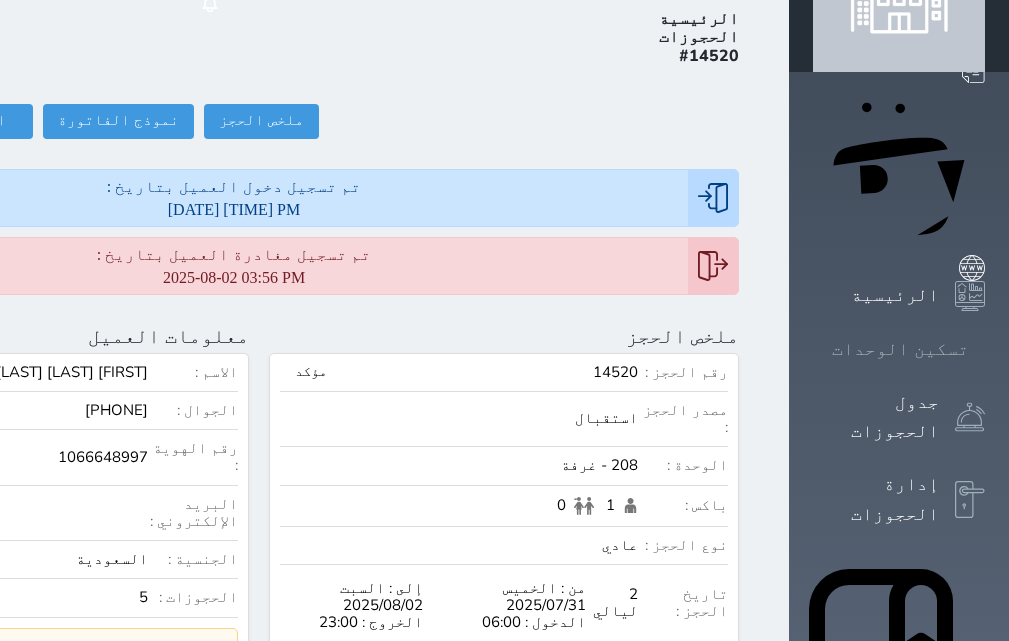 click on "تسكين الوحدات" at bounding box center [900, 349] 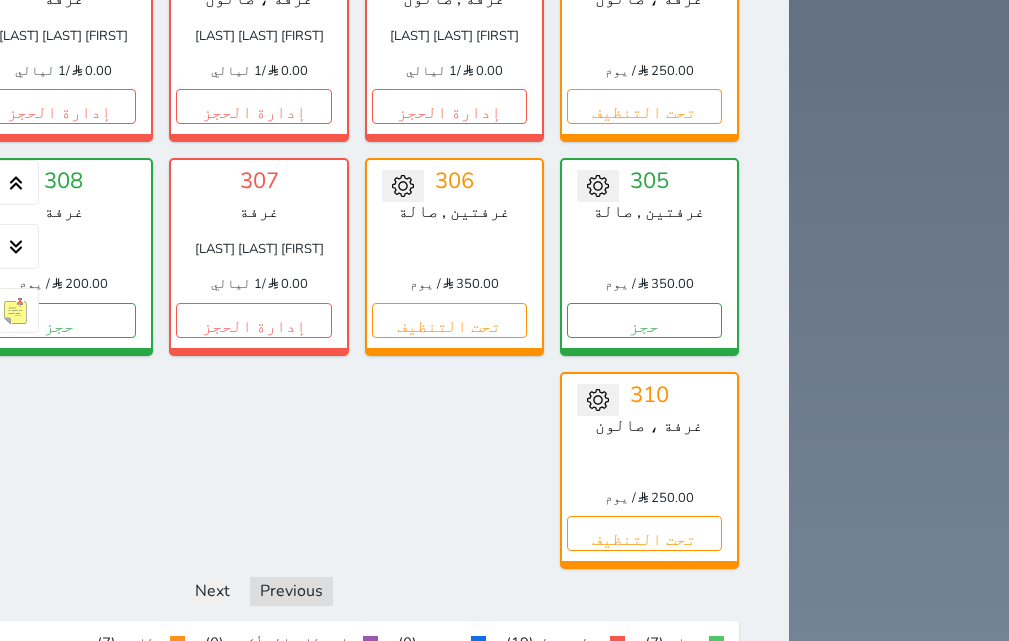 scroll, scrollTop: 1560, scrollLeft: 0, axis: vertical 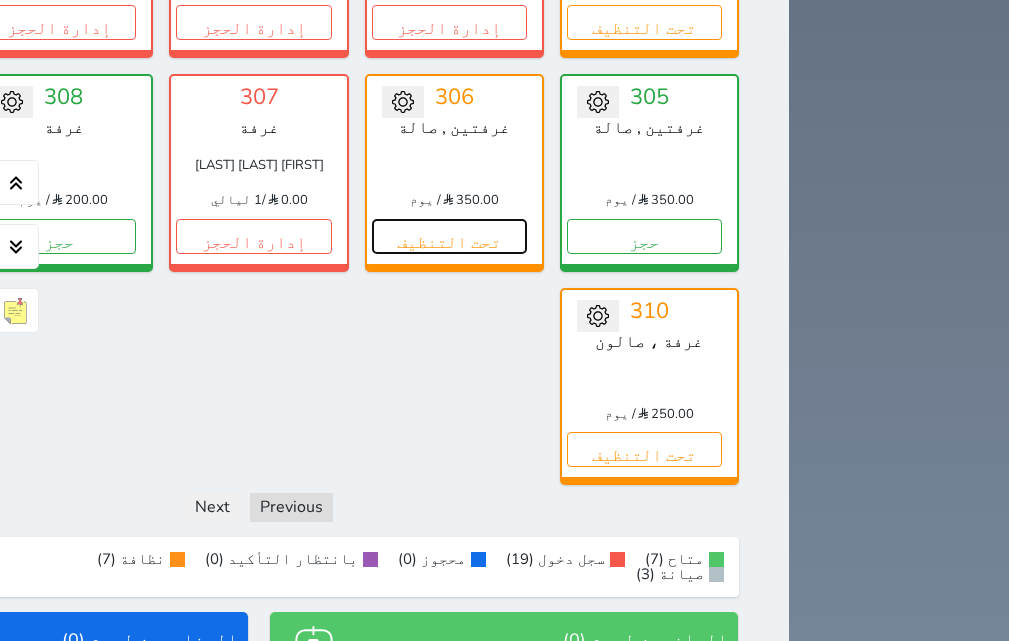 drag, startPoint x: 199, startPoint y: 405, endPoint x: 200, endPoint y: 376, distance: 29.017237 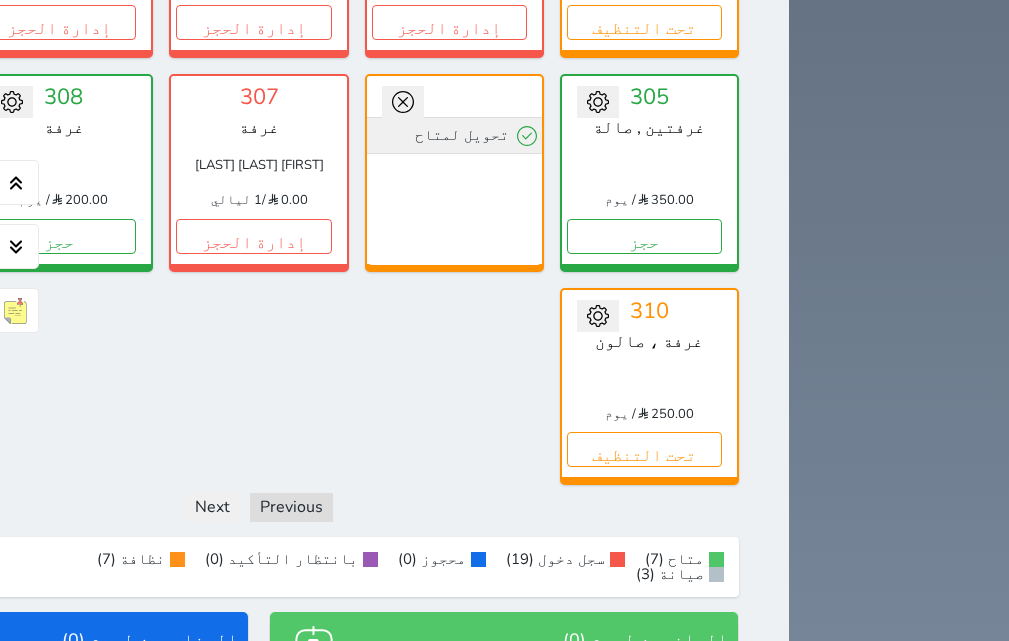 click 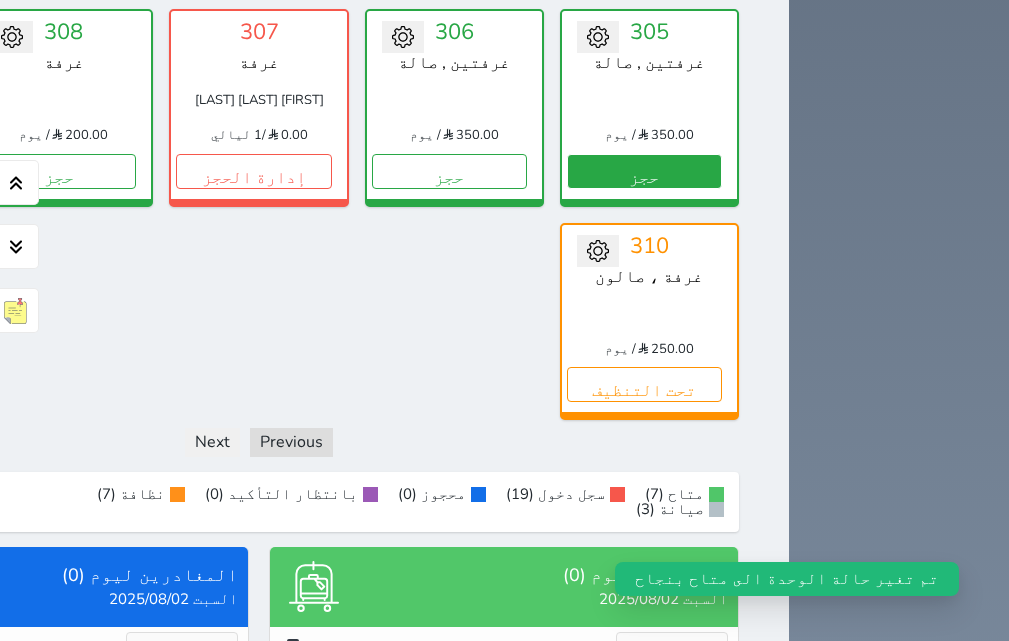 scroll, scrollTop: 1660, scrollLeft: 0, axis: vertical 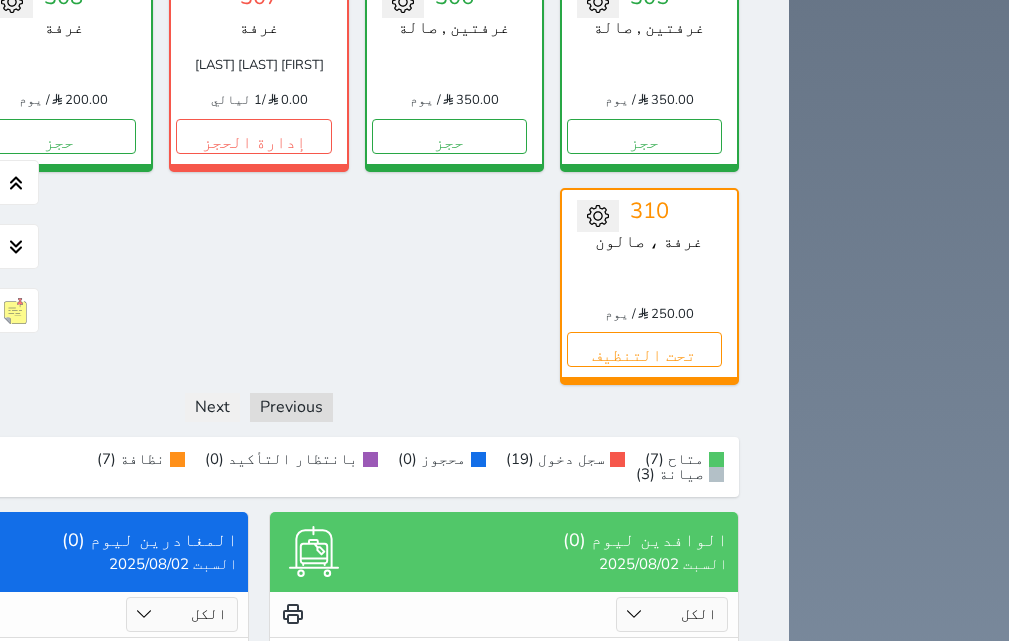 click on "إدارة الحجز" at bounding box center [58, -78] 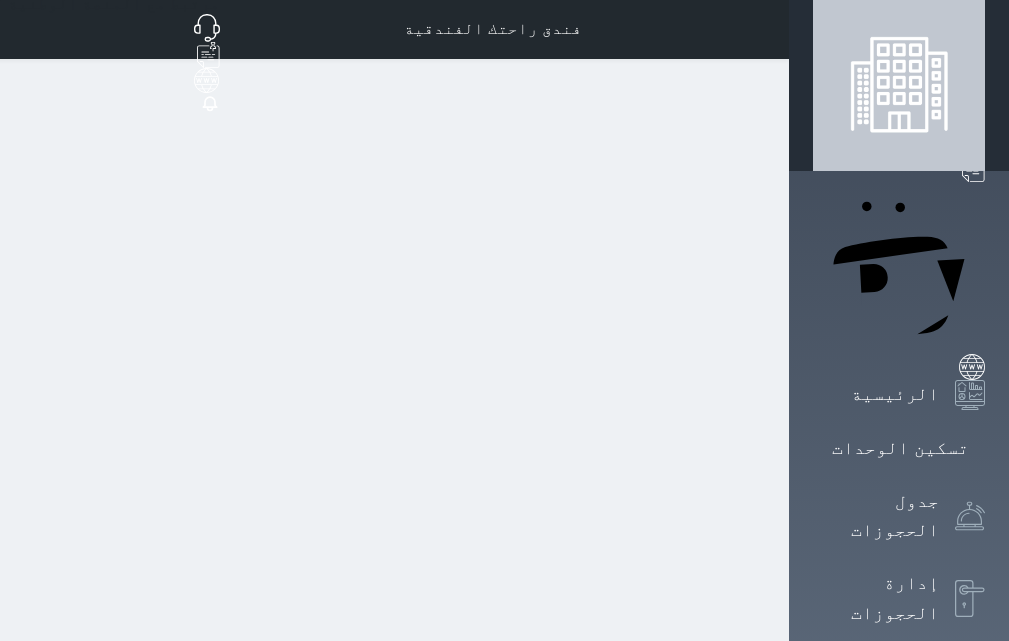 scroll, scrollTop: 0, scrollLeft: 0, axis: both 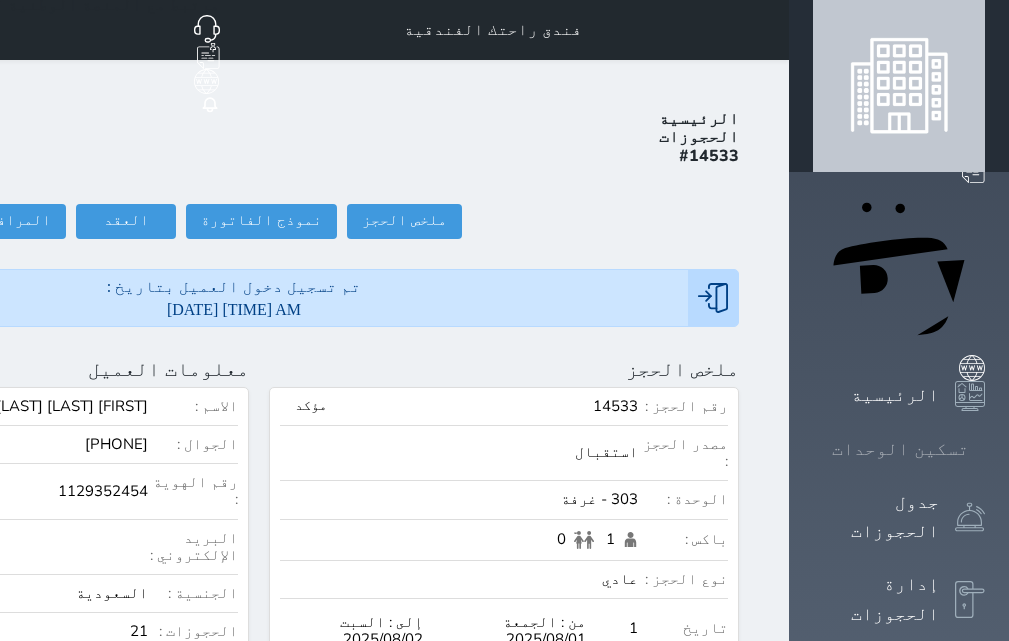 click on "تسكين الوحدات" at bounding box center [900, 449] 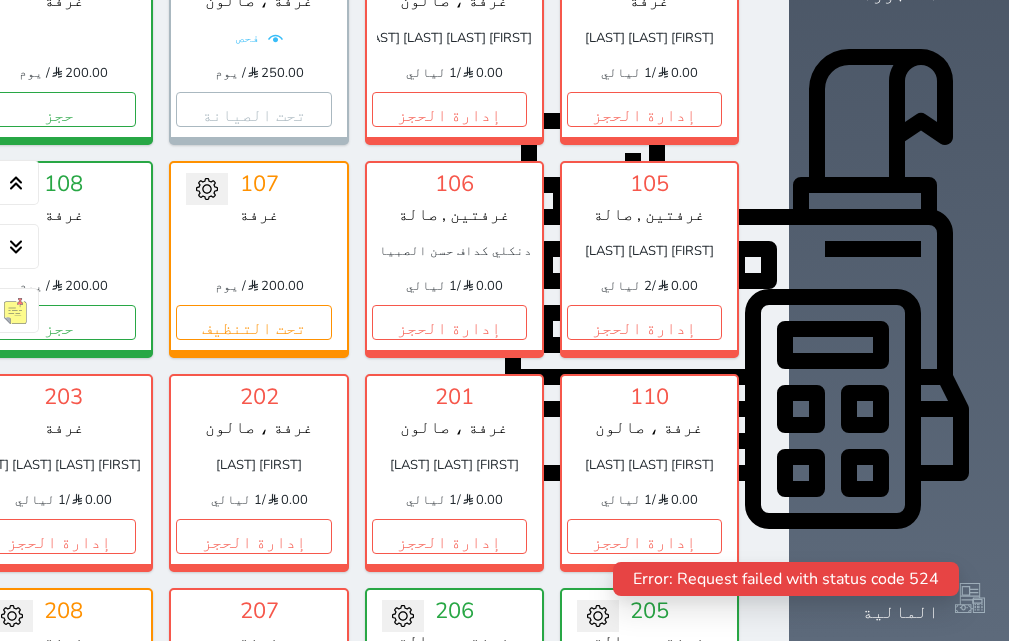 scroll, scrollTop: 1180, scrollLeft: 0, axis: vertical 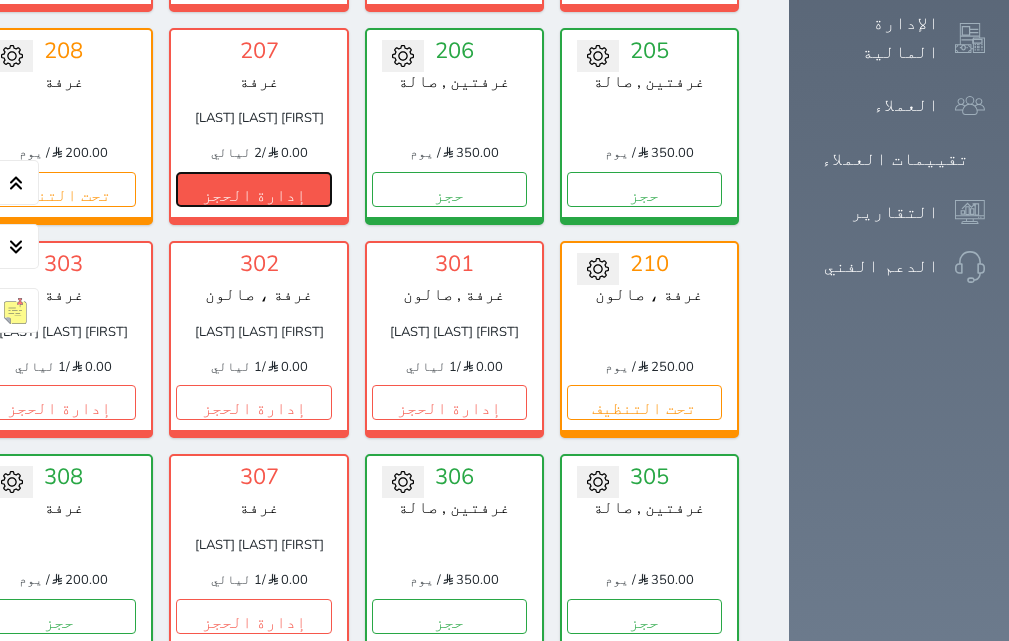 click on "إدارة الحجز" at bounding box center (253, 189) 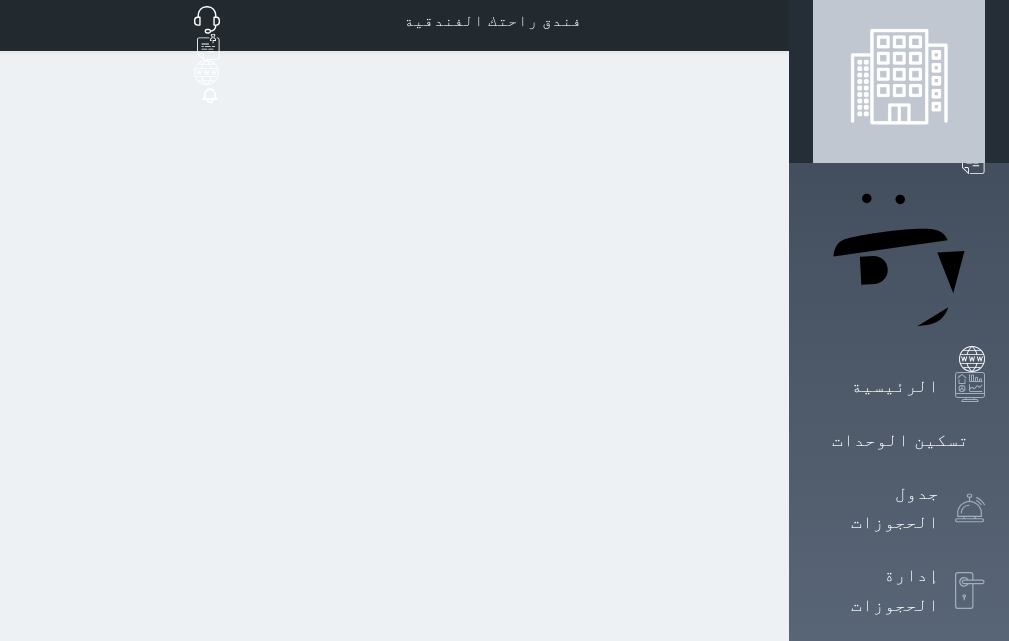 scroll, scrollTop: 0, scrollLeft: 0, axis: both 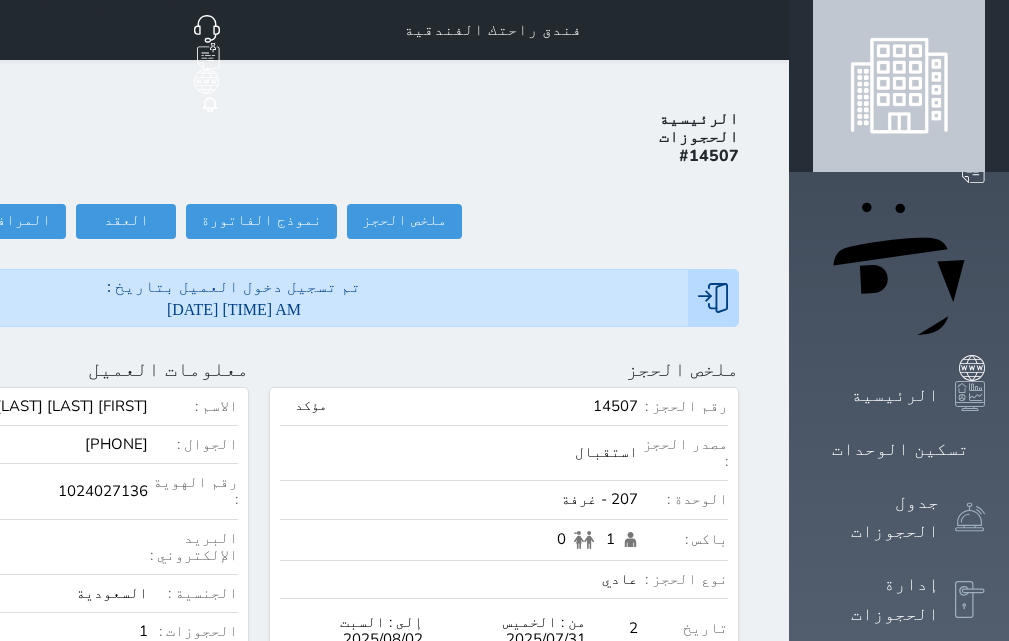 click on "تسجيل مغادرة" at bounding box center (-145, 221) 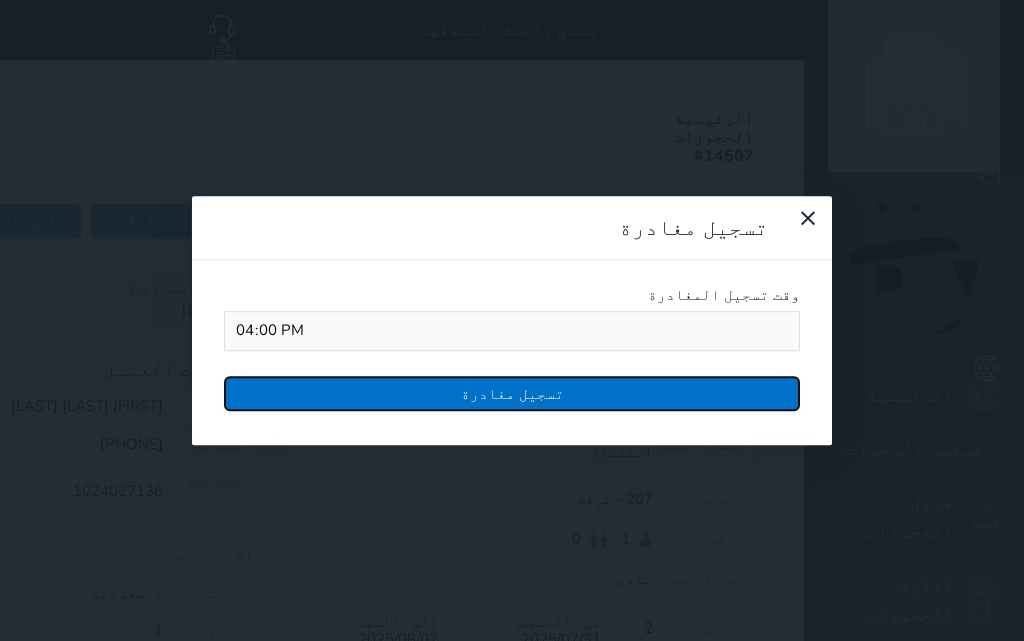 click on "تسجيل مغادرة" at bounding box center (512, 393) 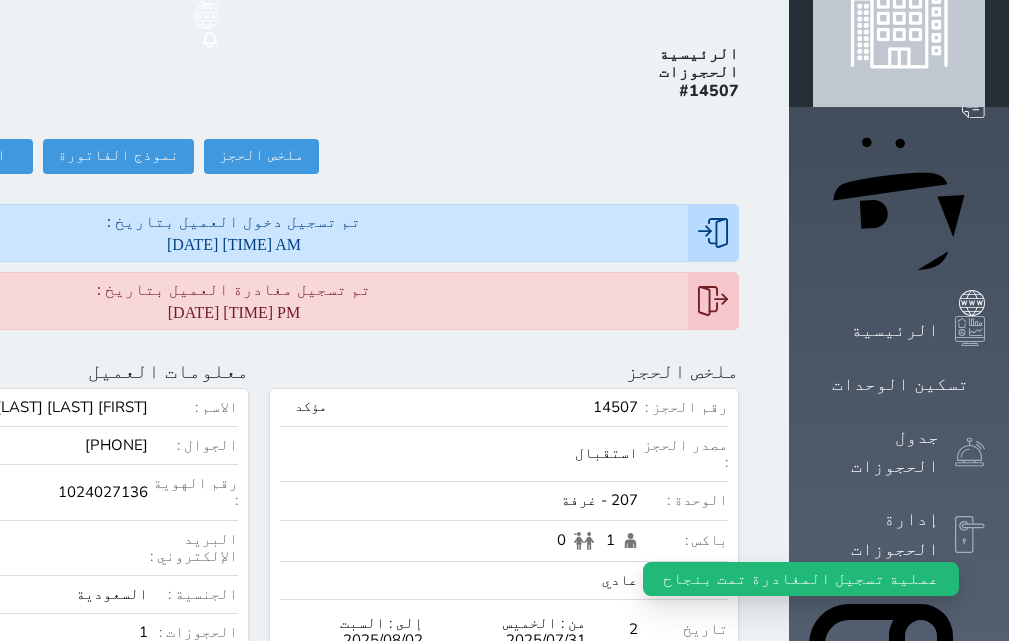 scroll, scrollTop: 100, scrollLeft: 0, axis: vertical 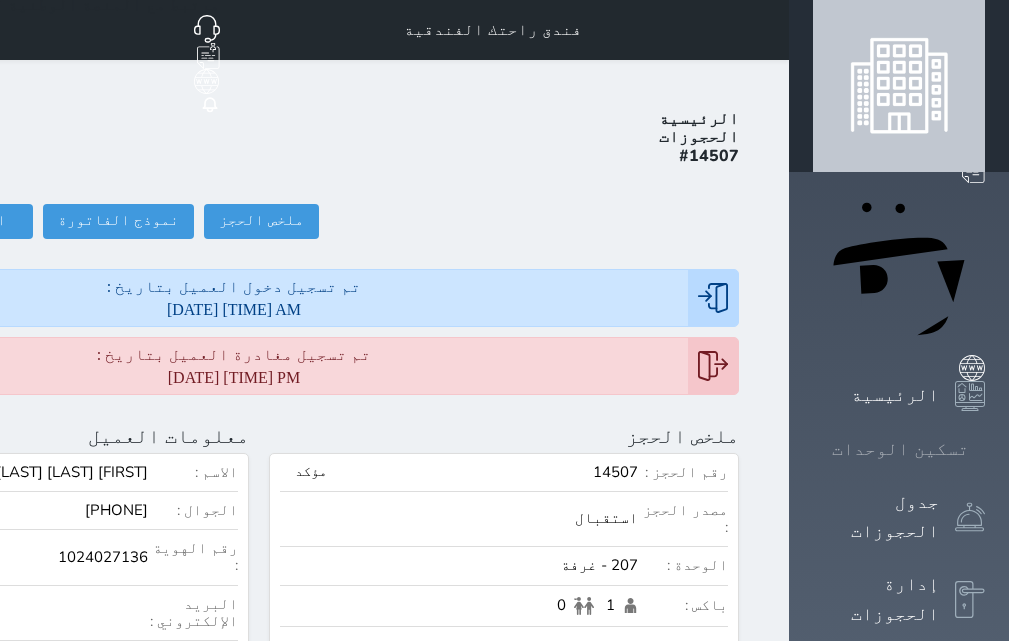 click on "تسكين الوحدات" at bounding box center [900, 449] 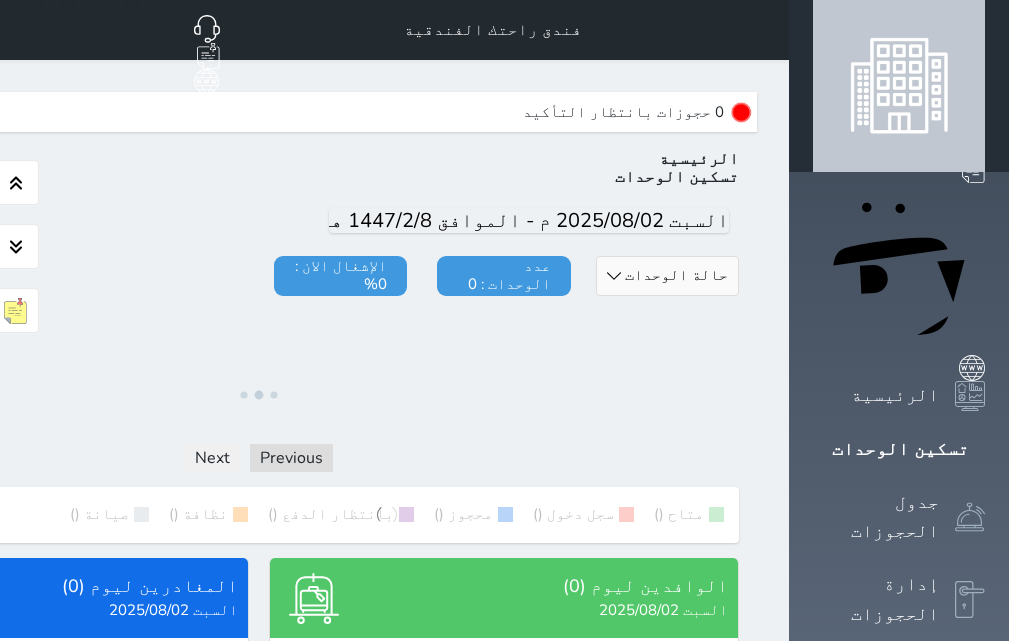 click on "[FIRST] [LAST]" at bounding box center (-195, 30) 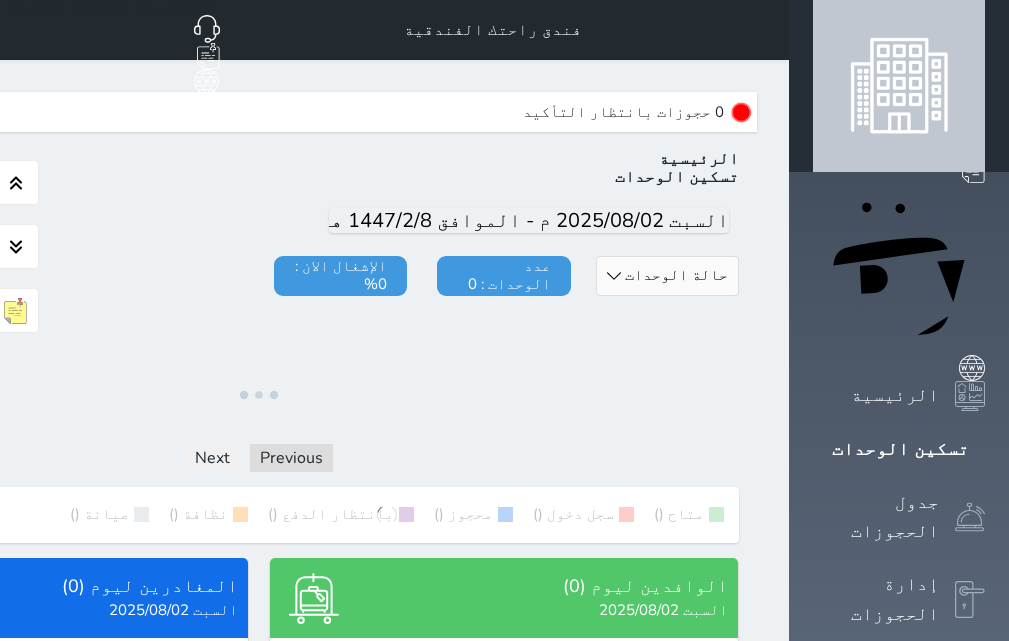 click on "الخروج" at bounding box center [-171, 192] 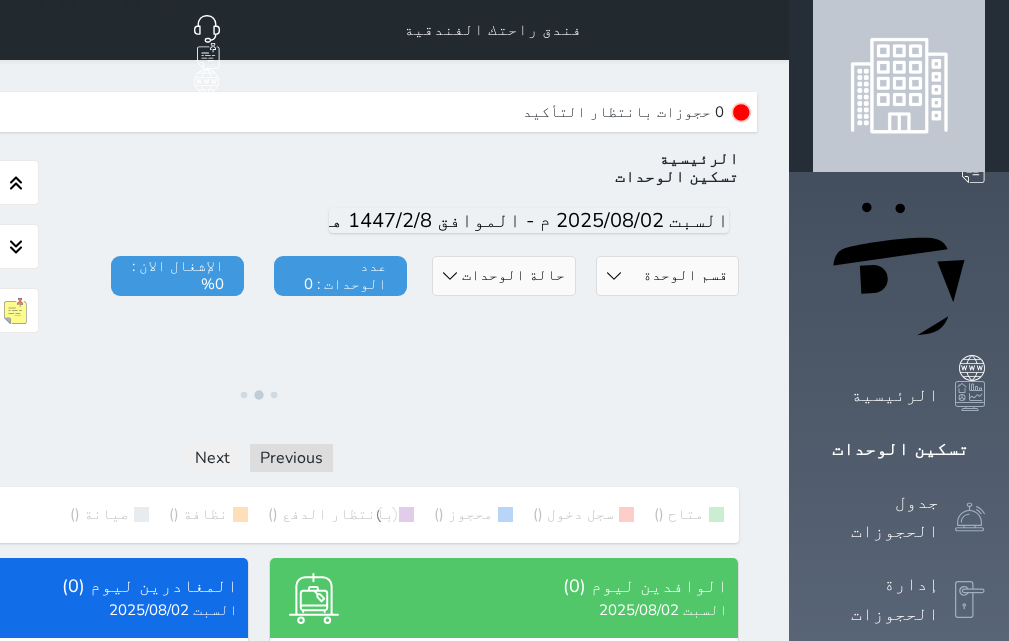 click on "الخروج" at bounding box center [-171, 192] 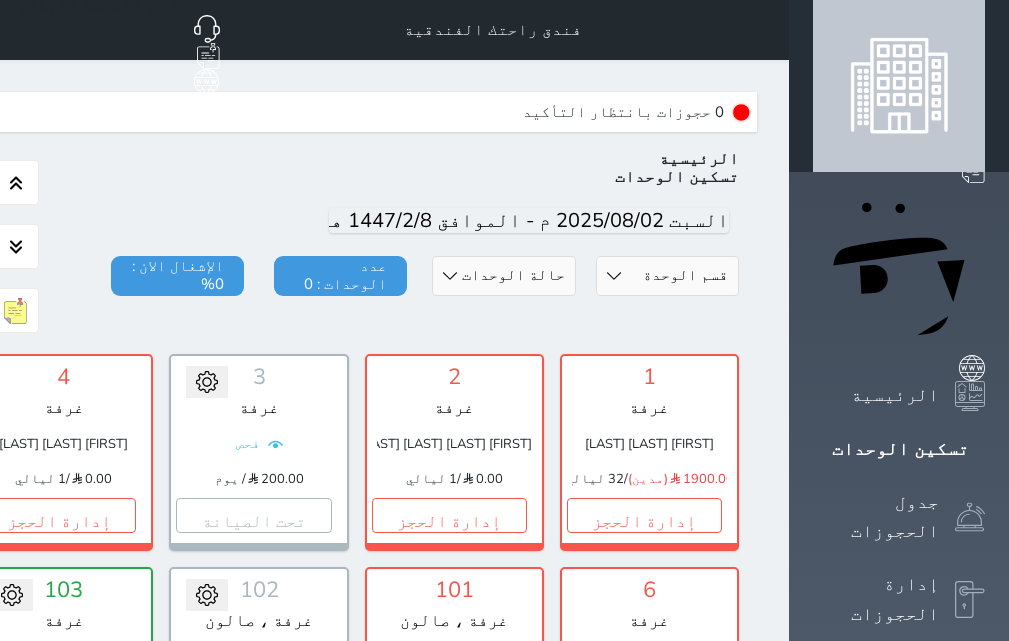 scroll, scrollTop: 60, scrollLeft: 0, axis: vertical 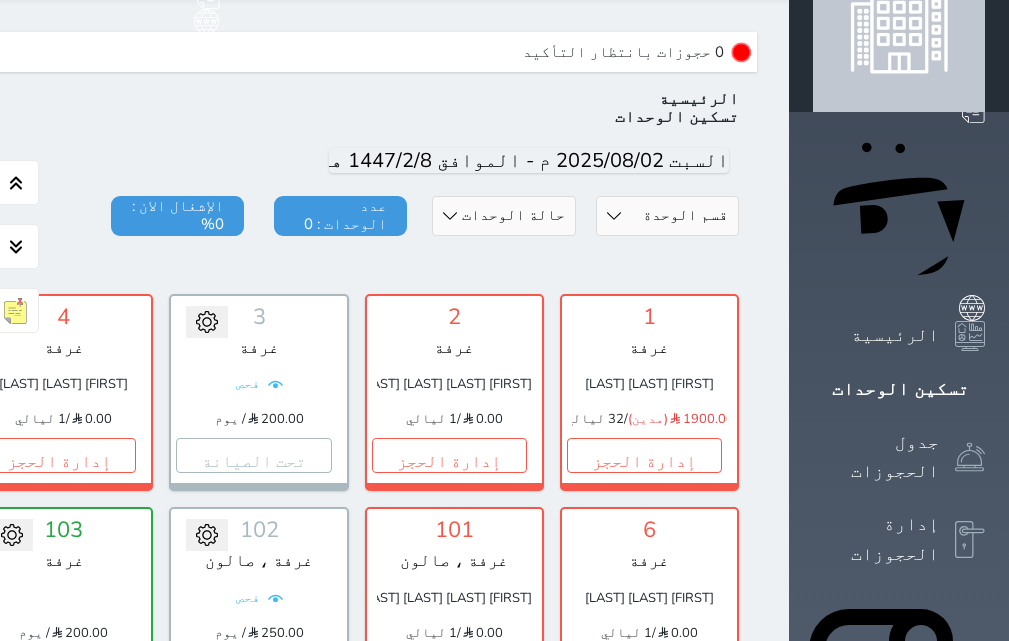 click on "قسم الوحدة   غرفة ، صالون غرفة غرفتين , صالة   حالة الوحدات متاح تحت التنظيف تحت الصيانة سجل دخول  لم يتم تسجيل الدخول   عدد الوحدات : 0   الإشغال الان : 0%" at bounding box center [259, 241] 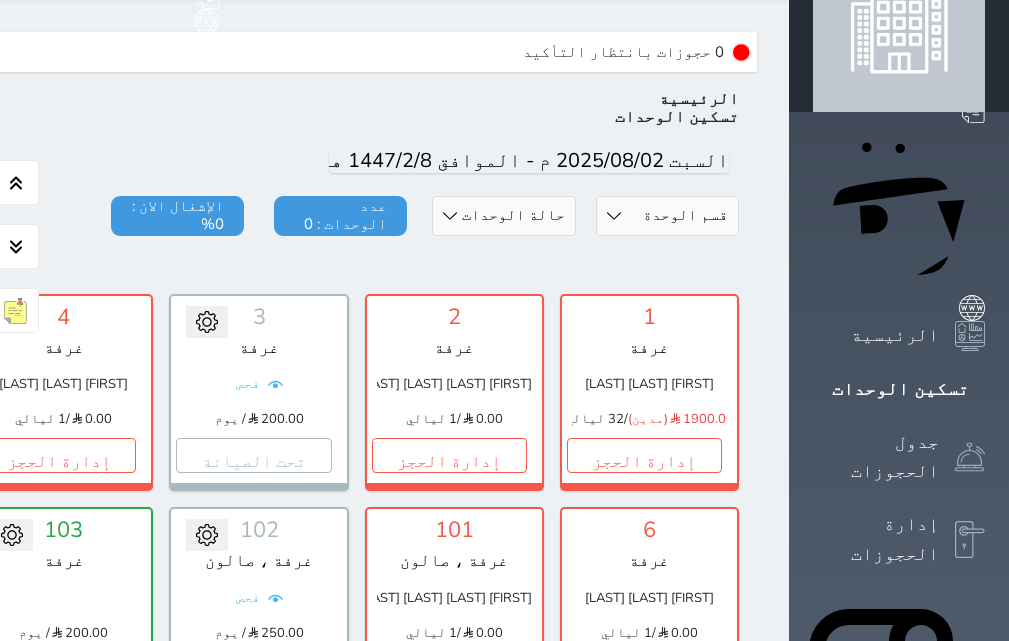 scroll, scrollTop: 21, scrollLeft: 0, axis: vertical 